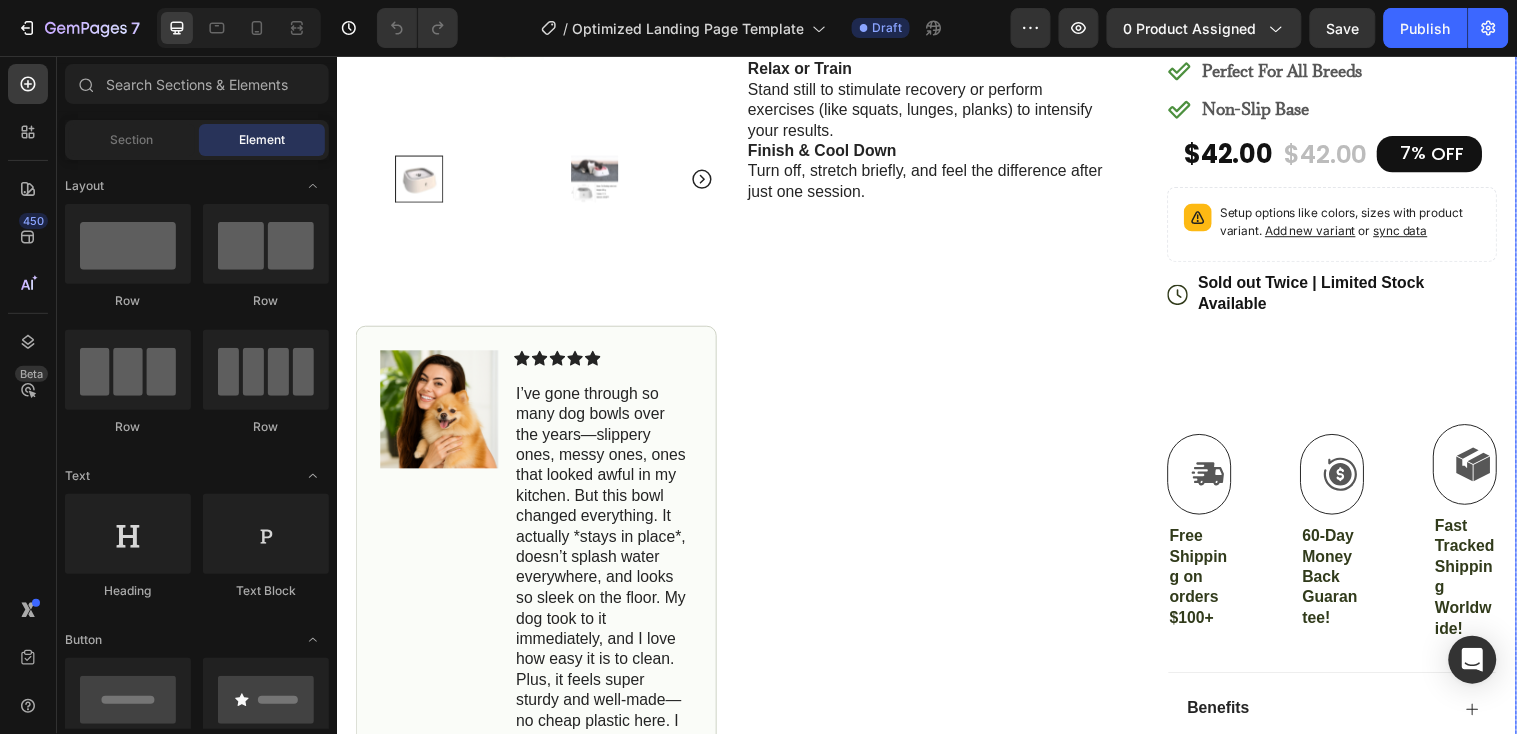 scroll, scrollTop: 683, scrollLeft: 0, axis: vertical 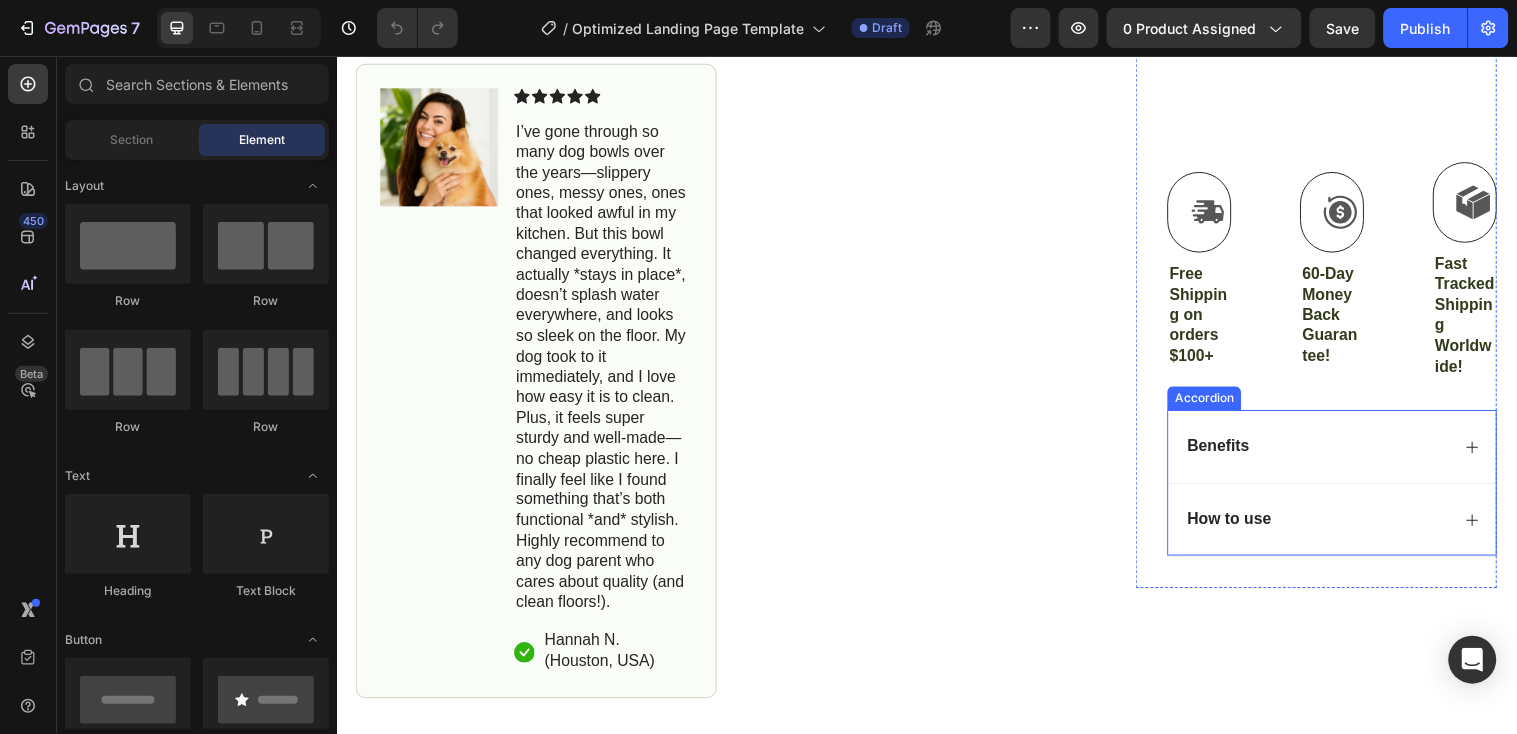 click on "How to use" at bounding box center [1243, 525] 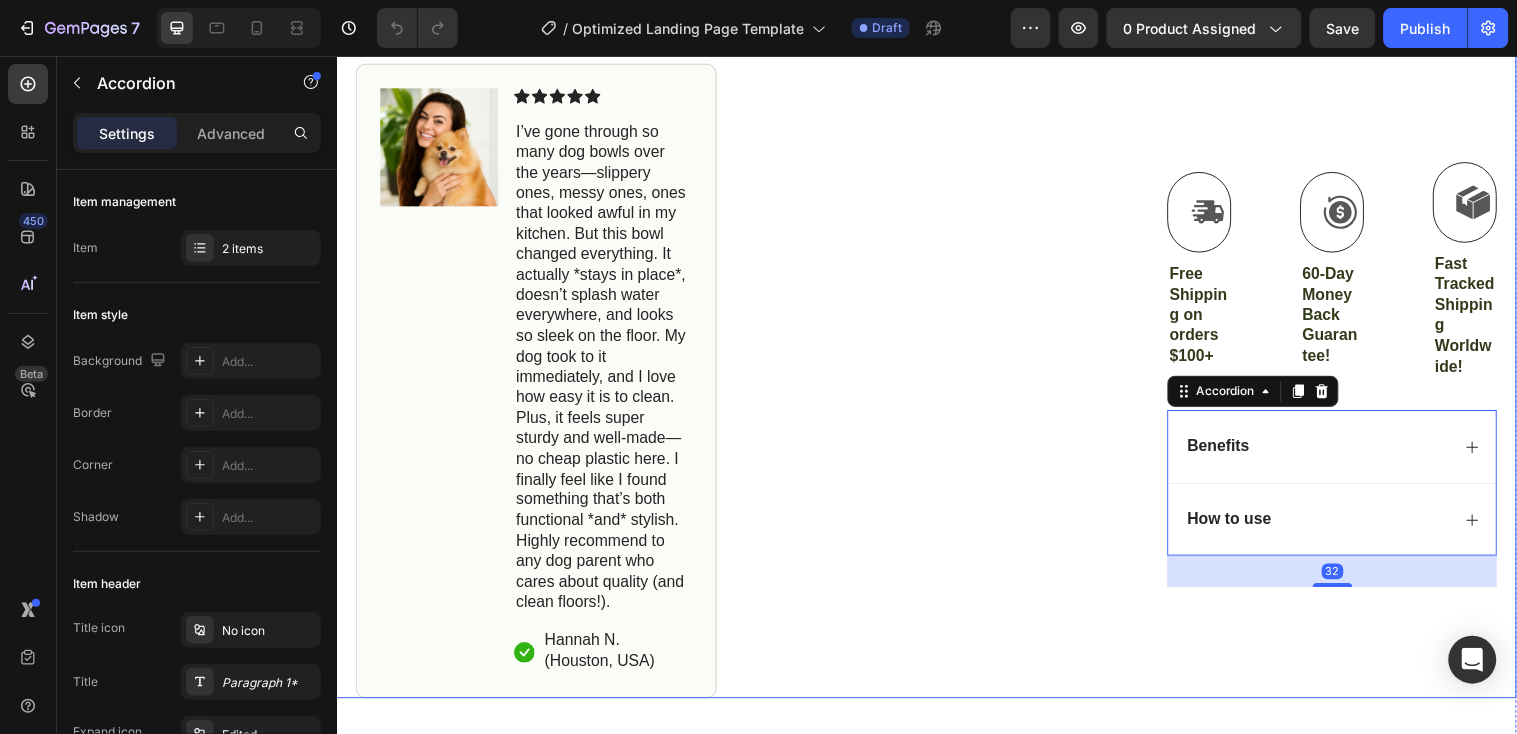 scroll, scrollTop: 938, scrollLeft: 0, axis: vertical 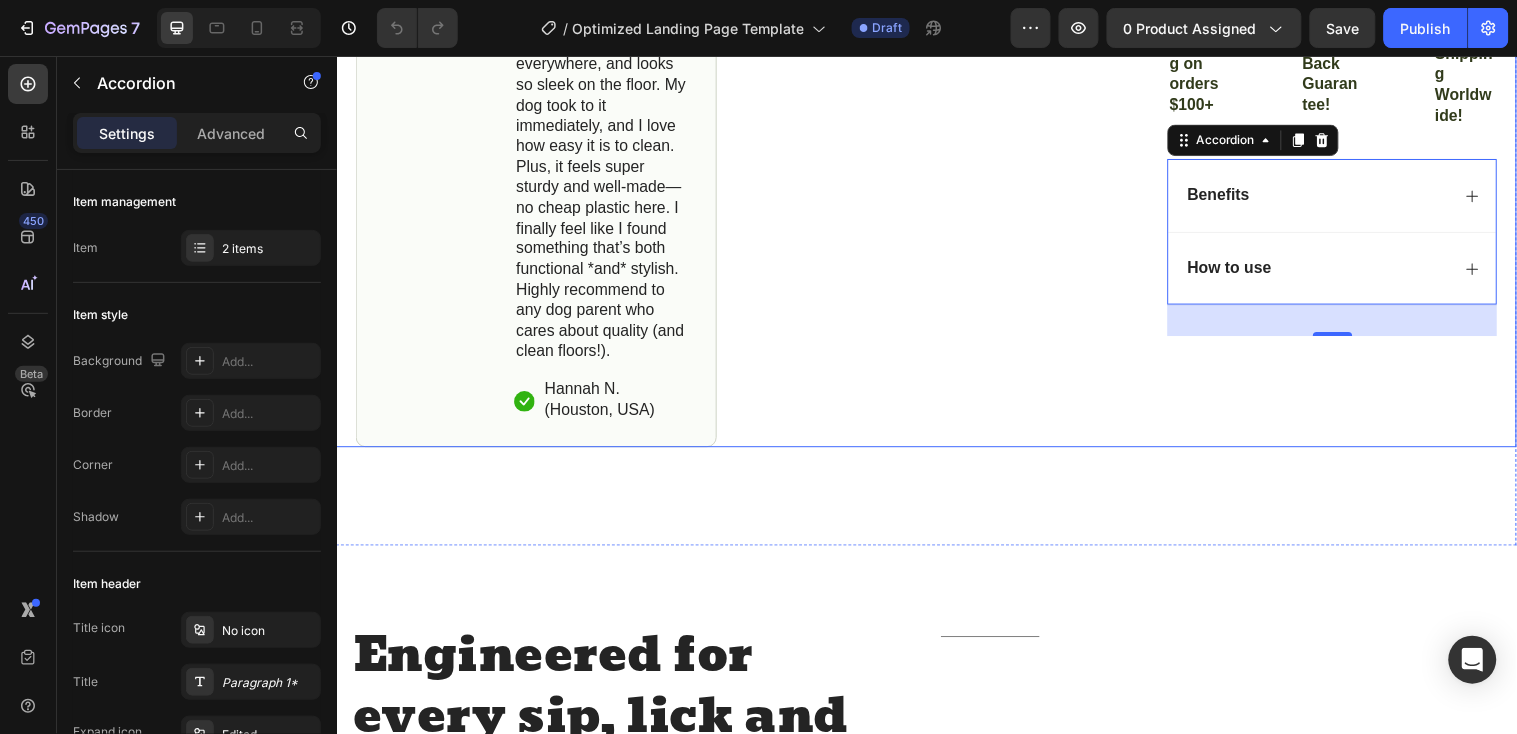 click on "Engineered for every sip, lick and slobber. Heading Don’t settle for ordinary—upgrade your dog’s hydration experience with the Clevio Smart Dog Bowl. Designed to combine style and function, it features an anti-slip base and spill-resistant edges to keep your floors clean and your pup happy. Crafted from safe, durable materials with a minimalist aesthetic, this bowl fits seamlessly into any home while supporting your dog’s health with every meal. Easy to clean, built to last, and loved by pets and owners alike—it’s the smarter way to hydrate, feed, and care for your furry best friend every day.   Text Block                Title Line Row Section 2" at bounding box center (936, 839) 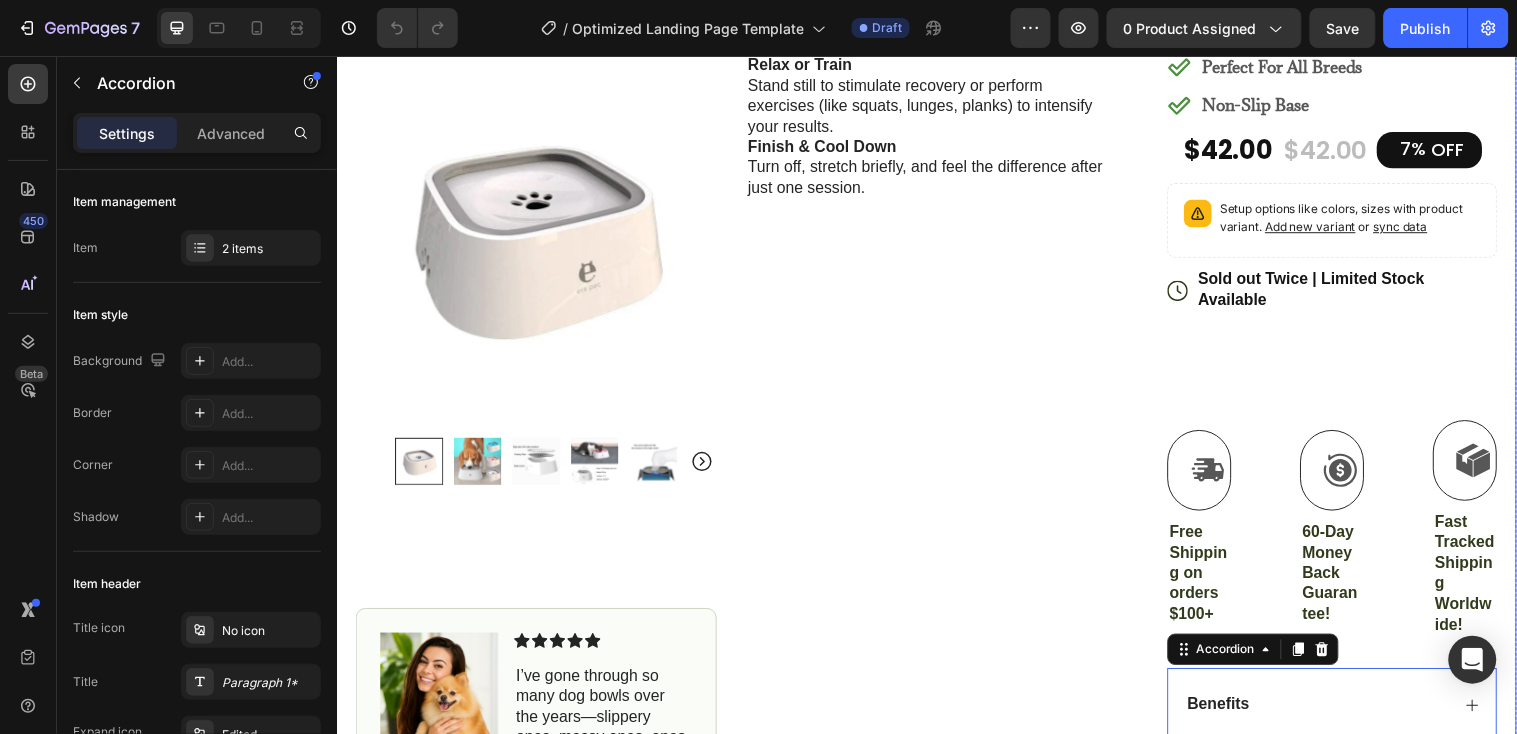 scroll, scrollTop: 36, scrollLeft: 0, axis: vertical 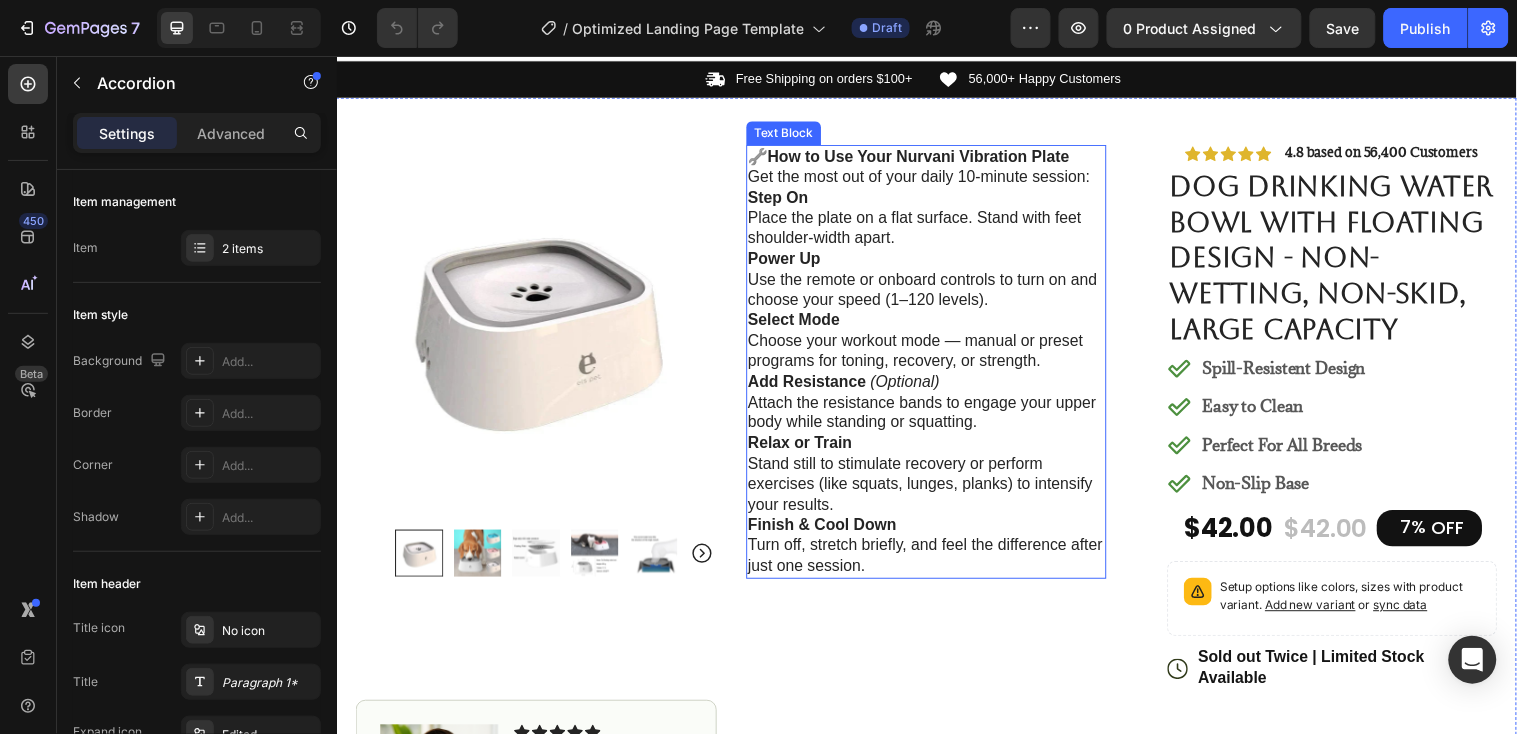 click on "Finish & Cool Down Turn off, stretch briefly, and feel the difference after just one session." at bounding box center [936, 552] 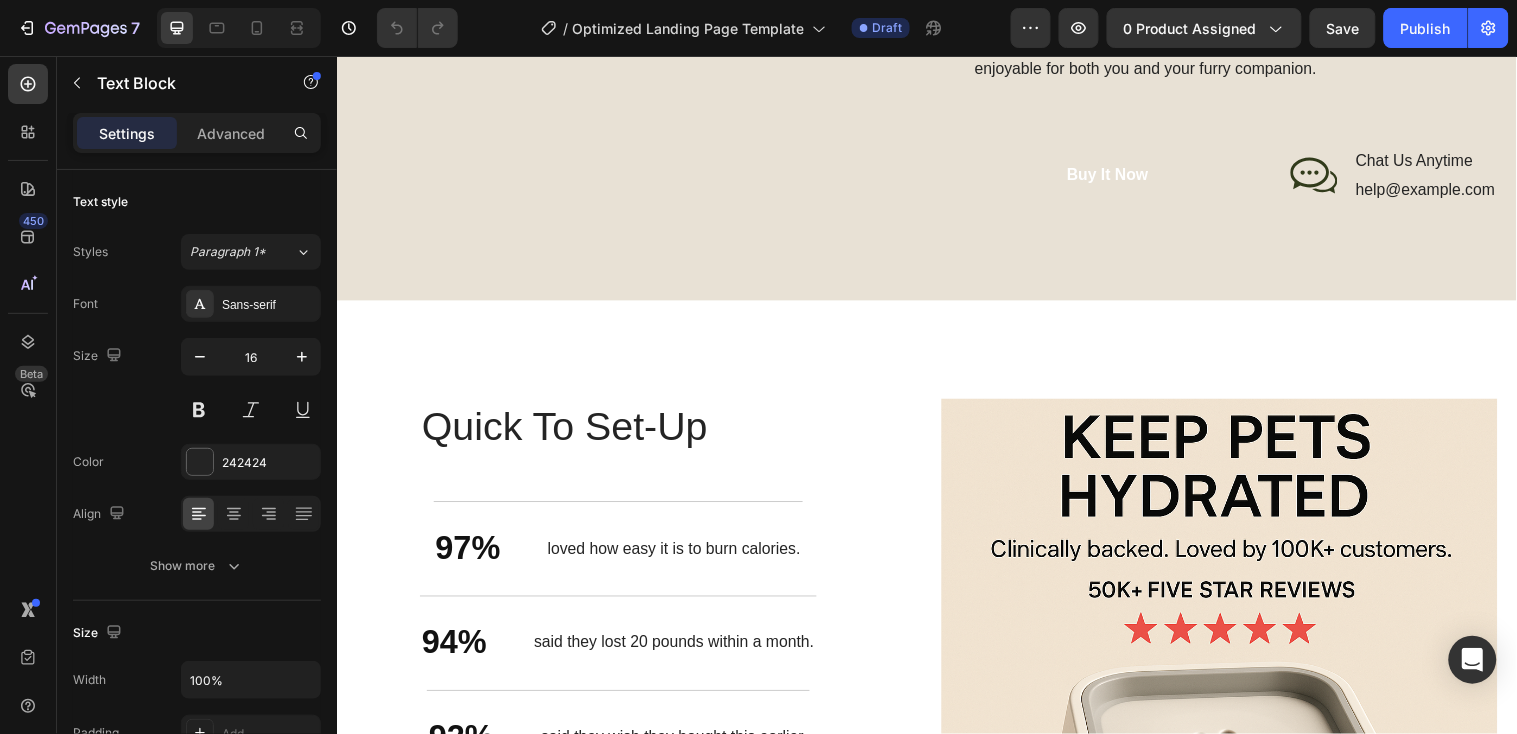scroll, scrollTop: 3224, scrollLeft: 0, axis: vertical 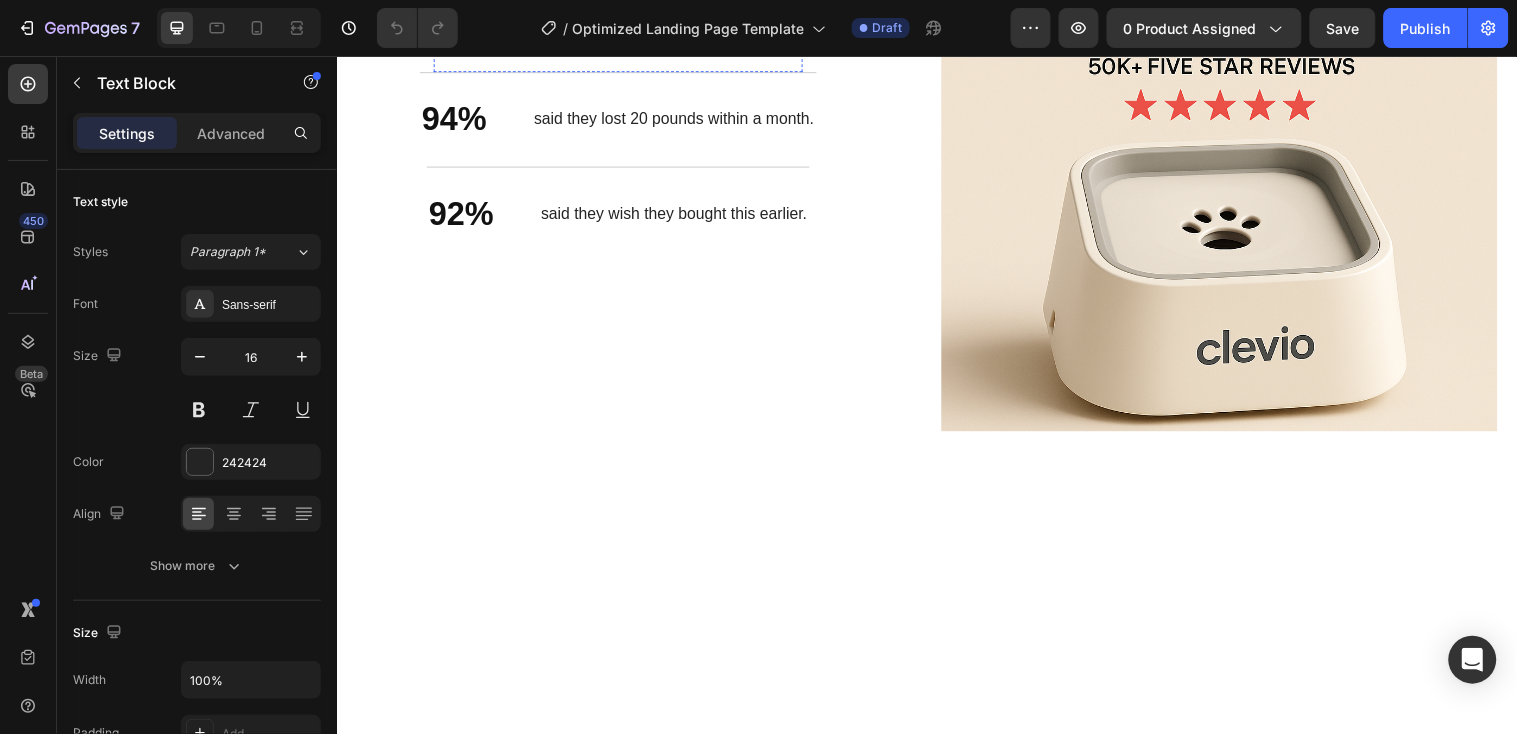 click on "loved how easy it is to burn calories." at bounding box center (679, 24) 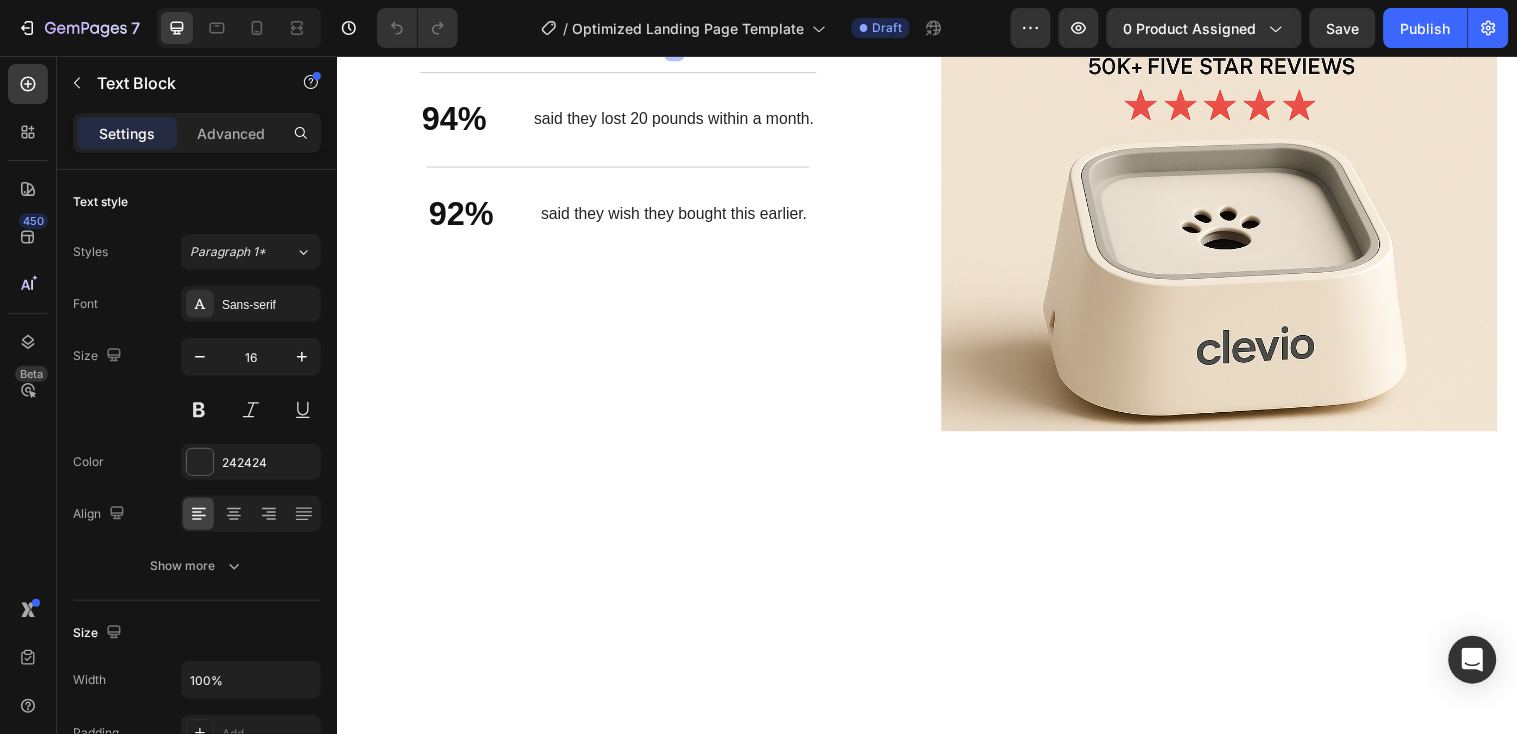 drag, startPoint x: 705, startPoint y: 420, endPoint x: 561, endPoint y: 432, distance: 144.49913 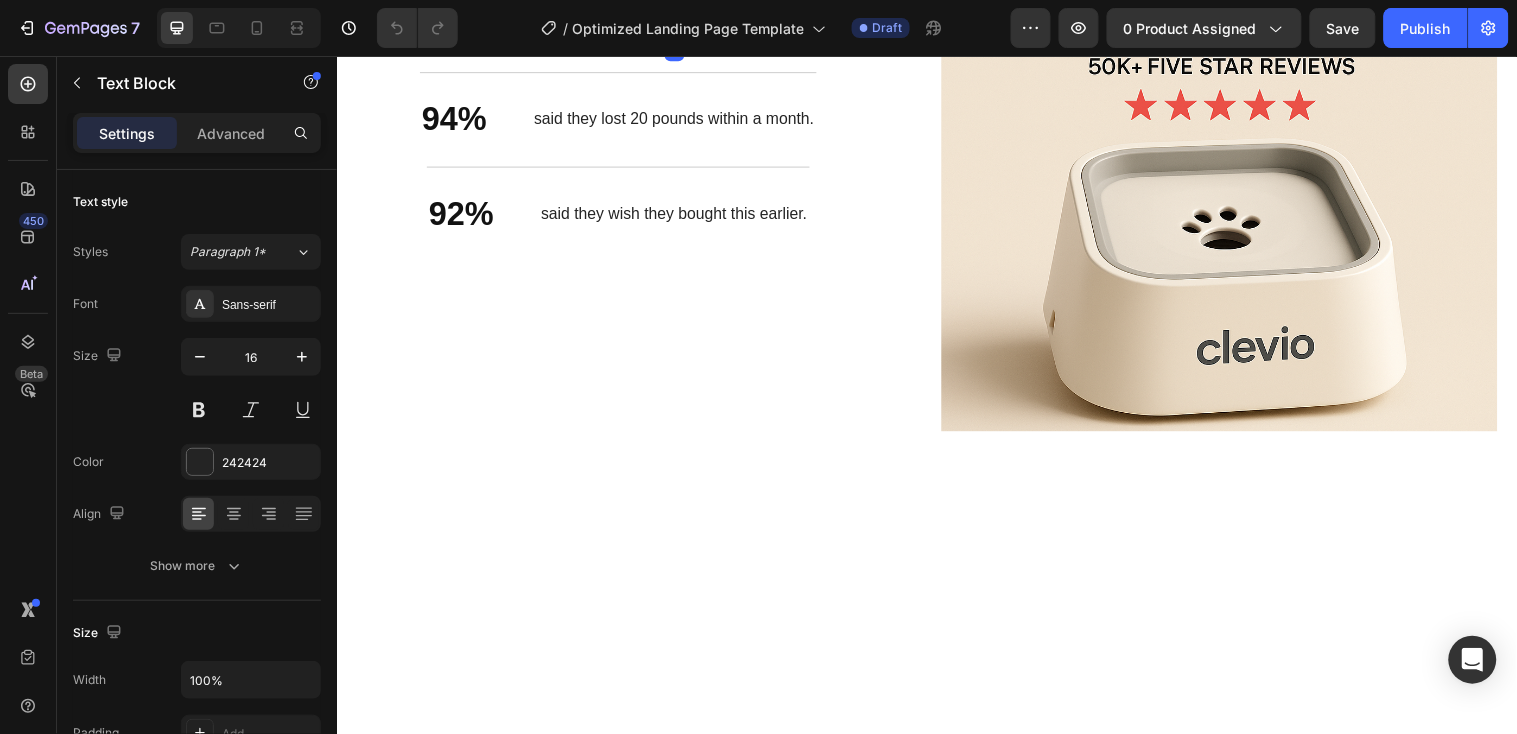 scroll, scrollTop: 3213, scrollLeft: 0, axis: vertical 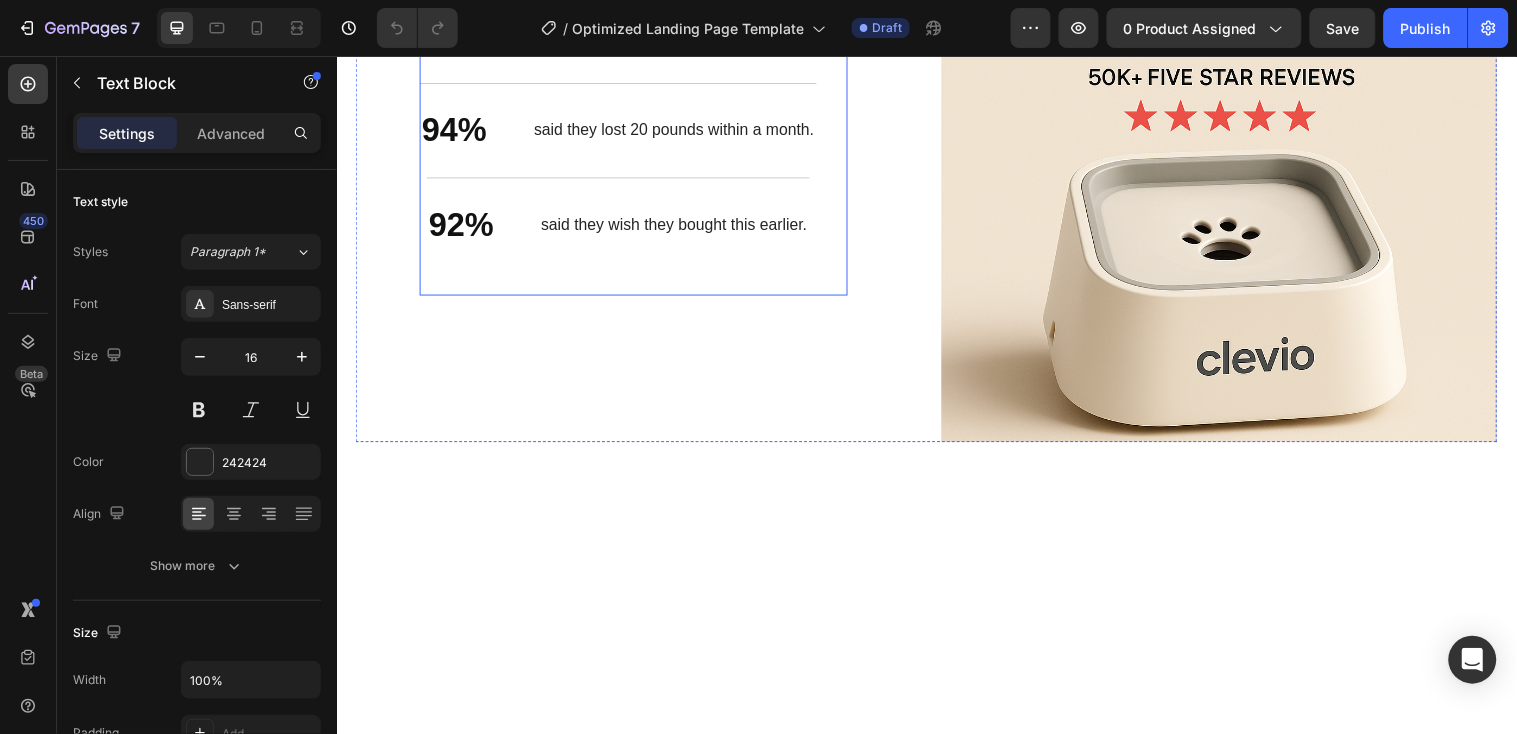 drag, startPoint x: 555, startPoint y: 444, endPoint x: 812, endPoint y: 443, distance: 257.00195 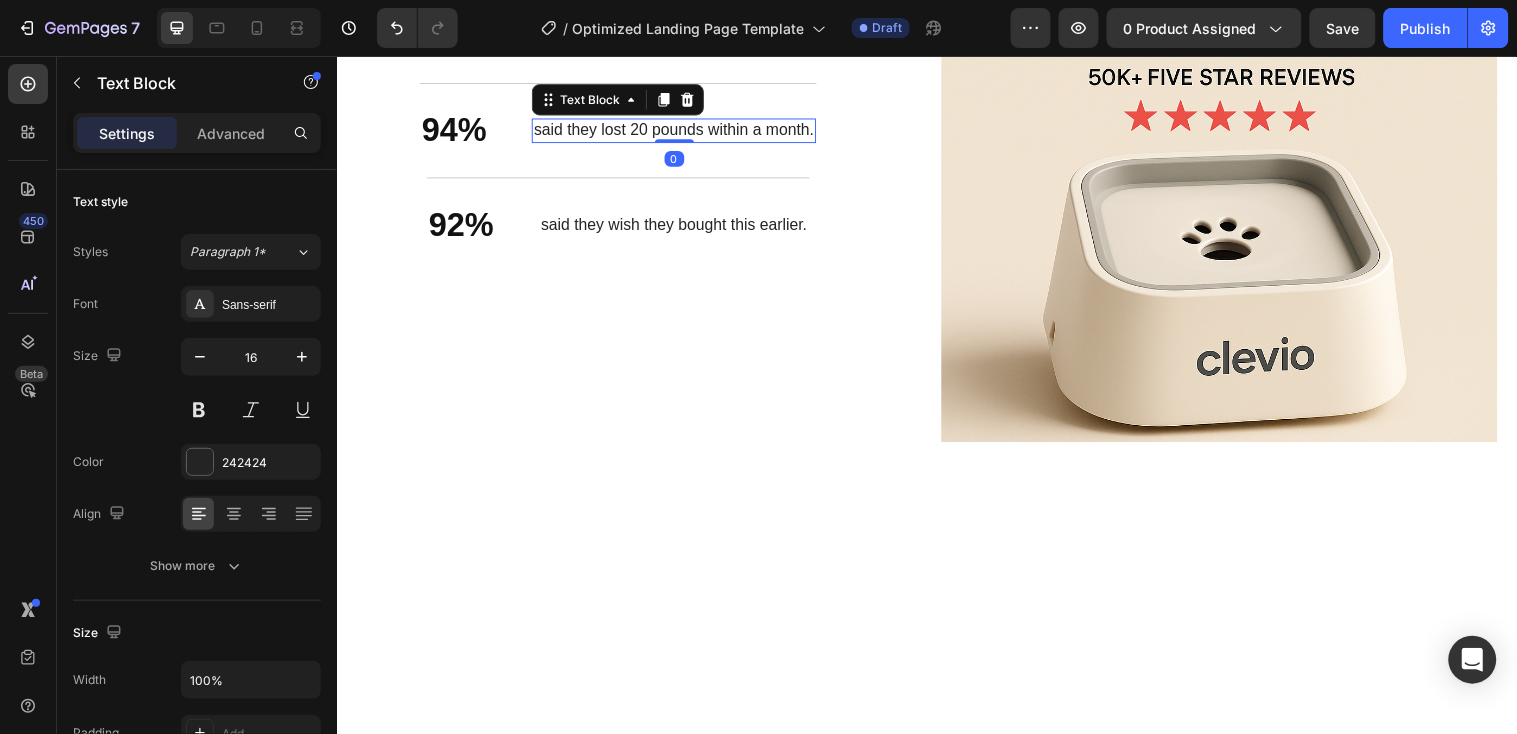 drag, startPoint x: 539, startPoint y: 539, endPoint x: 841, endPoint y: 530, distance: 302.13406 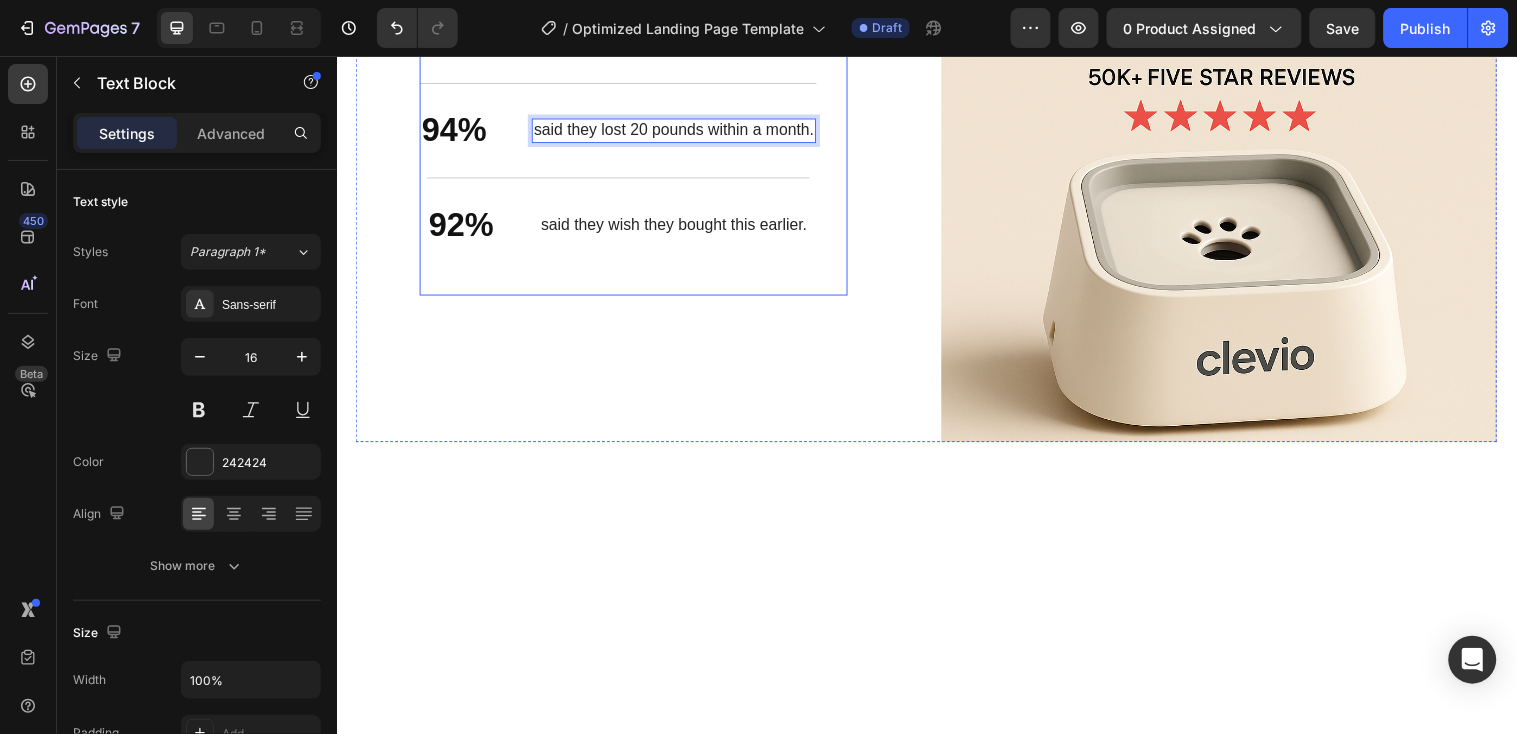 click on "Quick To Set-Up Heading 97% Text Block “Wish I found this years ago.” Text Block Row 94% Text Block said they lost 20 pounds within a month. Text Block   0 Row 92% Text Block said they wish they bought this earlier. Text Block Row Row" at bounding box center [638, 90] 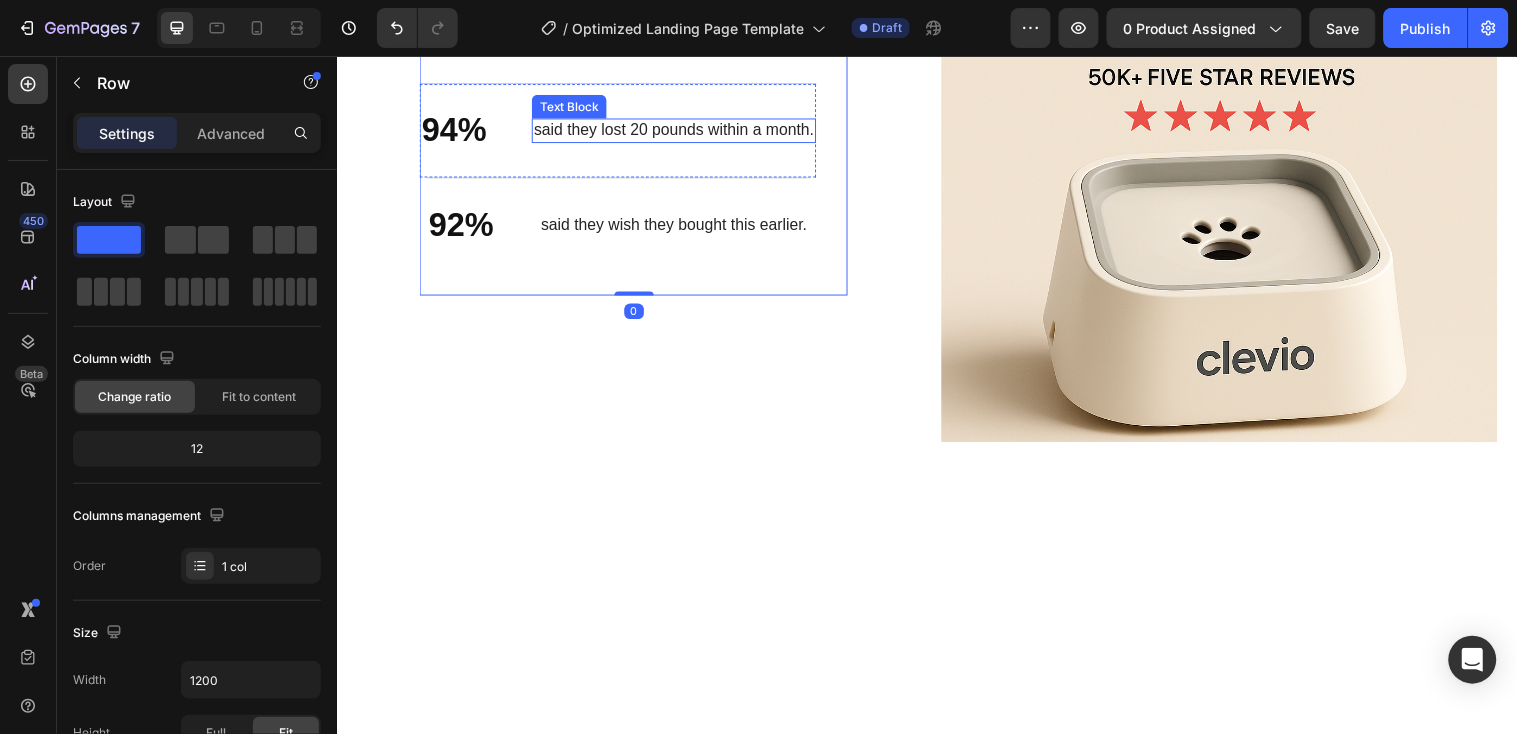 click on "said they lost 20 pounds within a month." at bounding box center [679, 130] 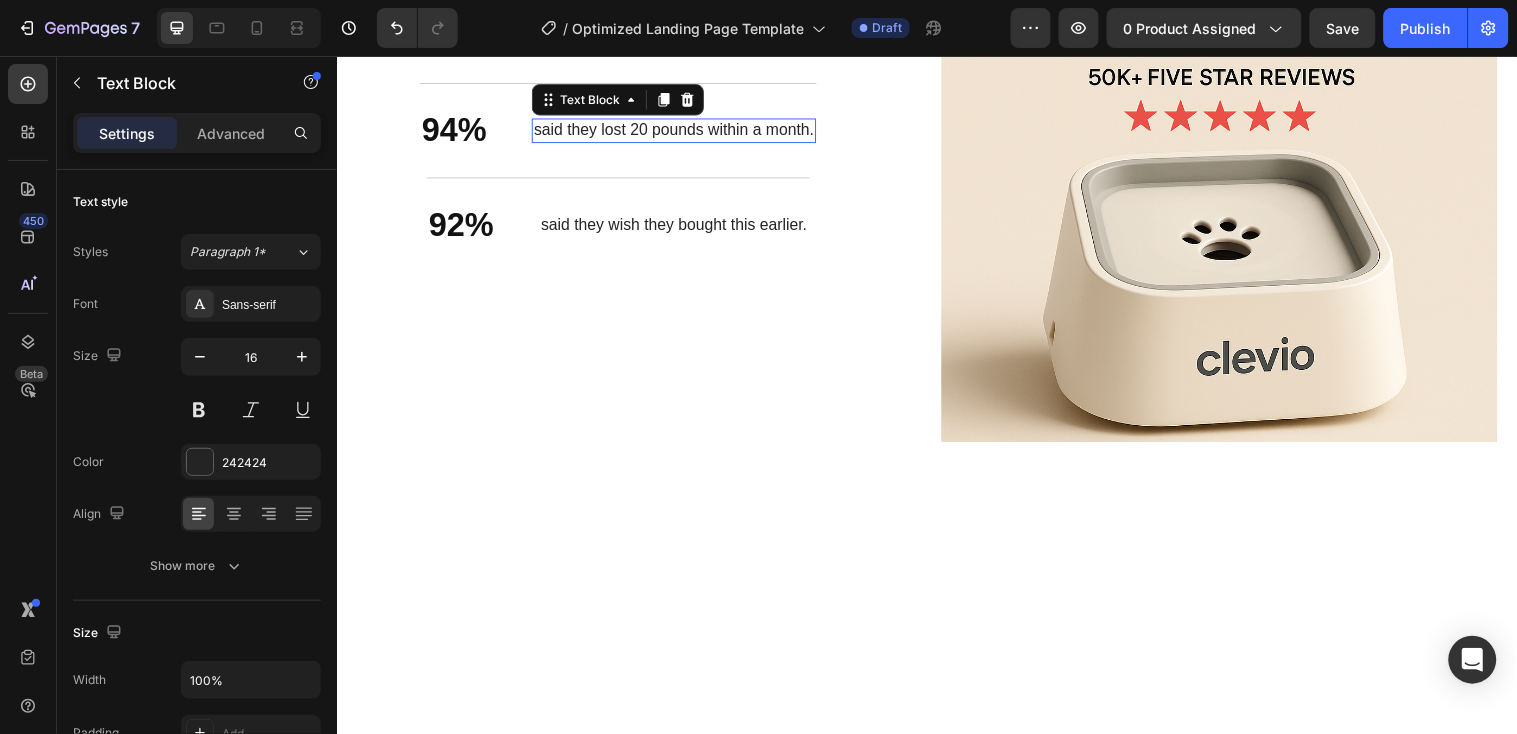 click on "said they lost 20 pounds within a month." at bounding box center (679, 130) 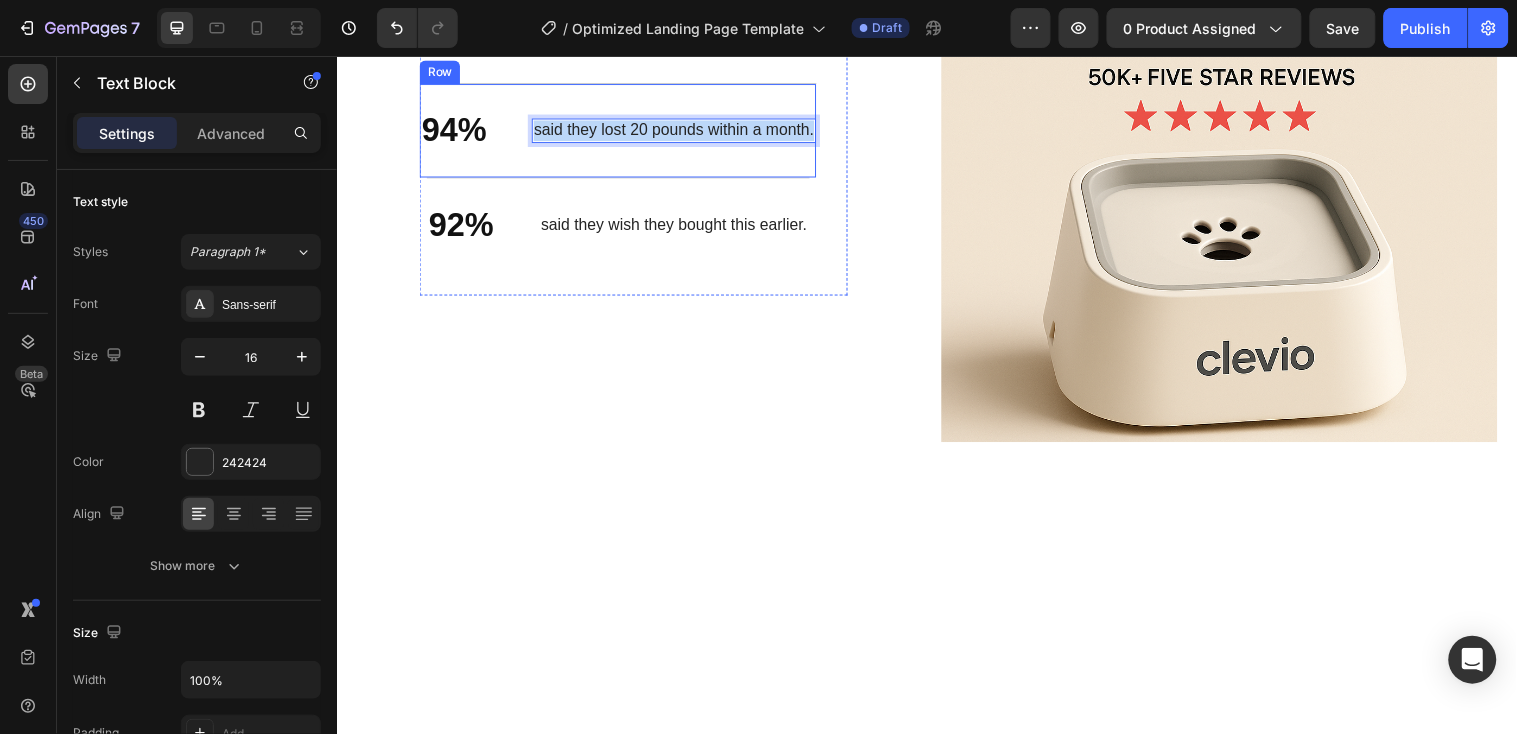 drag, startPoint x: 823, startPoint y: 543, endPoint x: 519, endPoint y: 549, distance: 304.0592 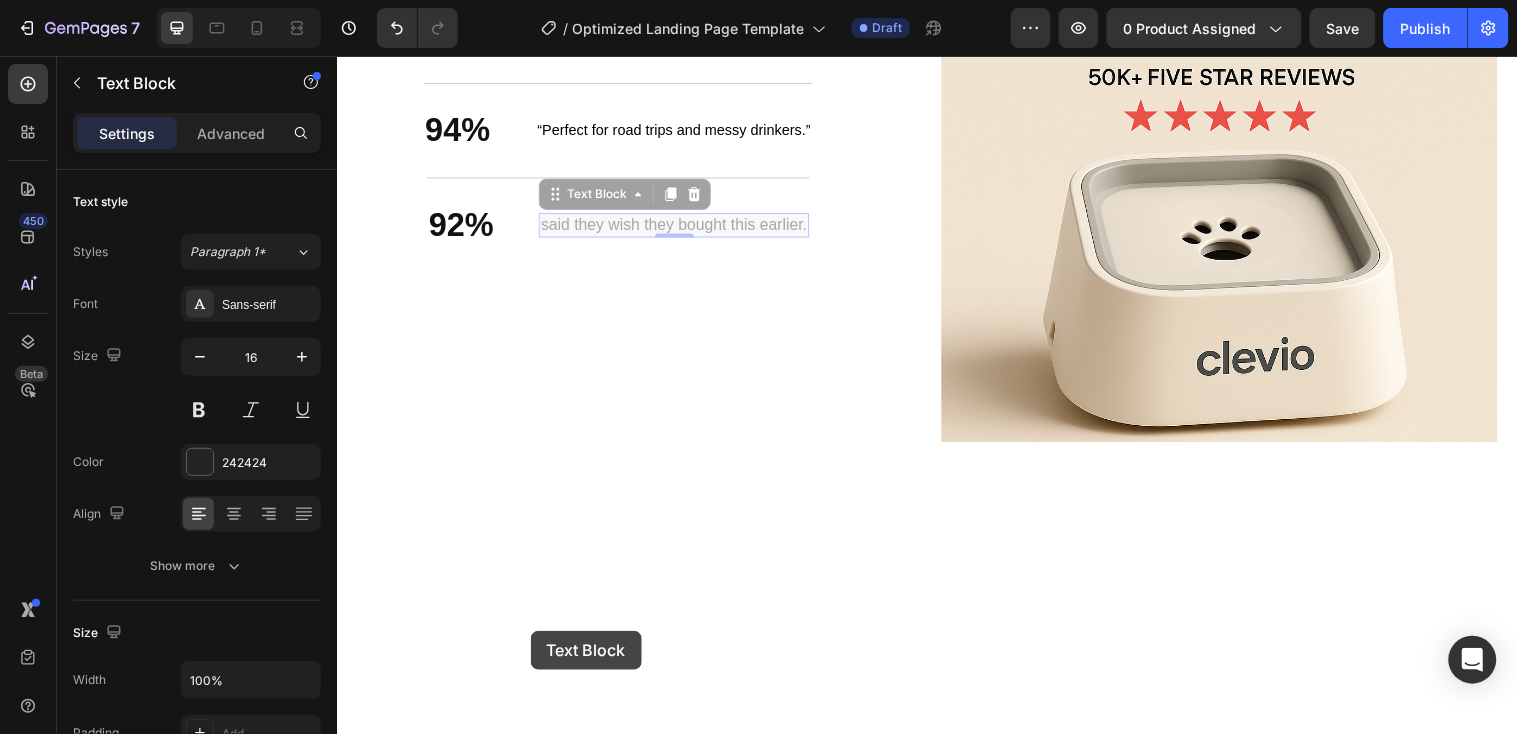scroll, scrollTop: 3202, scrollLeft: 0, axis: vertical 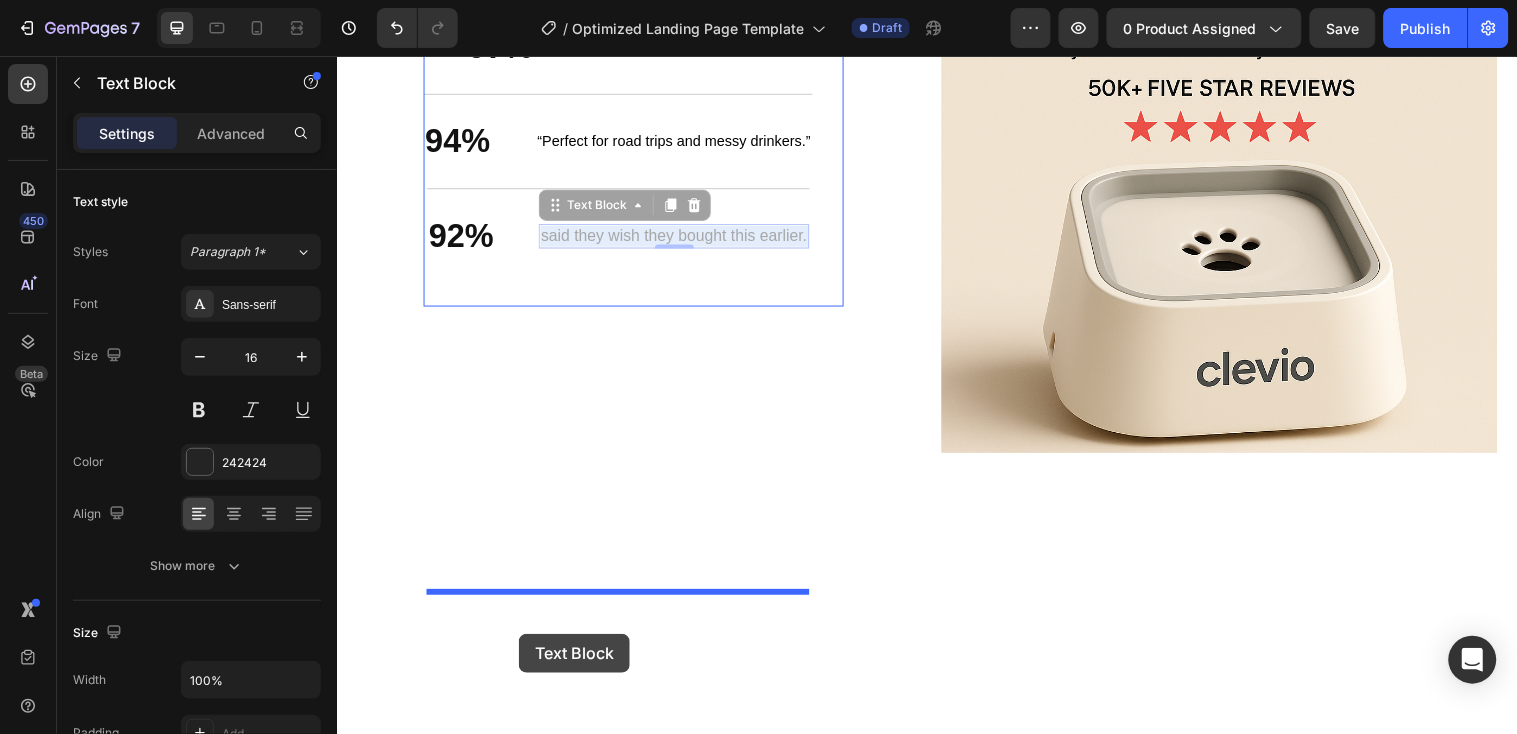 drag, startPoint x: 765, startPoint y: 641, endPoint x: 521, endPoint y: 643, distance: 244.0082 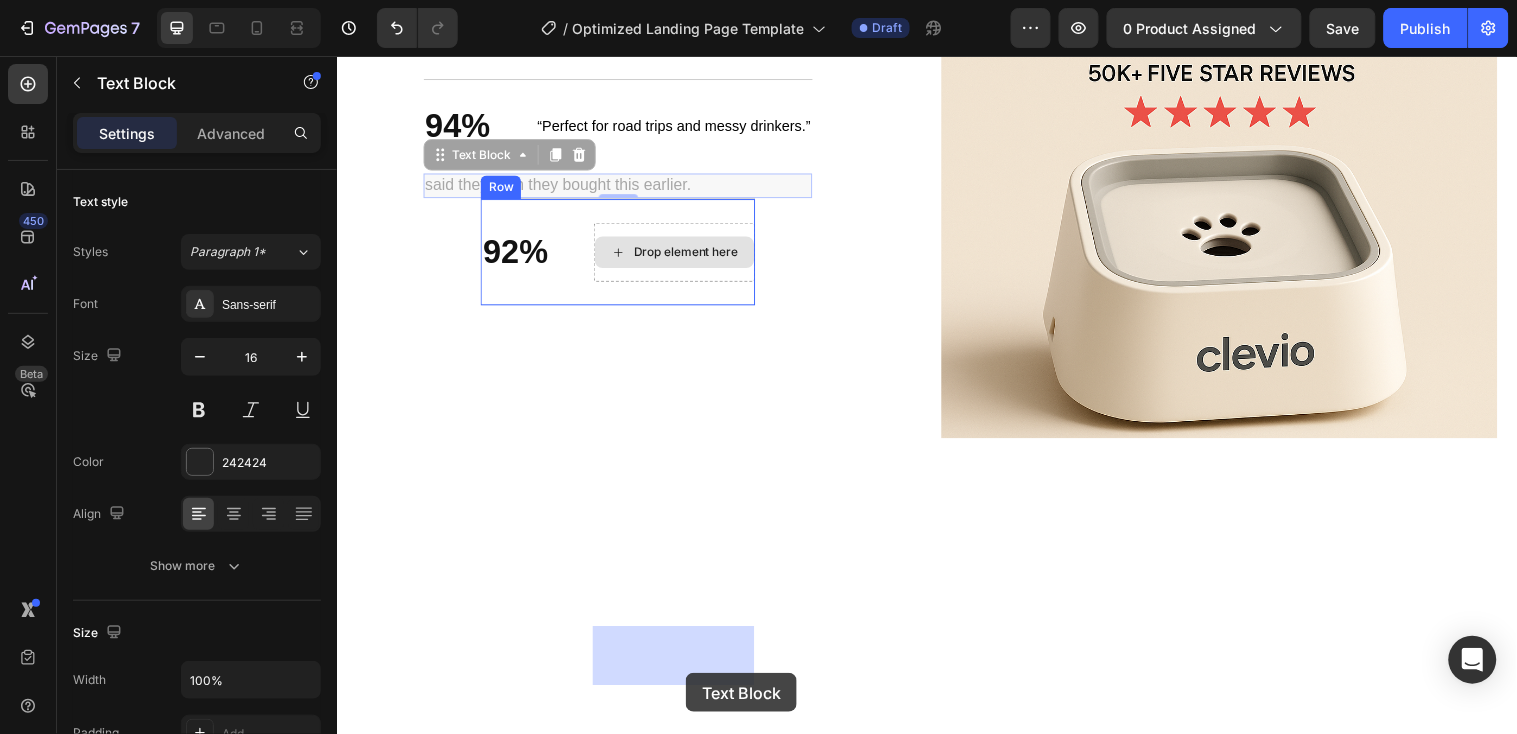 drag, startPoint x: 707, startPoint y: 605, endPoint x: 691, endPoint y: 682, distance: 78.64477 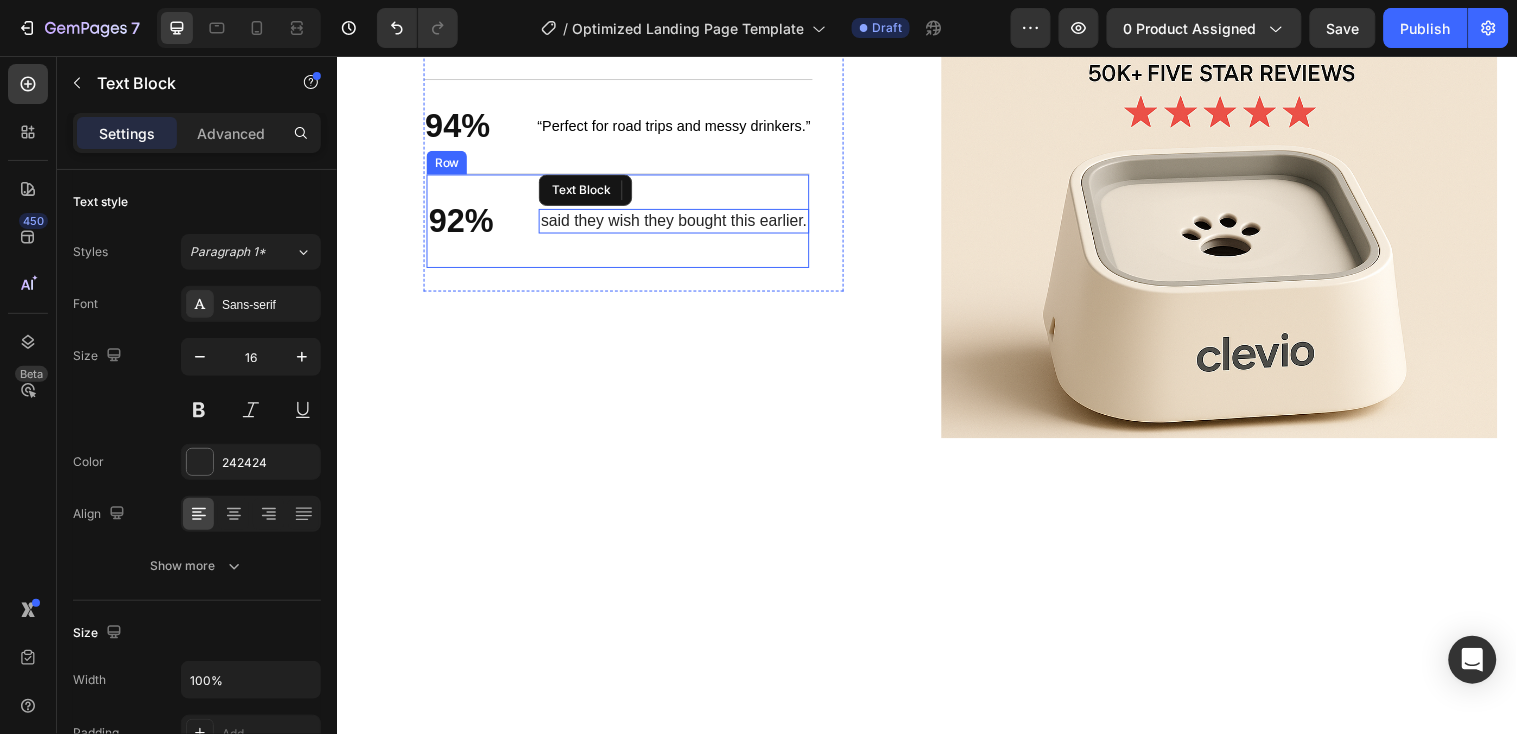 scroll, scrollTop: 3225, scrollLeft: 0, axis: vertical 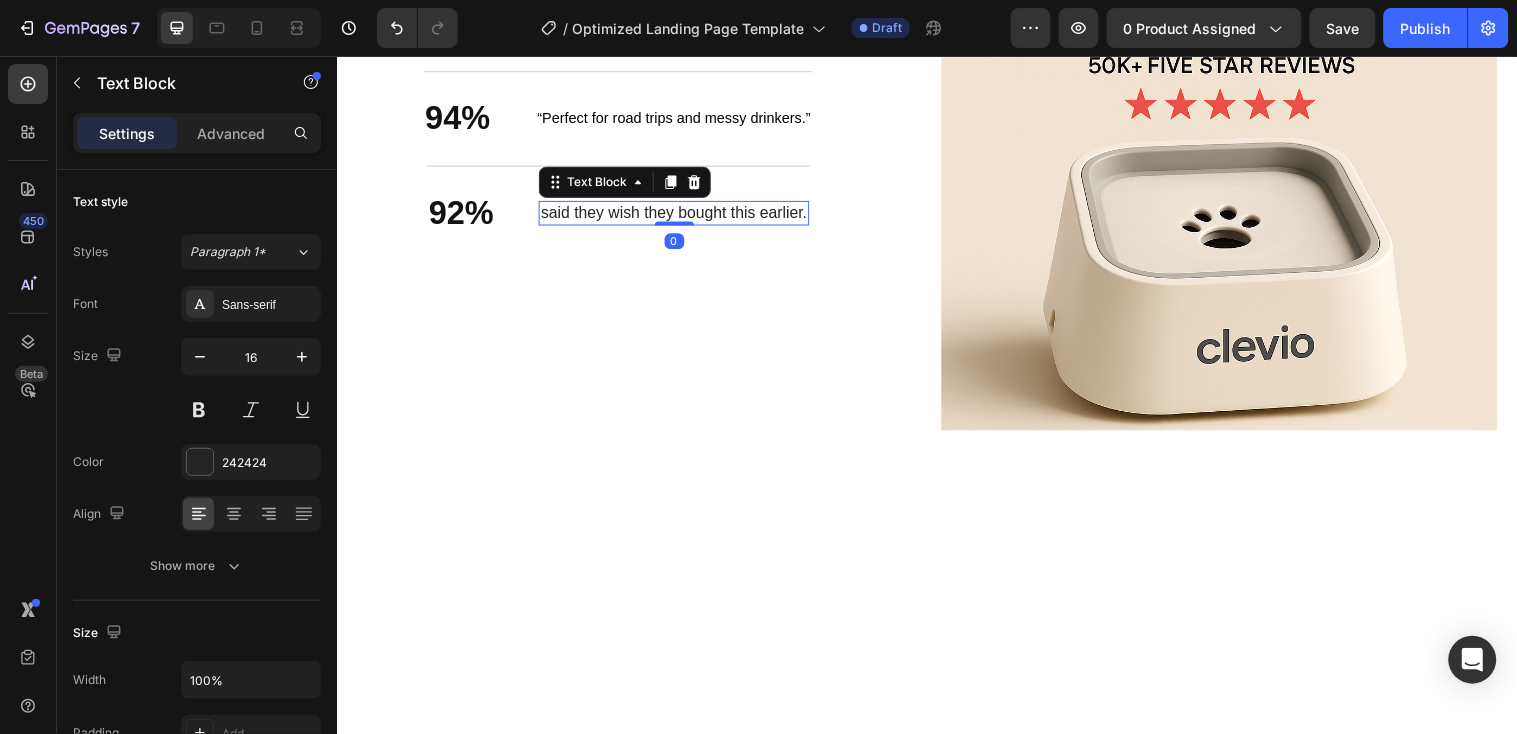 click on "Quick To Set-Up Heading 97% Text Block “Wish I found this years ago.” Text Block Row 94% Text Block “Perfect for road trips and messy drinkers.” Text Block Row 92% Text Block said they wish they bought this earlier. Text Block   0 Row" at bounding box center [623, 78] 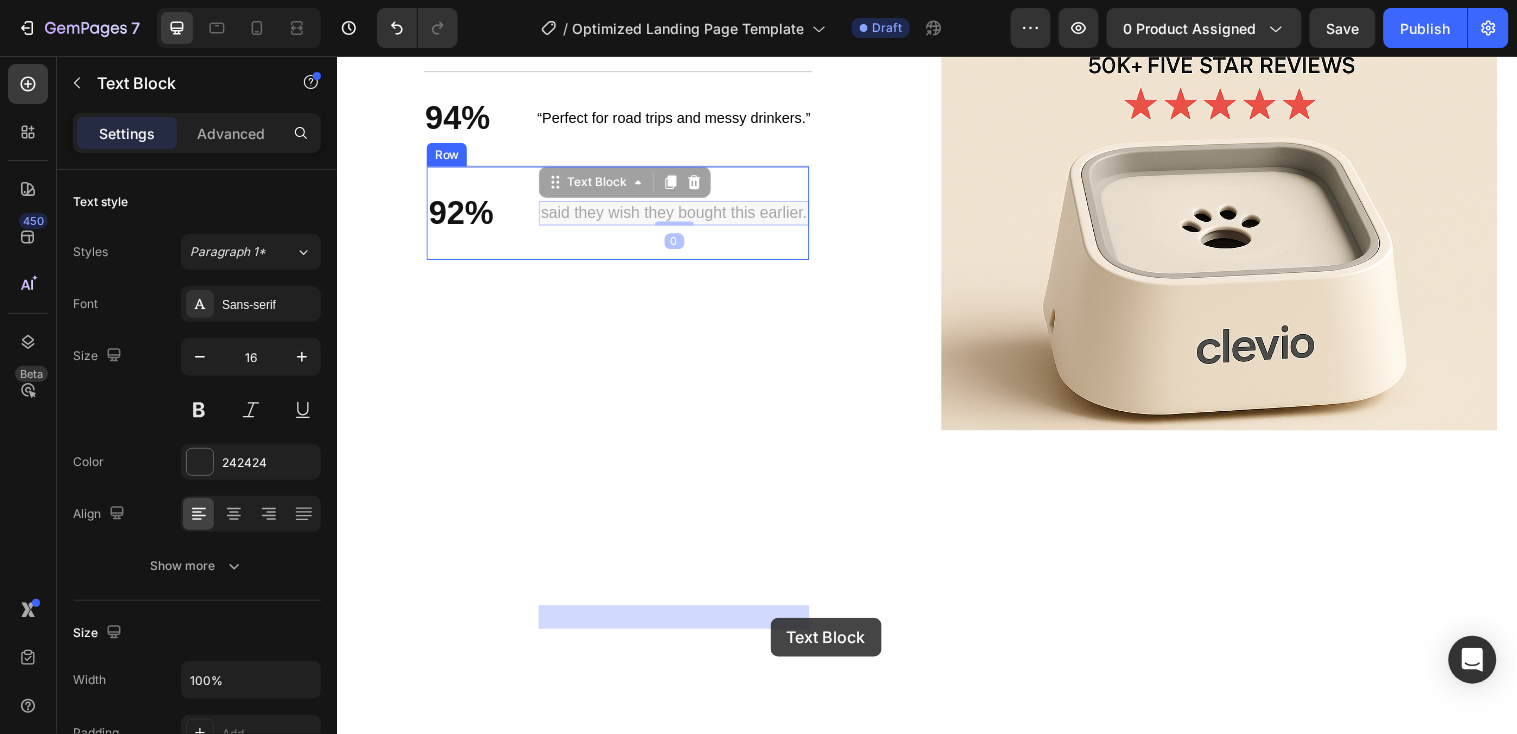 drag, startPoint x: 664, startPoint y: 614, endPoint x: 777, endPoint y: 626, distance: 113.63538 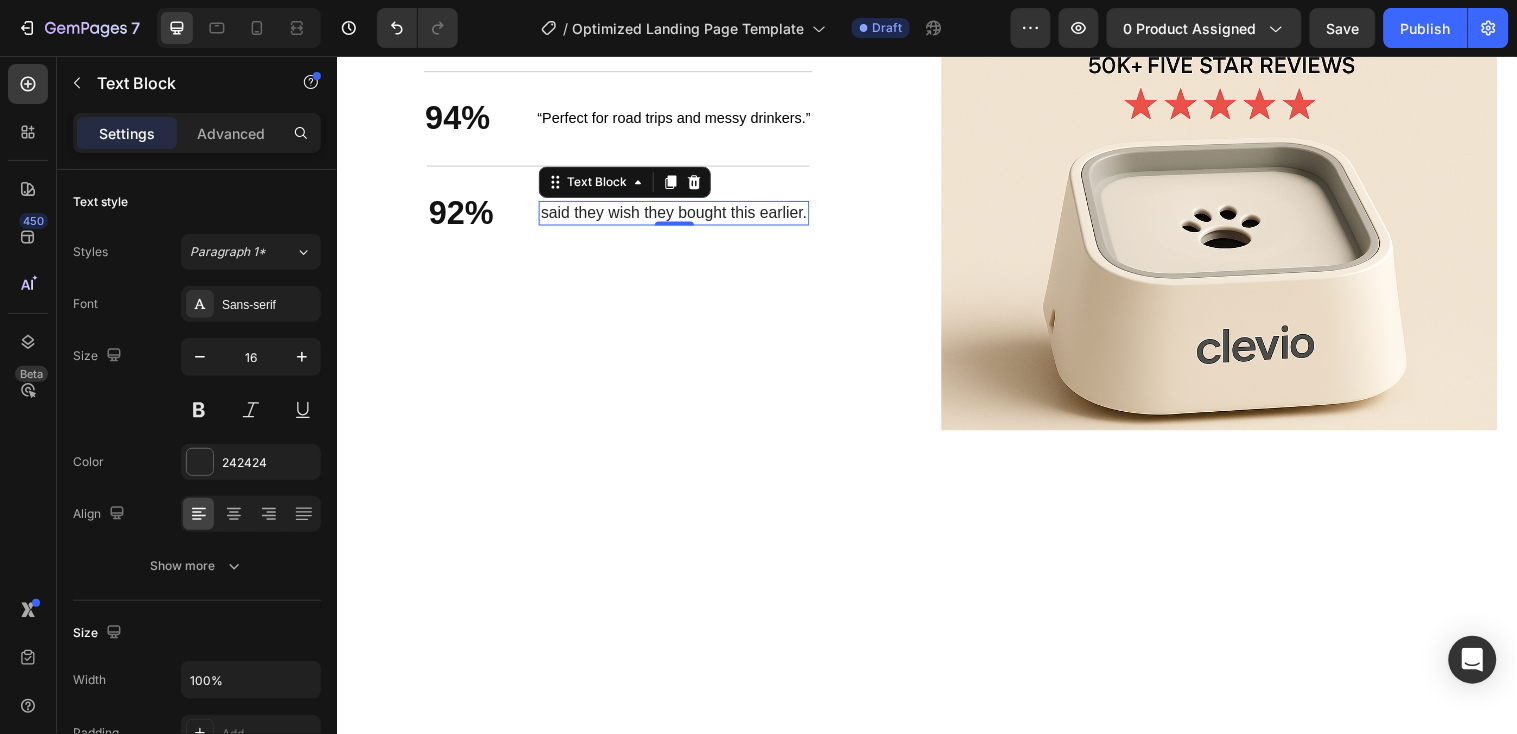 scroll, scrollTop: 3214, scrollLeft: 0, axis: vertical 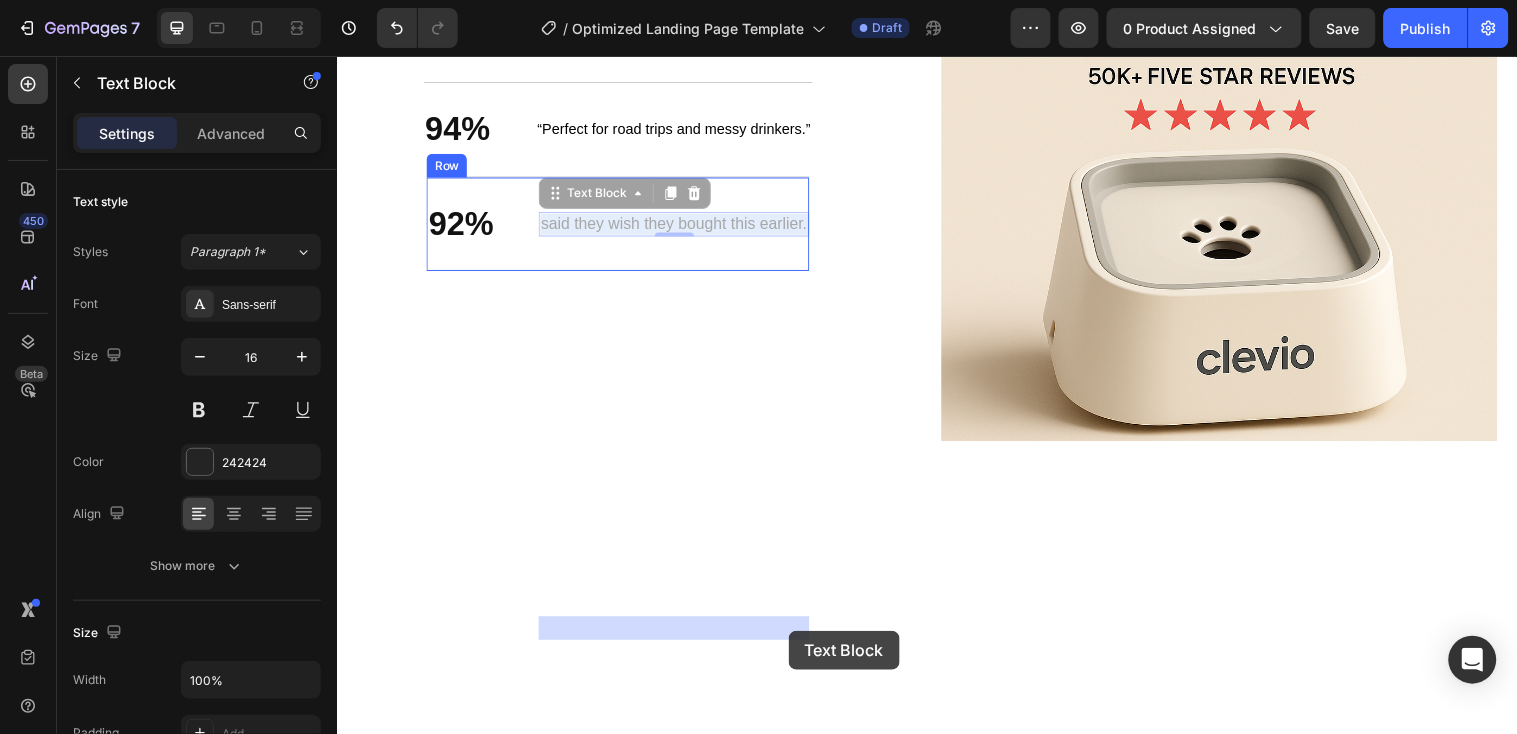 drag, startPoint x: 545, startPoint y: 624, endPoint x: 801, endPoint y: 639, distance: 256.4391 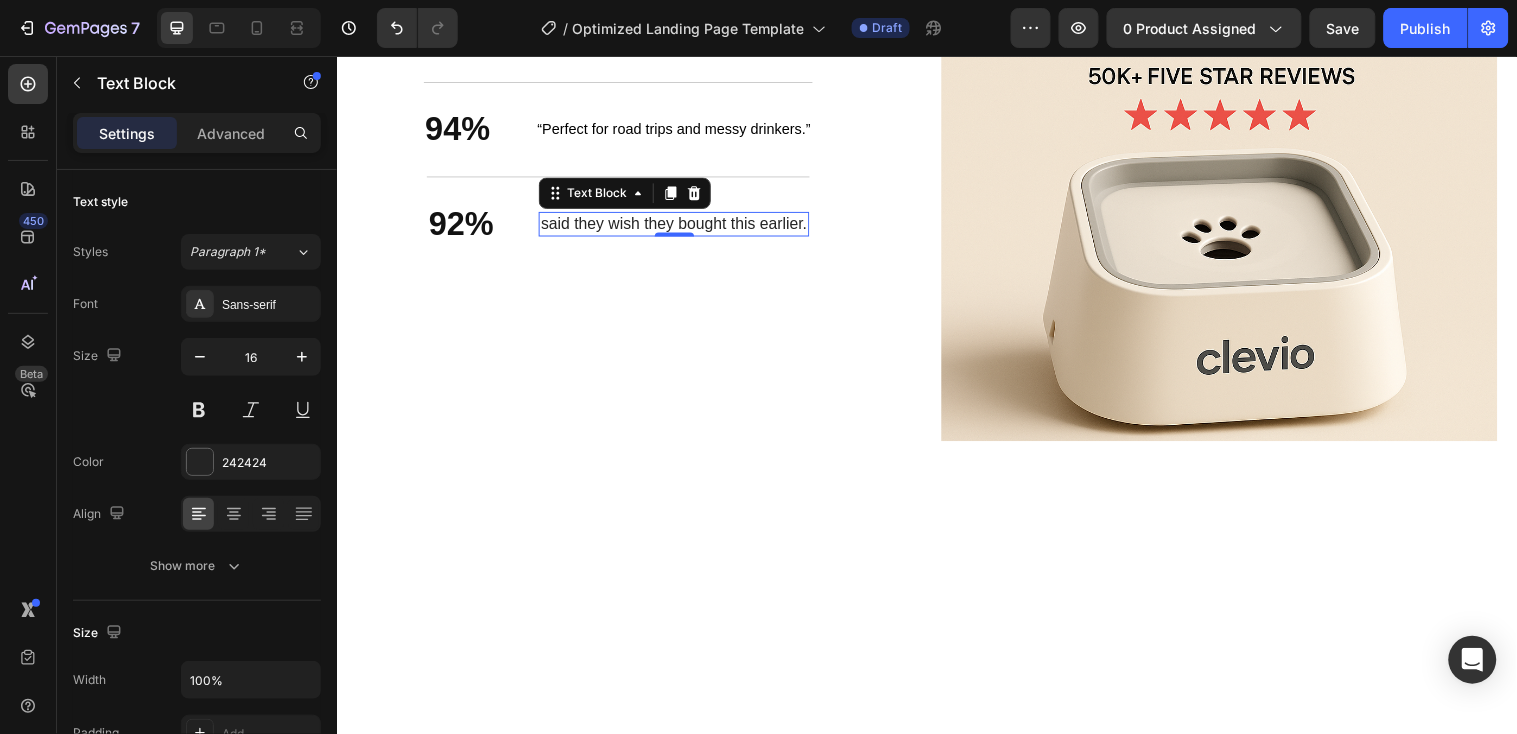 click on "Quick To Set-Up Heading 97% Text Block “Wish I found this years ago.” Text Block Row 94% Text Block “Perfect for road trips and messy drinkers.” Text Block Row 92% Text Block said they wish they bought this earlier. Text Block   0 Row" at bounding box center (623, 89) 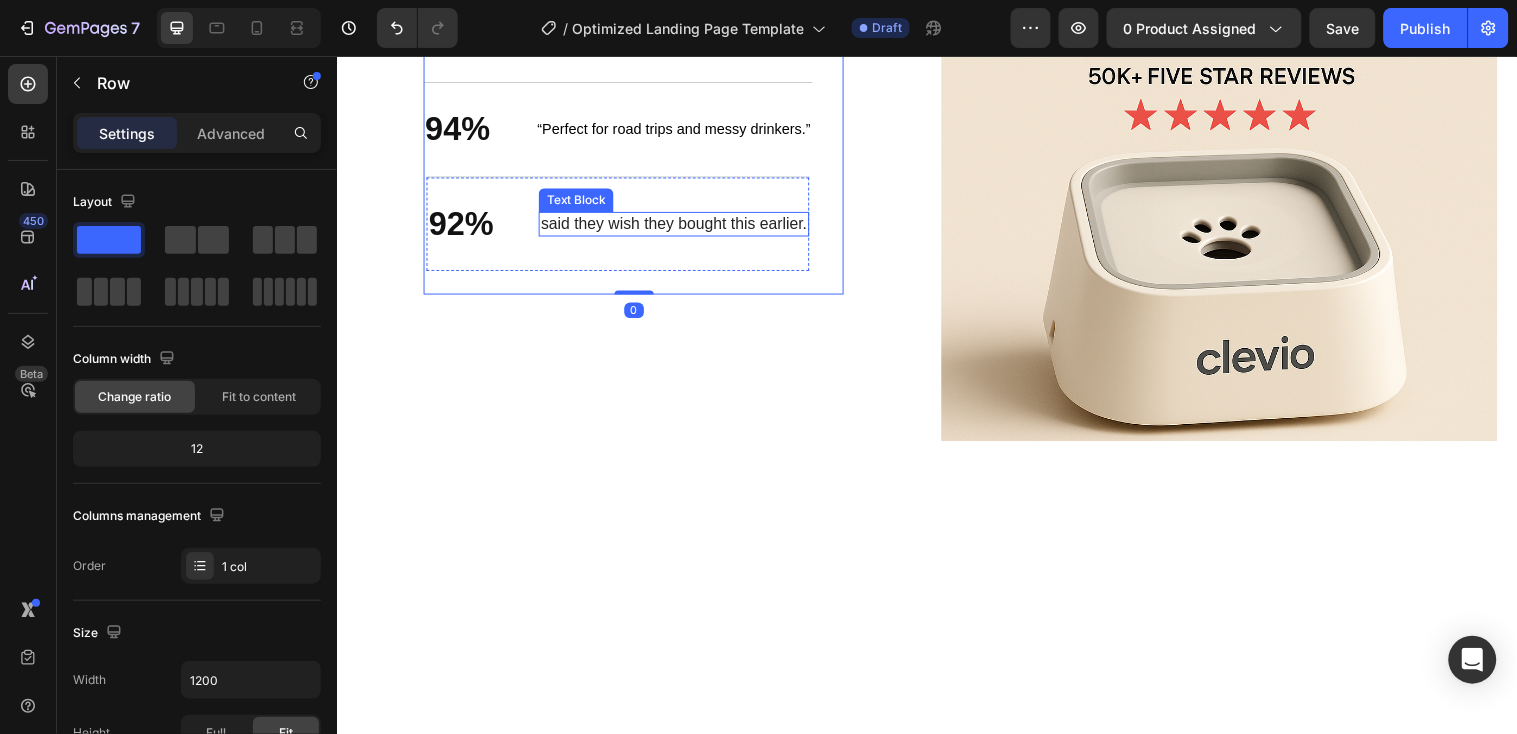 click on "said they wish they bought this earlier." at bounding box center (679, 225) 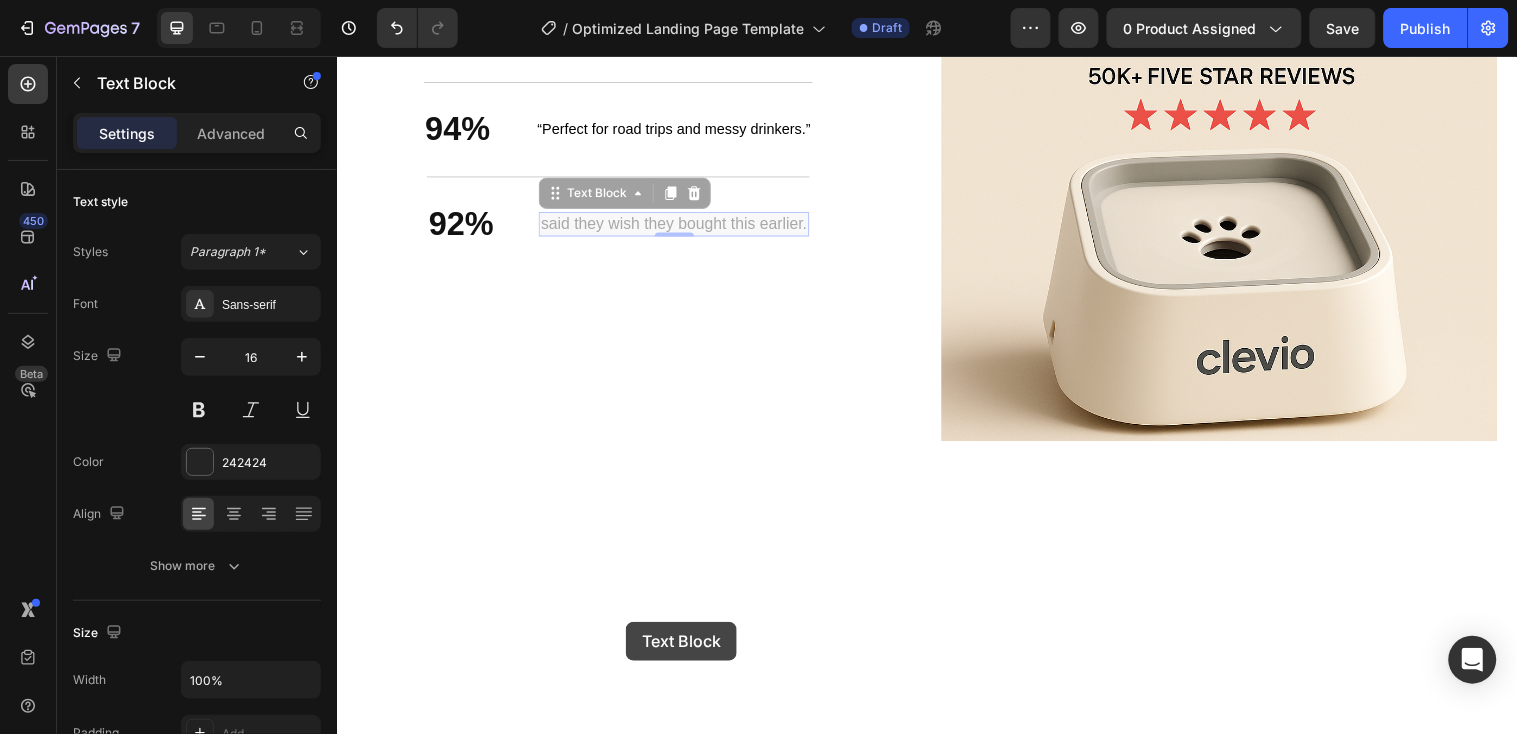 scroll, scrollTop: 3203, scrollLeft: 0, axis: vertical 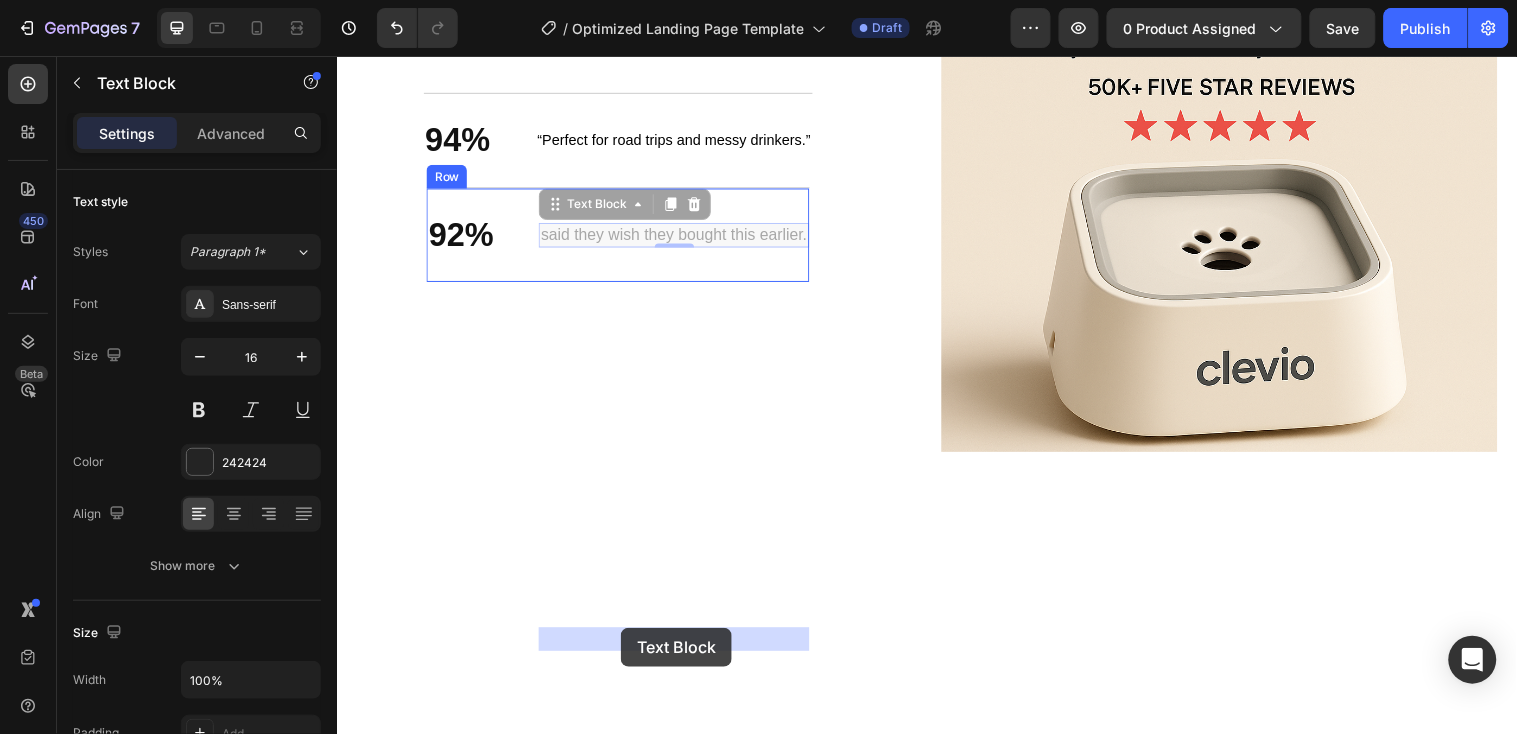 drag, startPoint x: 816, startPoint y: 641, endPoint x: 625, endPoint y: 638, distance: 191.02356 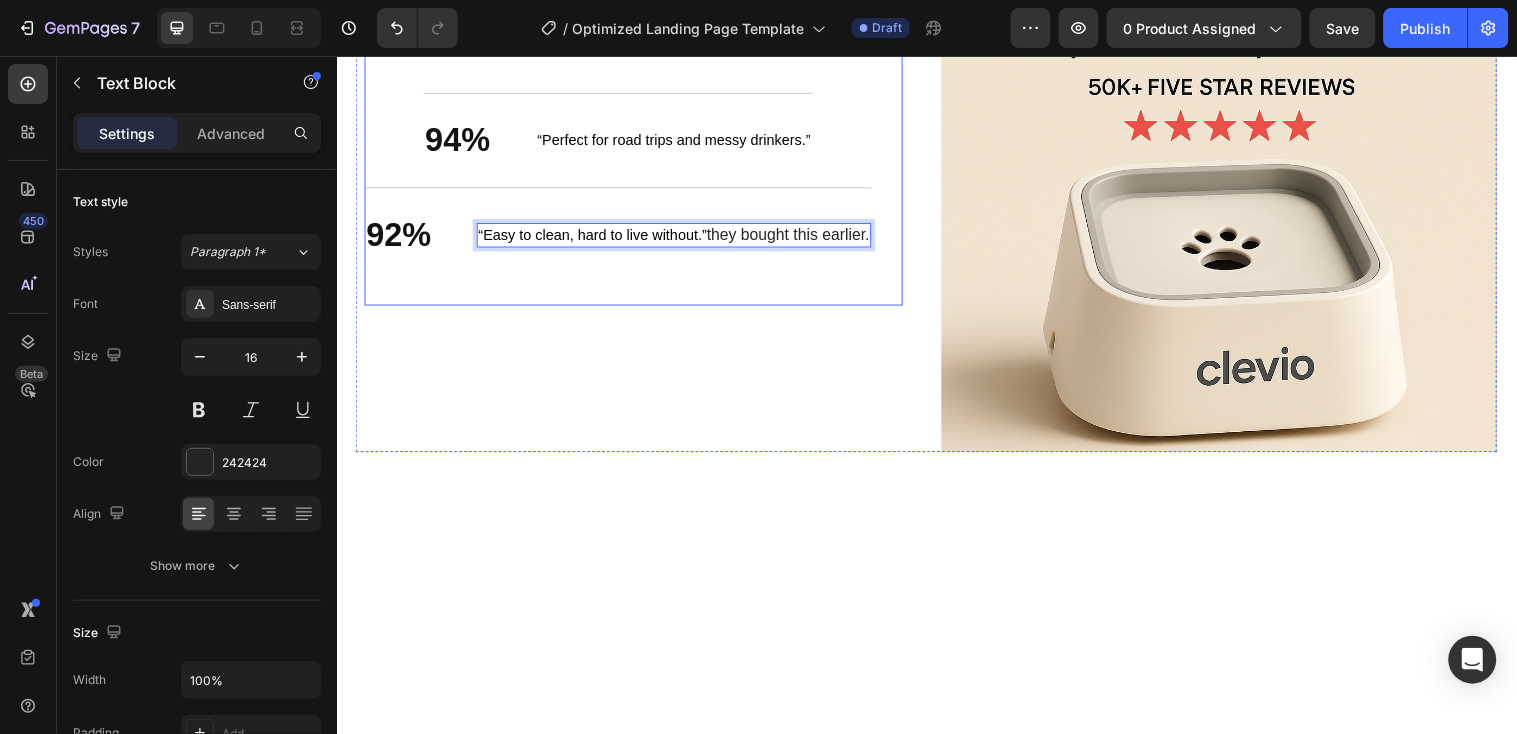 drag, startPoint x: 714, startPoint y: 644, endPoint x: 889, endPoint y: 652, distance: 175.18275 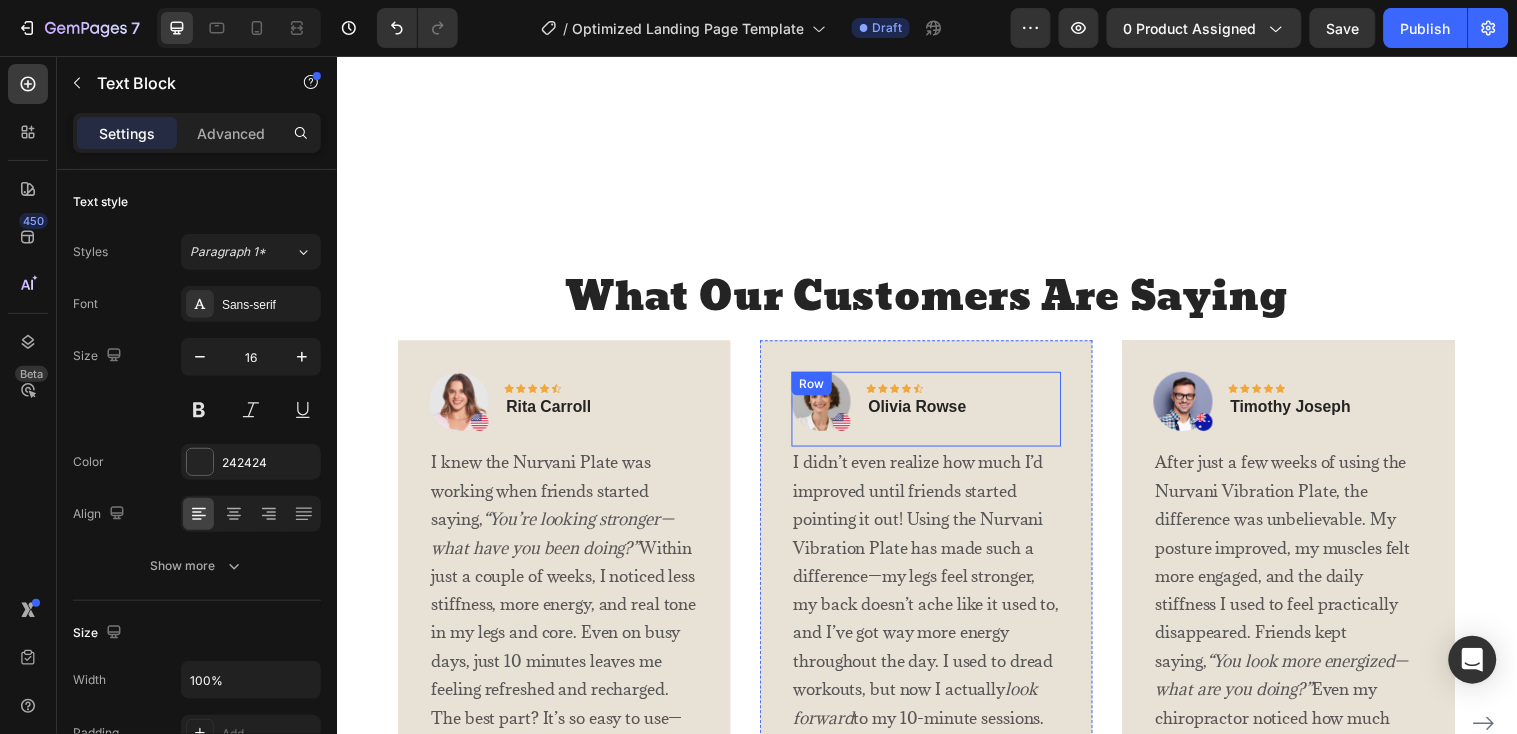 scroll, scrollTop: 4200, scrollLeft: 0, axis: vertical 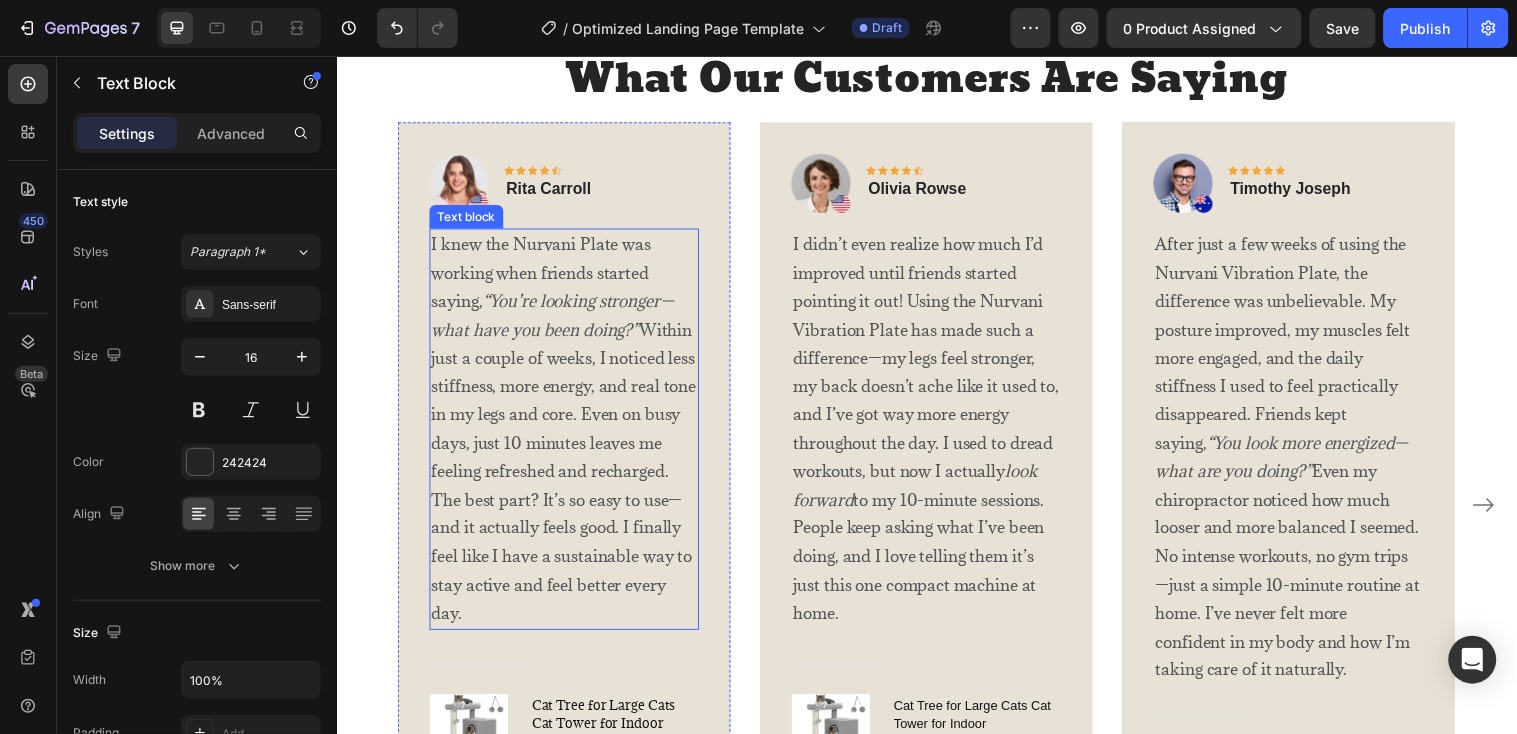 click on "I knew the Nurvani Plate was working when friends started saying,  “You’re looking stronger—what have you been doing?”  Within just a couple of weeks, I noticed less stiffness, more energy, and real tone in my legs and core. Even on busy days, just 10 minutes leaves me feeling refreshed and recharged. The best part? It’s so easy to use—and it actually feels good. I finally feel like I have a sustainable way to stay active and feel better every day." at bounding box center [568, 433] 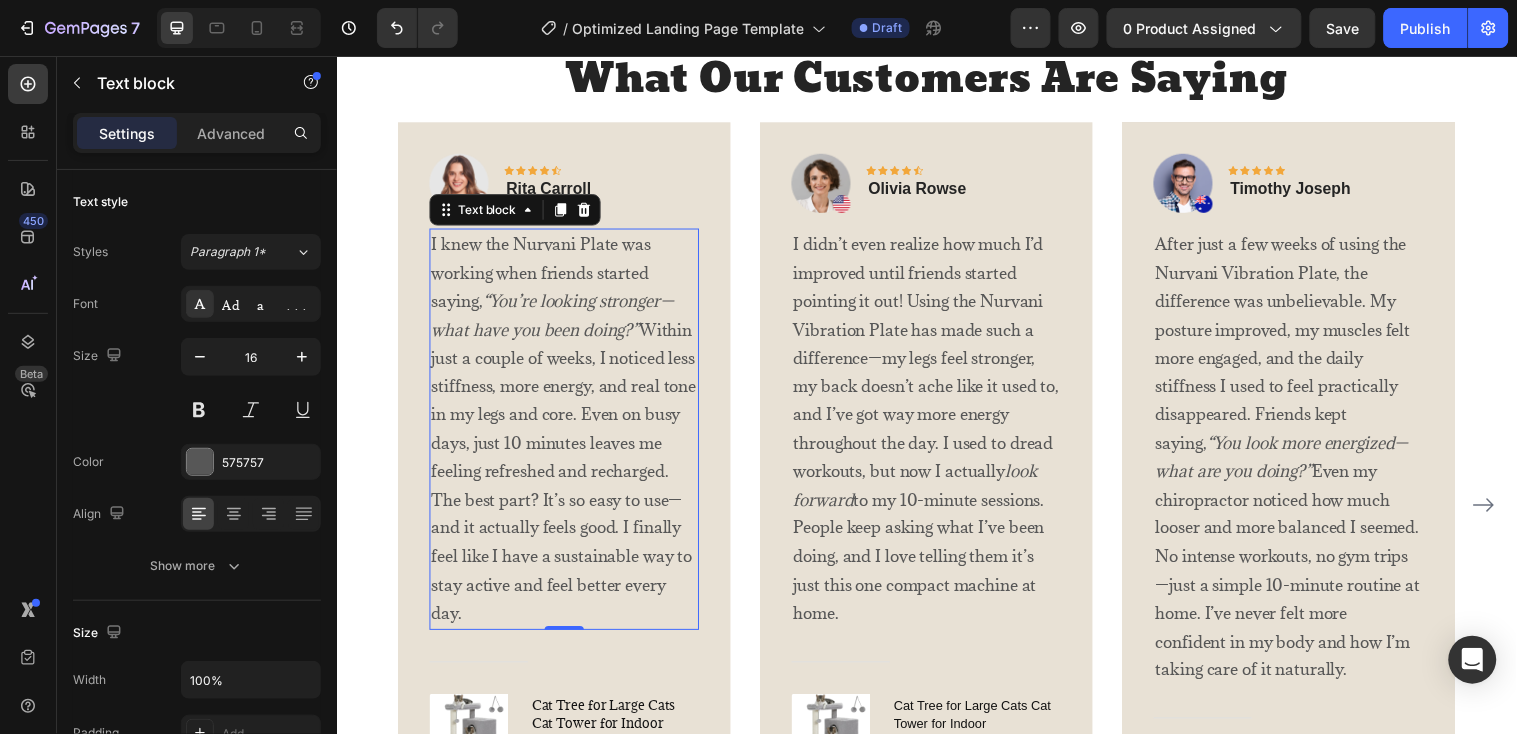 click on "I knew the Nurvani Plate was working when friends started saying,  “You’re looking stronger—what have you been doing?”  Within just a couple of weeks, I noticed less stiffness, more energy, and real tone in my legs and core. Even on busy days, just 10 minutes leaves me feeling refreshed and recharged. The best part? It’s so easy to use—and it actually feels good. I finally feel like I have a sustainable way to stay active and feel better every day." at bounding box center [568, 433] 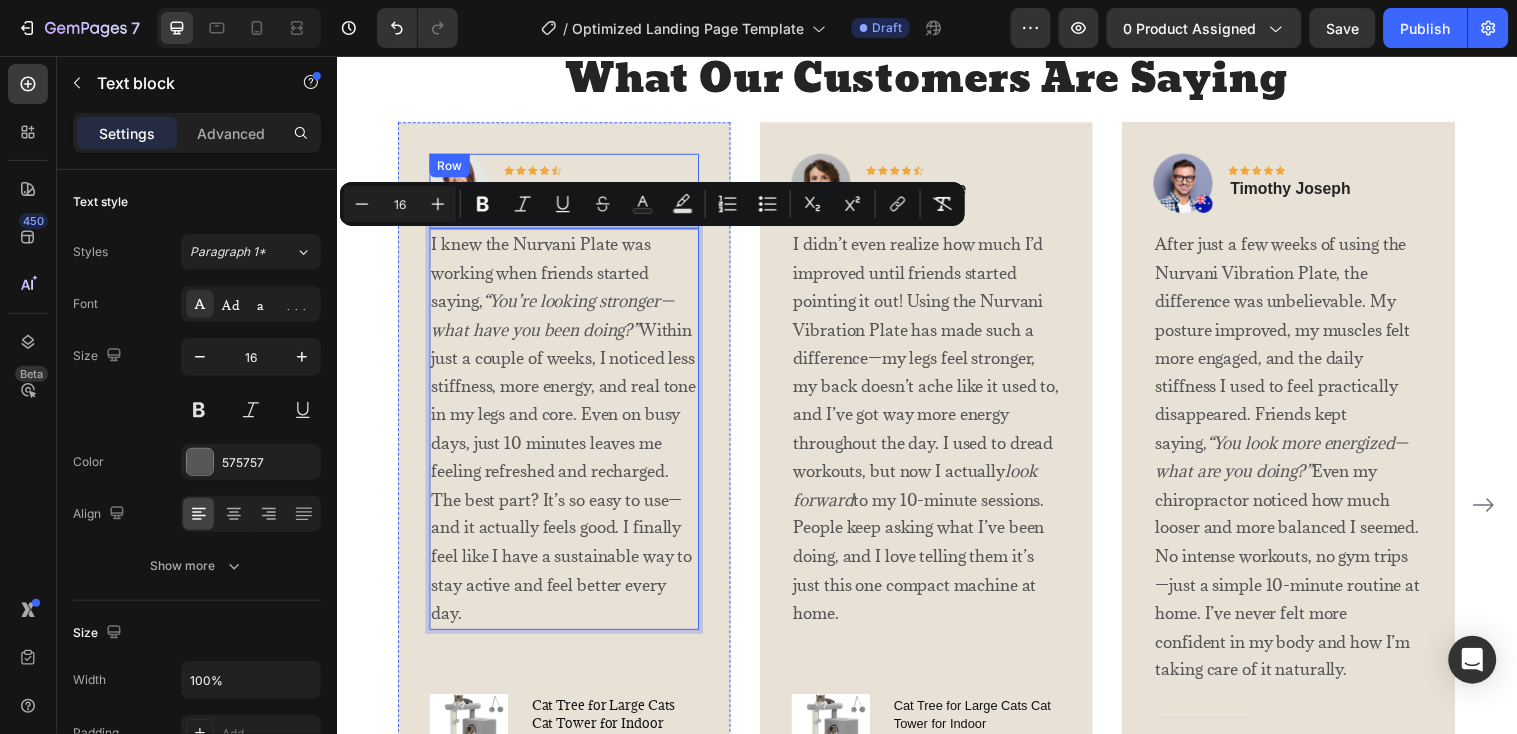 drag, startPoint x: 597, startPoint y: 617, endPoint x: 485, endPoint y: 228, distance: 404.80243 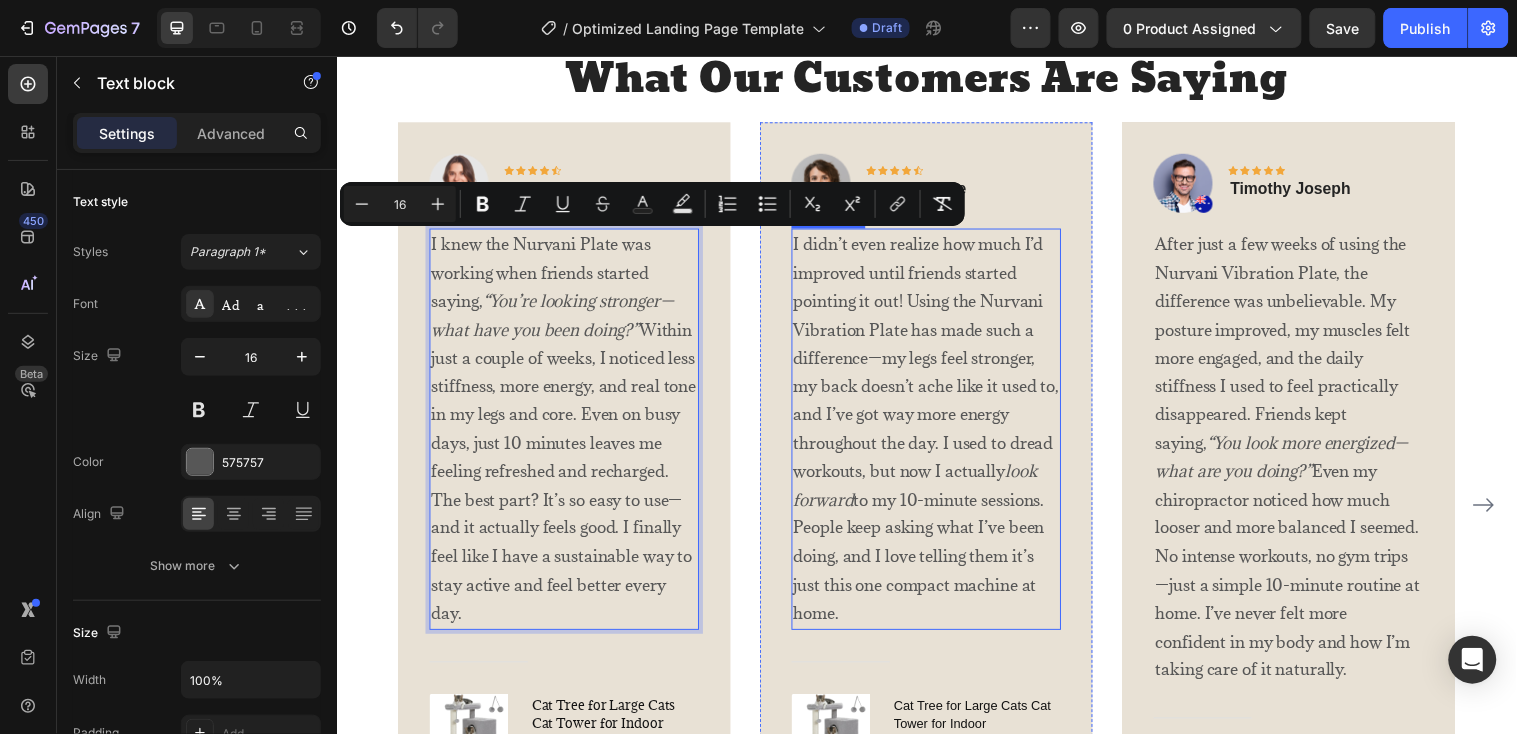 click on "I didn’t even realize how much I’d improved until friends started pointing it out! Using the Nurvani Vibration Plate has made such a difference—my legs feel stronger, my back doesn’t ache like it used to, and I’ve got way more energy throughout the day. I used to dread workouts, but now I actually  look forward  to my 10-minute sessions. People keep asking what I’ve been doing, and I love telling them it’s just this one compact machine at home." at bounding box center [936, 433] 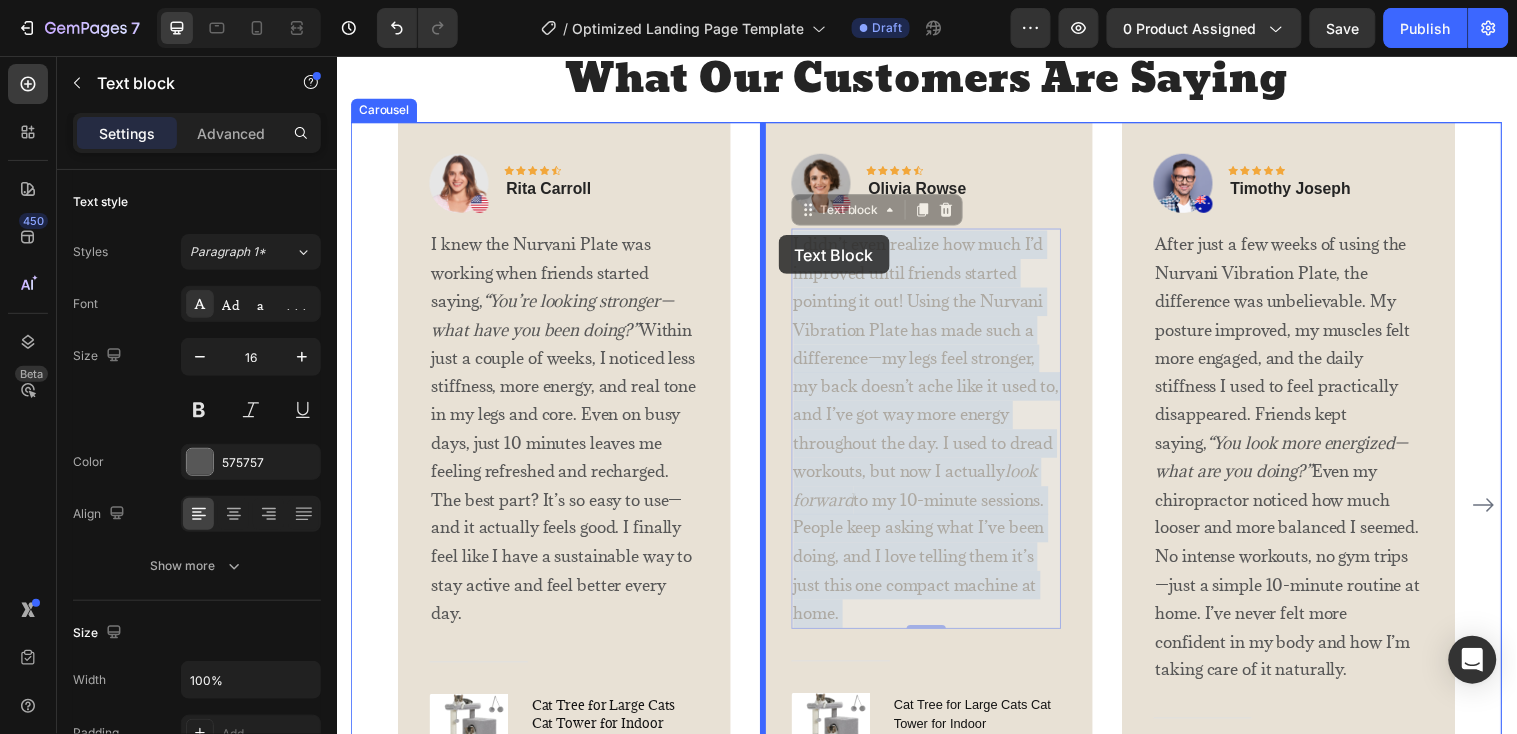 drag, startPoint x: 874, startPoint y: 618, endPoint x: 785, endPoint y: 237, distance: 391.25696 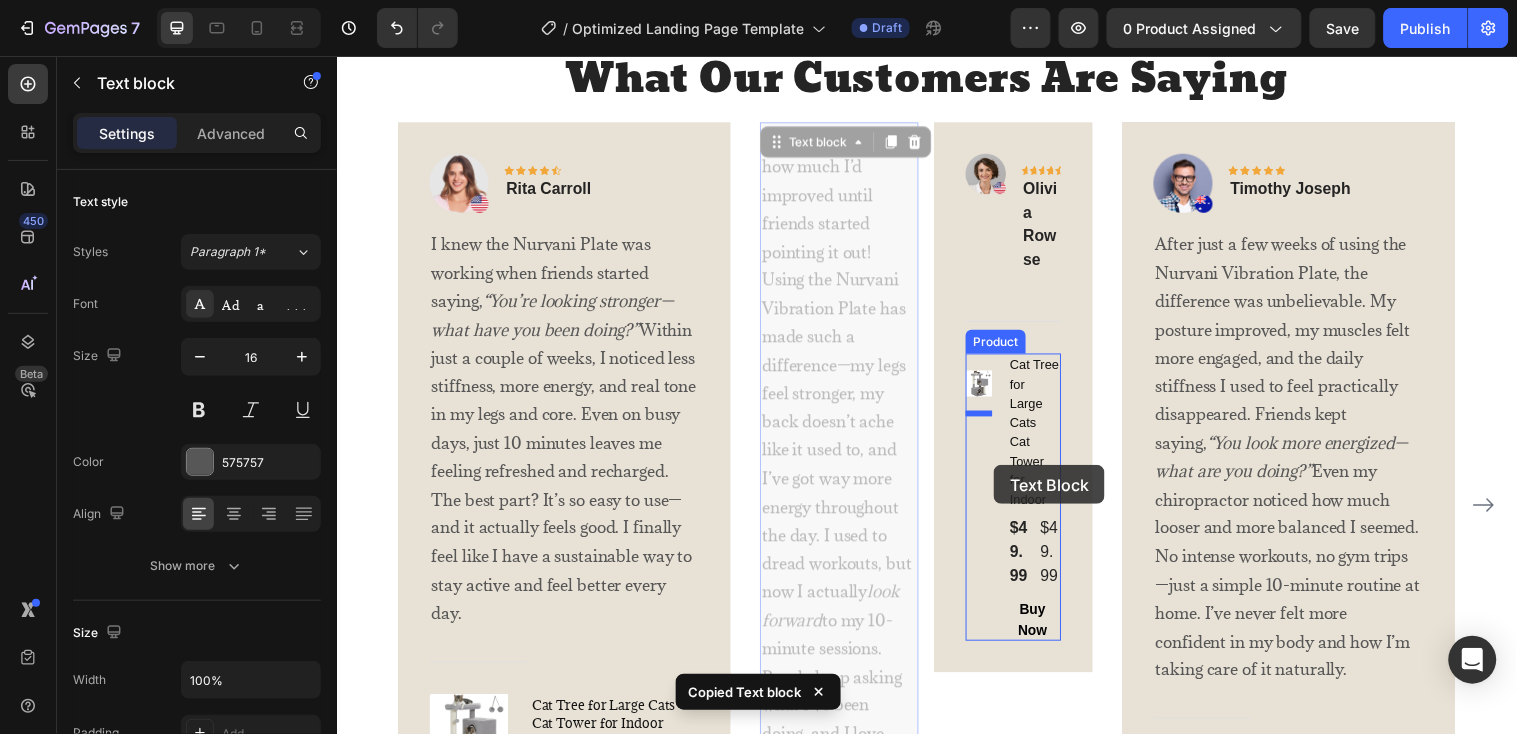 drag, startPoint x: 871, startPoint y: 451, endPoint x: 1008, endPoint y: 472, distance: 138.60014 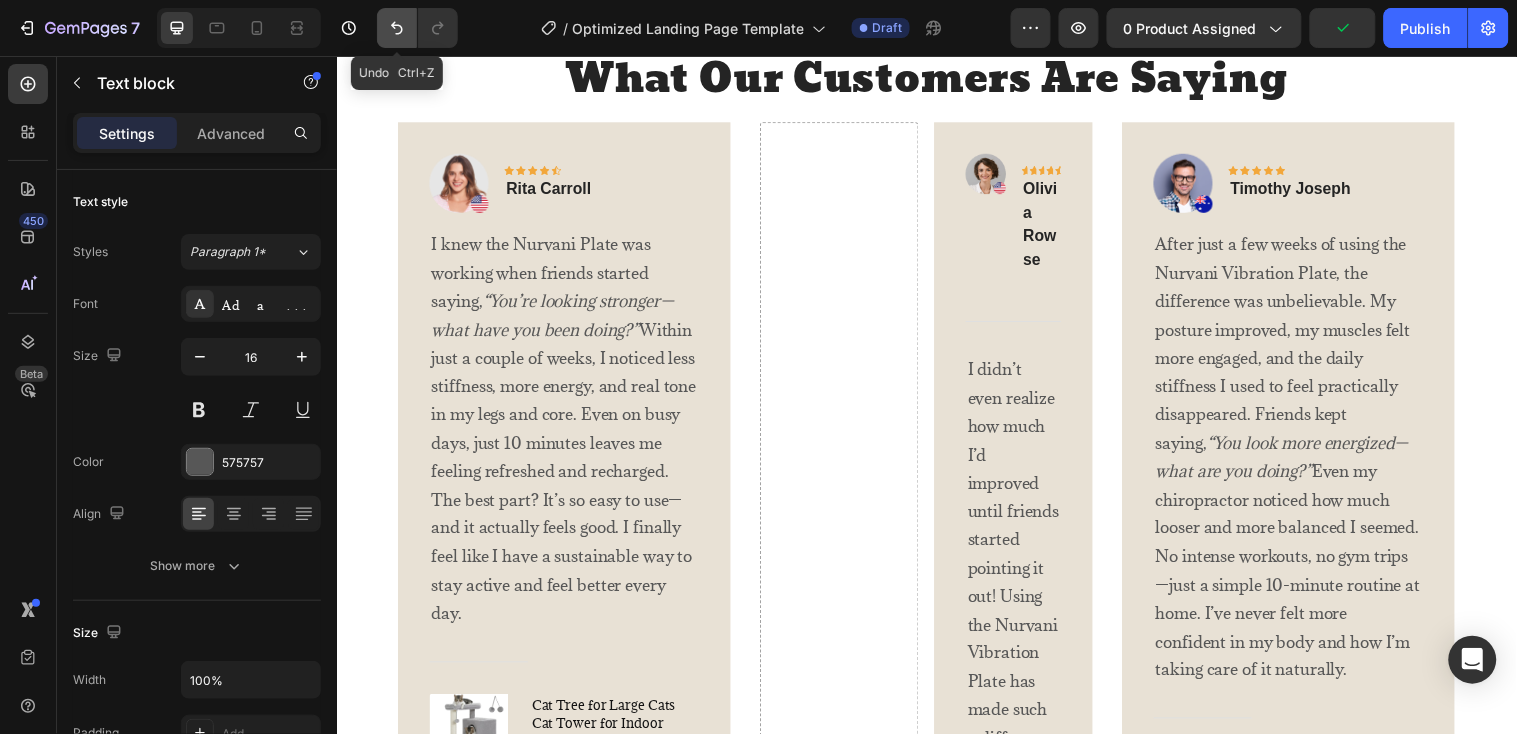 click 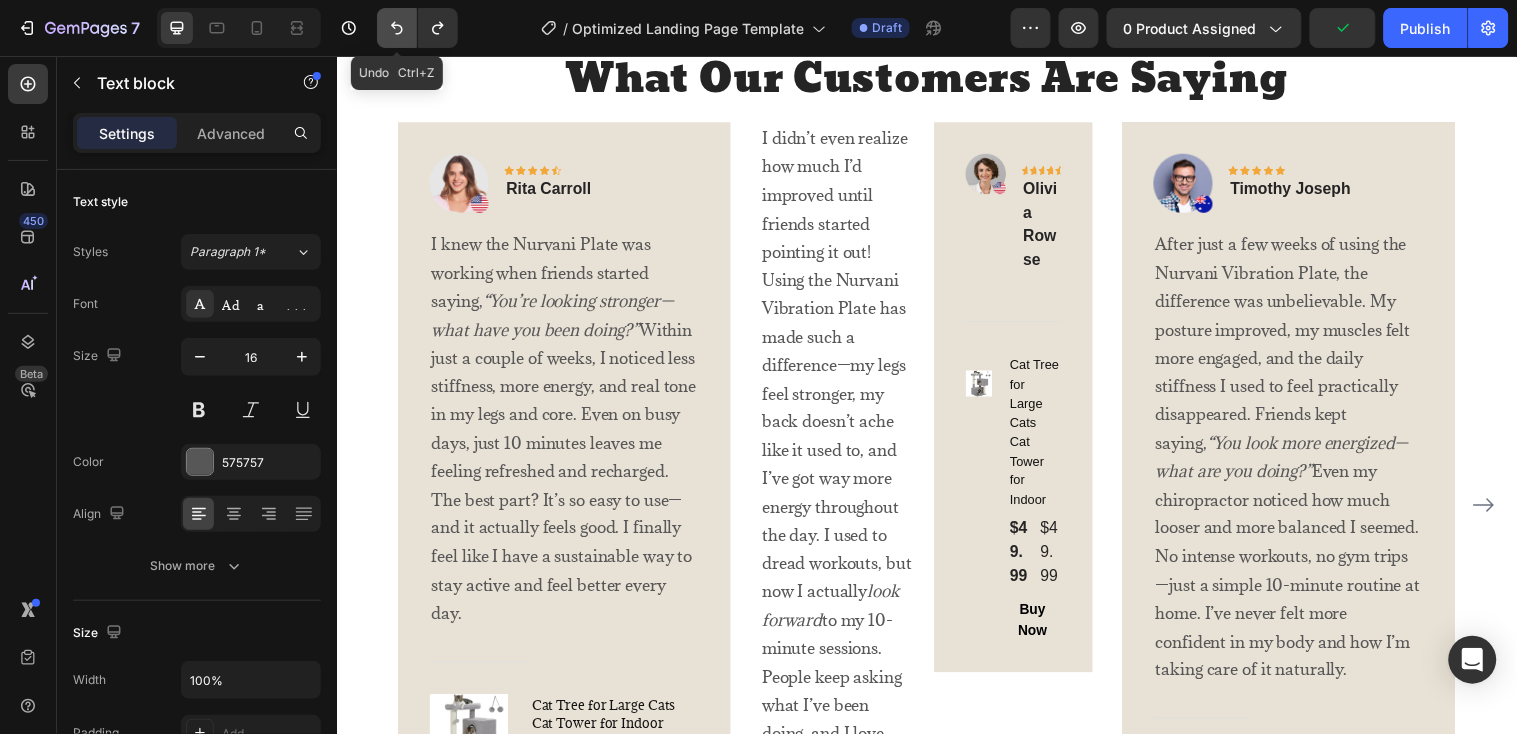 click 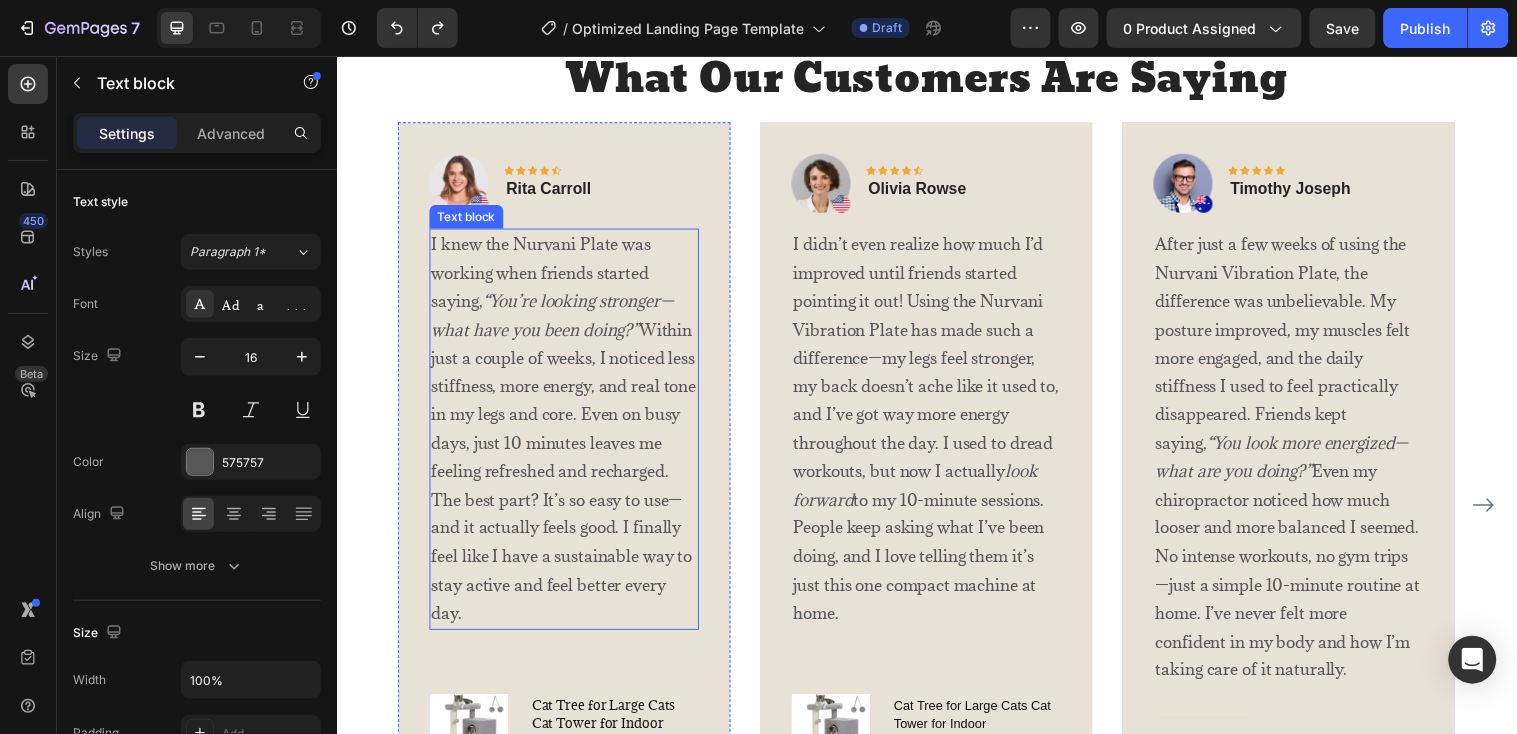 click on "I knew the Nurvani Plate was working when friends started saying,  “You’re looking stronger—what have you been doing?”  Within just a couple of weeks, I noticed less stiffness, more energy, and real tone in my legs and core. Even on busy days, just 10 minutes leaves me feeling refreshed and recharged. The best part? It’s so easy to use—and it actually feels good. I finally feel like I have a sustainable way to stay active and feel better every day." at bounding box center [568, 433] 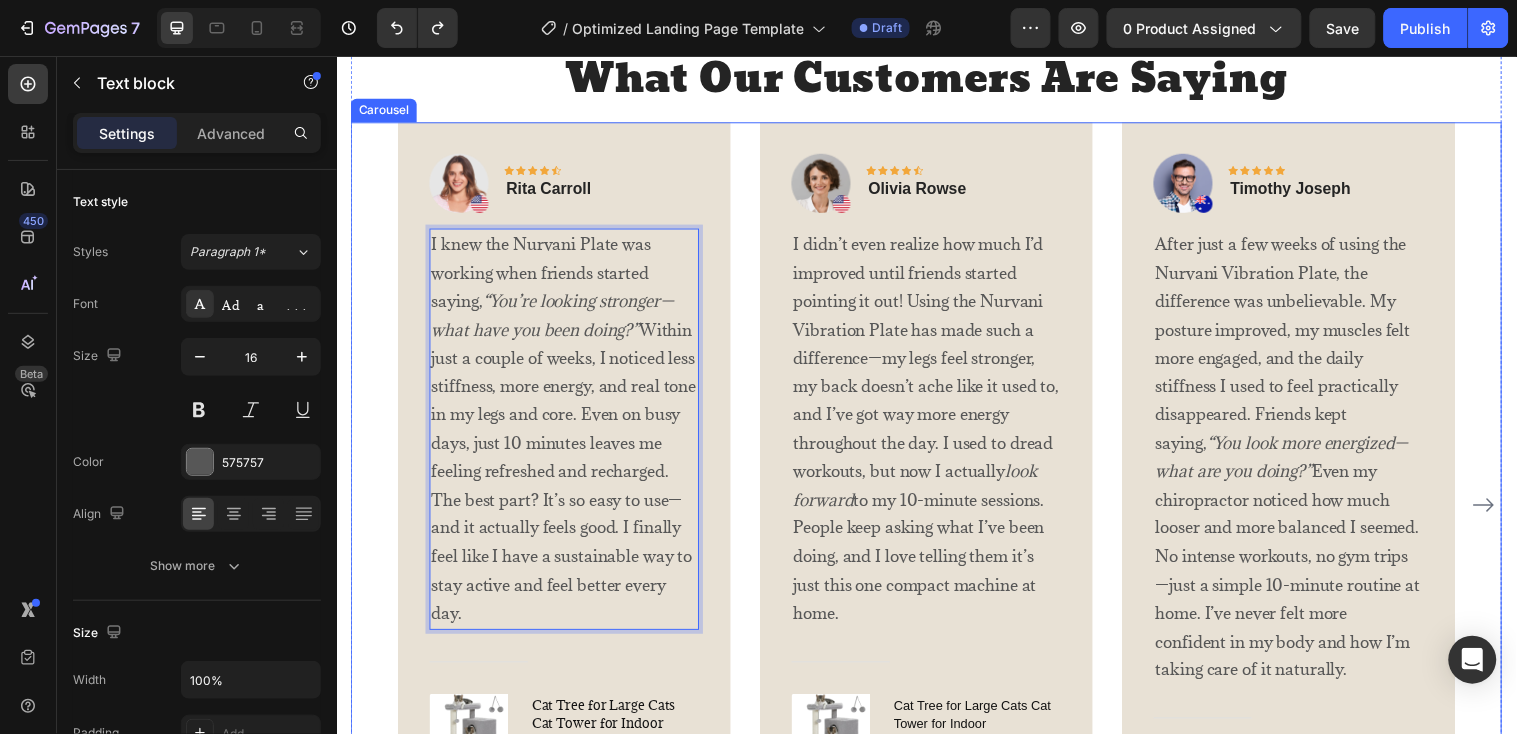 drag, startPoint x: 592, startPoint y: 621, endPoint x: 365, endPoint y: 209, distance: 470.39664 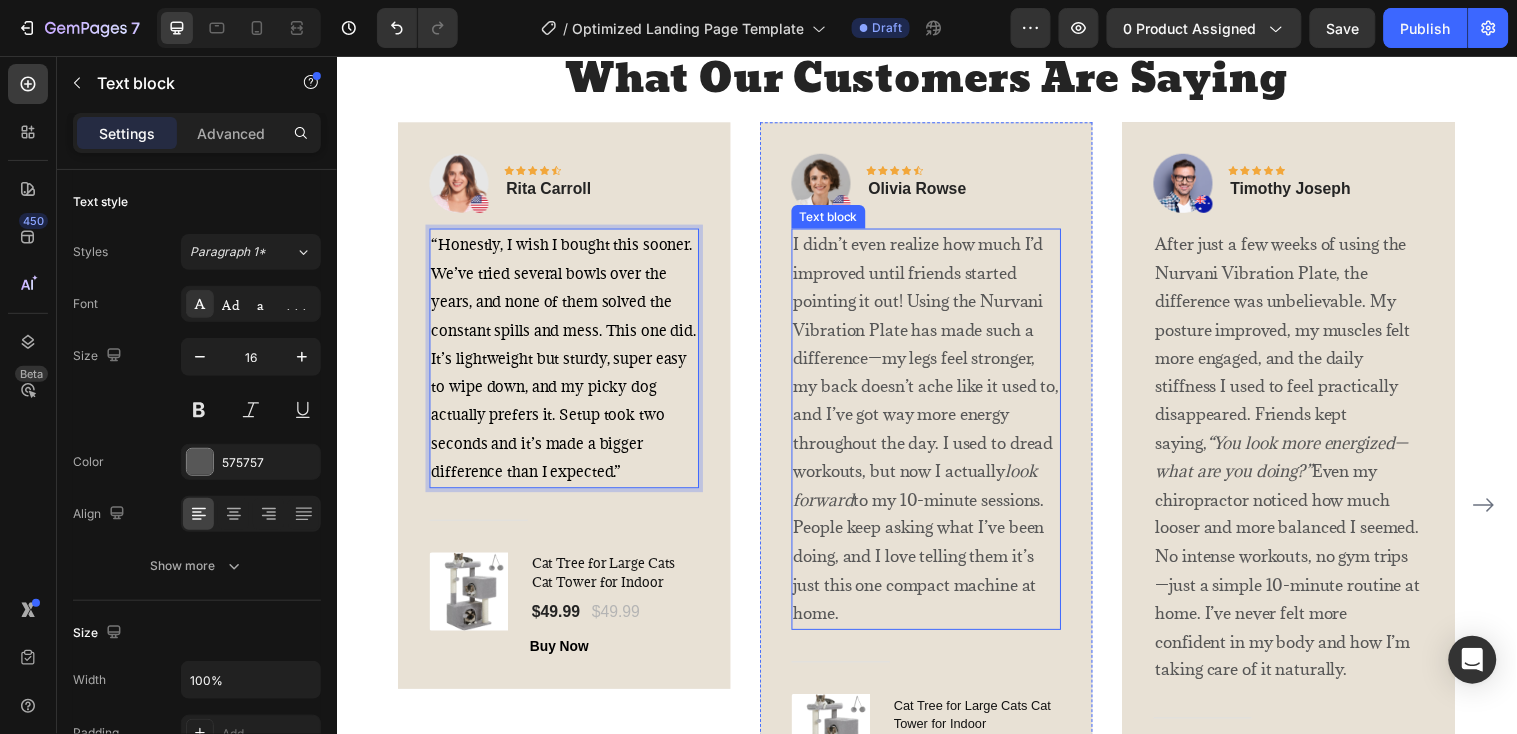 click on "I didn’t even realize how much I’d improved until friends started pointing it out! Using the Nurvani Vibration Plate has made such a difference—my legs feel stronger, my back doesn’t ache like it used to, and I’ve got way more energy throughout the day. I used to dread workouts, but now I actually  look forward  to my 10-minute sessions. People keep asking what I’ve been doing, and I love telling them it’s just this one compact machine at home." at bounding box center [936, 433] 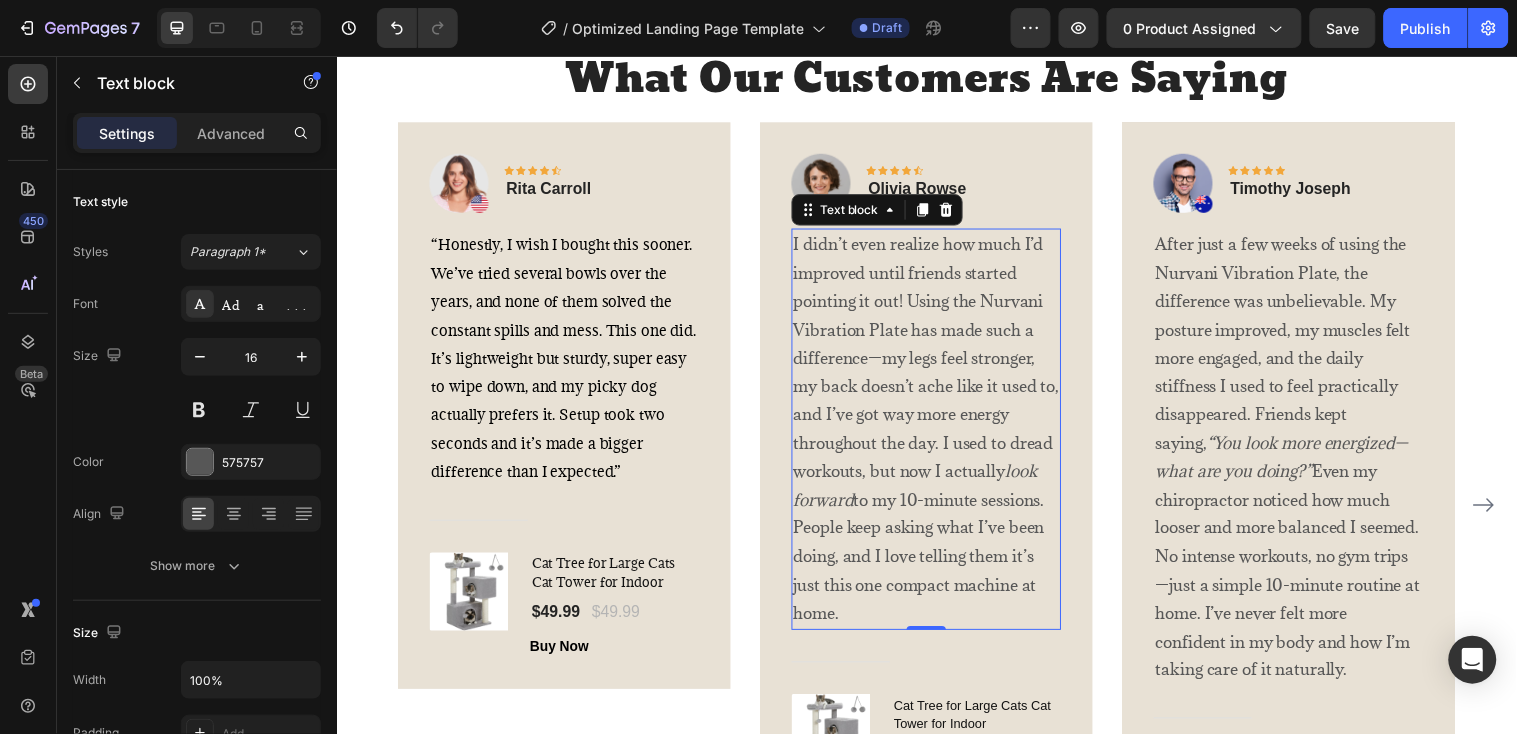 click on "I didn’t even realize how much I’d improved until friends started pointing it out! Using the Nurvani Vibration Plate has made such a difference—my legs feel stronger, my back doesn’t ache like it used to, and I’ve got way more energy throughout the day. I used to dread workouts, but now I actually  look forward  to my 10-minute sessions. People keep asking what I’ve been doing, and I love telling them it’s just this one compact machine at home." at bounding box center [936, 433] 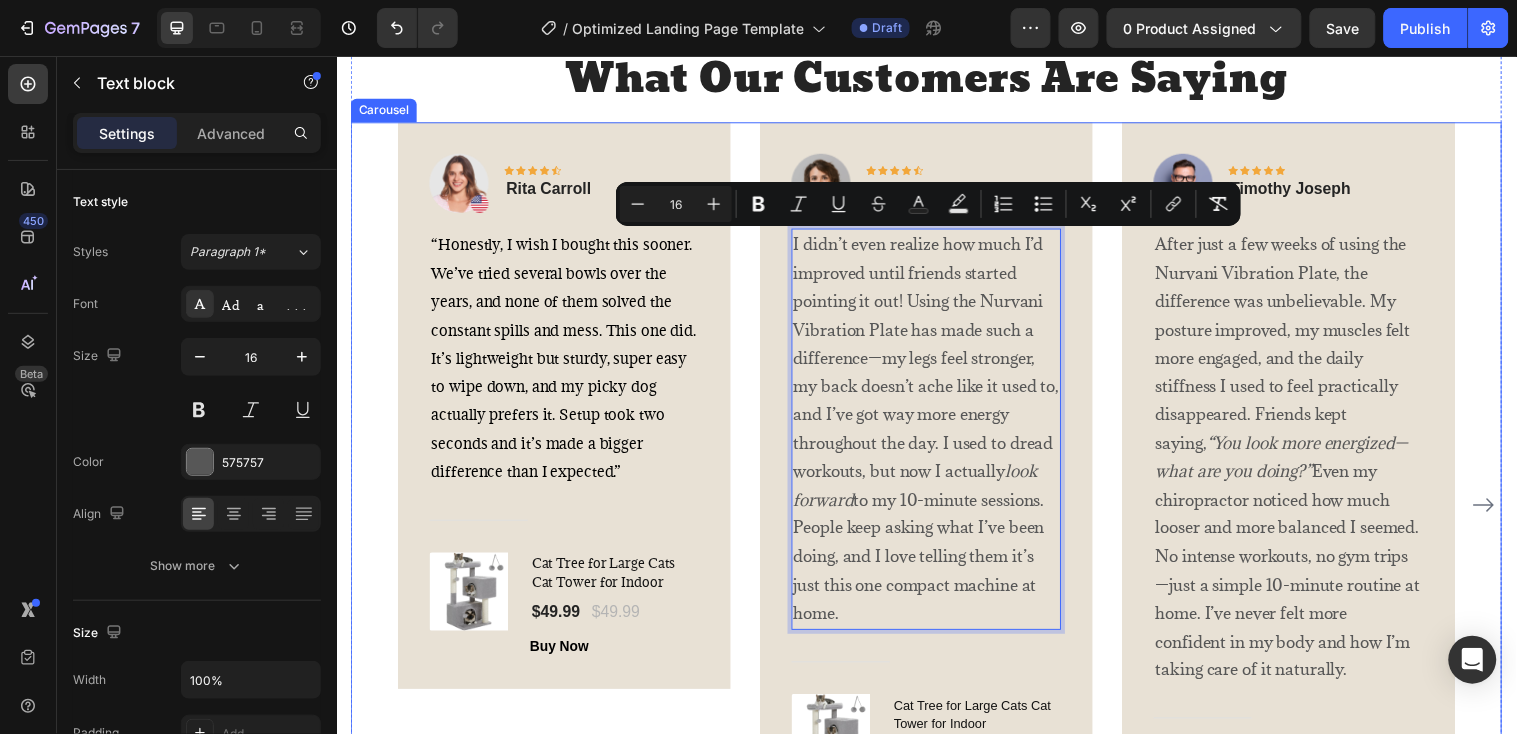 drag, startPoint x: 851, startPoint y: 618, endPoint x: 758, endPoint y: 175, distance: 452.65662 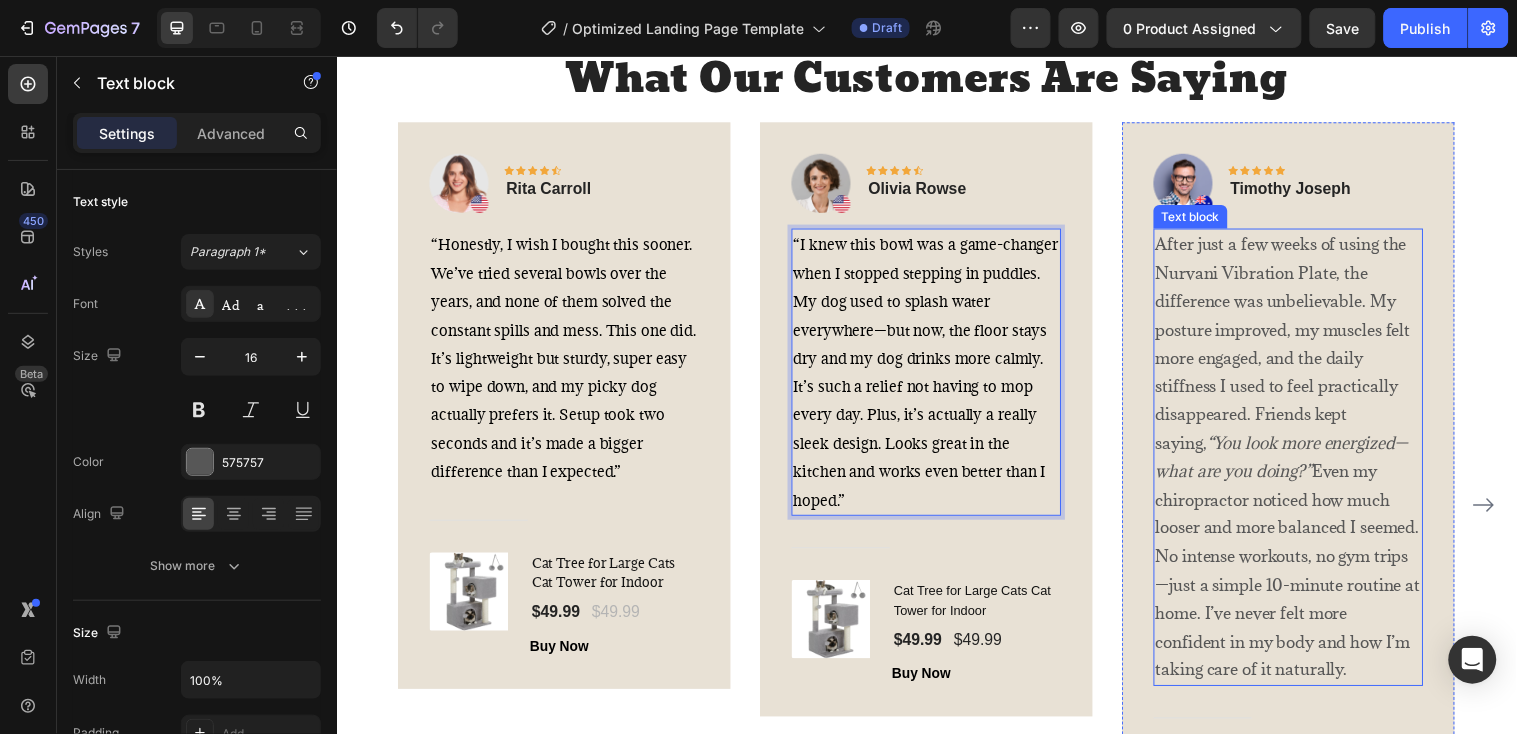 click on "After just a few weeks of using the Nurvani Vibration Plate, the difference was unbelievable. My posture improved, my muscles felt more engaged, and the daily stiffness I used to feel practically disappeared. Friends kept saying,  “You look more energized—what are you doing?”  Even my chiropractor noticed how much looser and more balanced I seemed. No intense workouts, no gym trips—just a simple 10-minute routine at home. I’ve never felt more confident in my body and how I’m taking care of it naturally." at bounding box center (1304, 462) 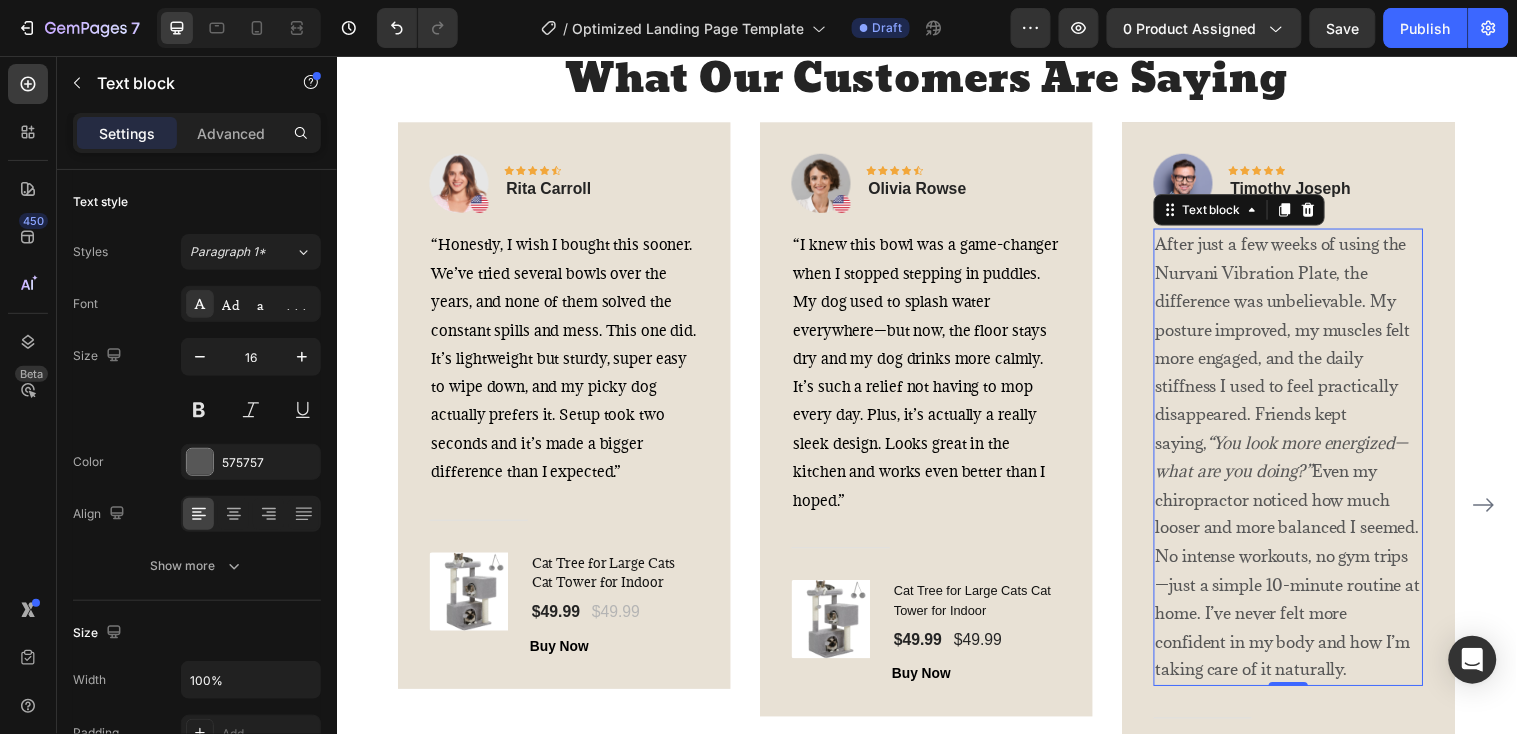 click on "After just a few weeks of using the Nurvani Vibration Plate, the difference was unbelievable. My posture improved, my muscles felt more engaged, and the daily stiffness I used to feel practically disappeared. Friends kept saying,  “You look more energized—what are you doing?”  Even my chiropractor noticed how much looser and more balanced I seemed. No intense workouts, no gym trips—just a simple 10-minute routine at home. I’ve never felt more confident in my body and how I’m taking care of it naturally." at bounding box center (1304, 462) 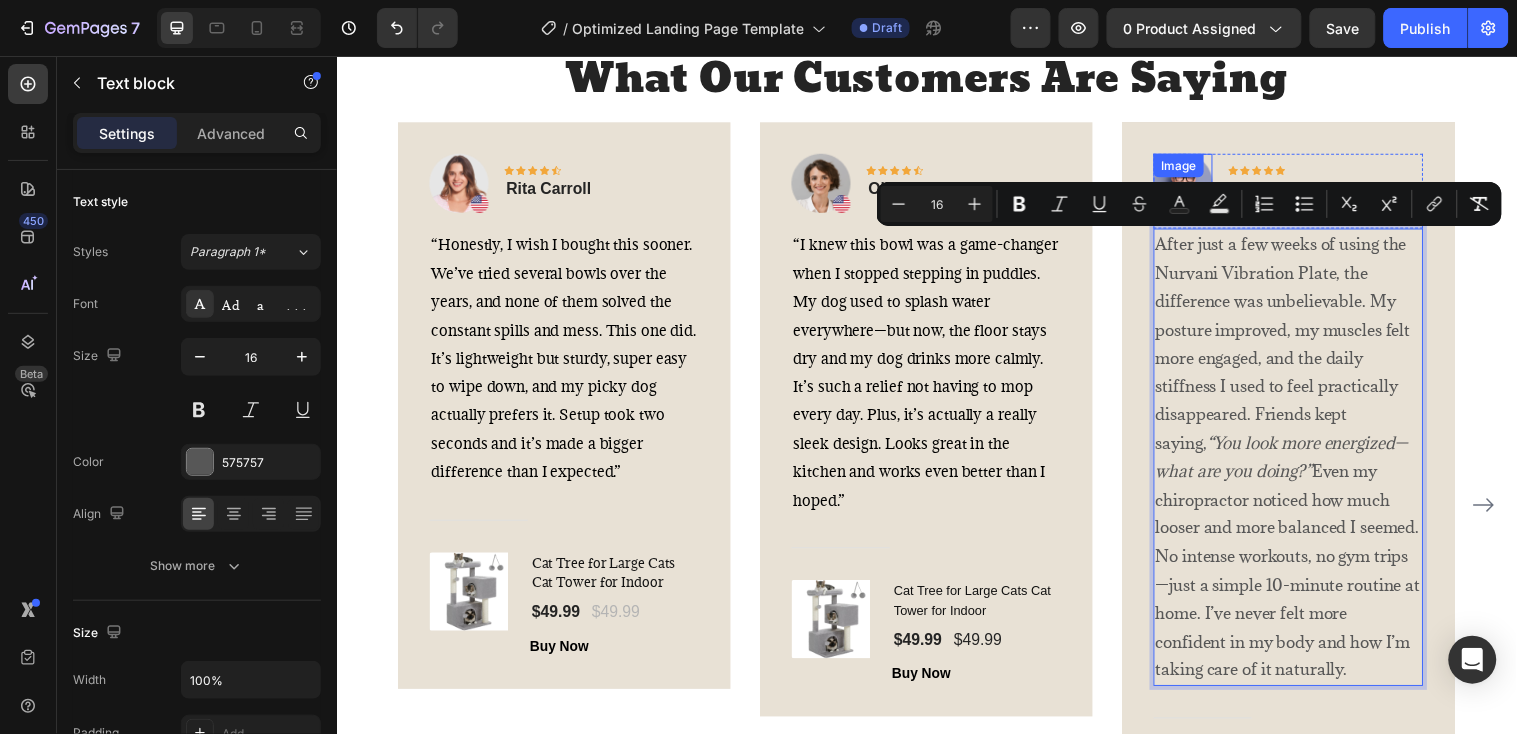 drag, startPoint x: 1428, startPoint y: 675, endPoint x: 1170, endPoint y: 184, distance: 554.65753 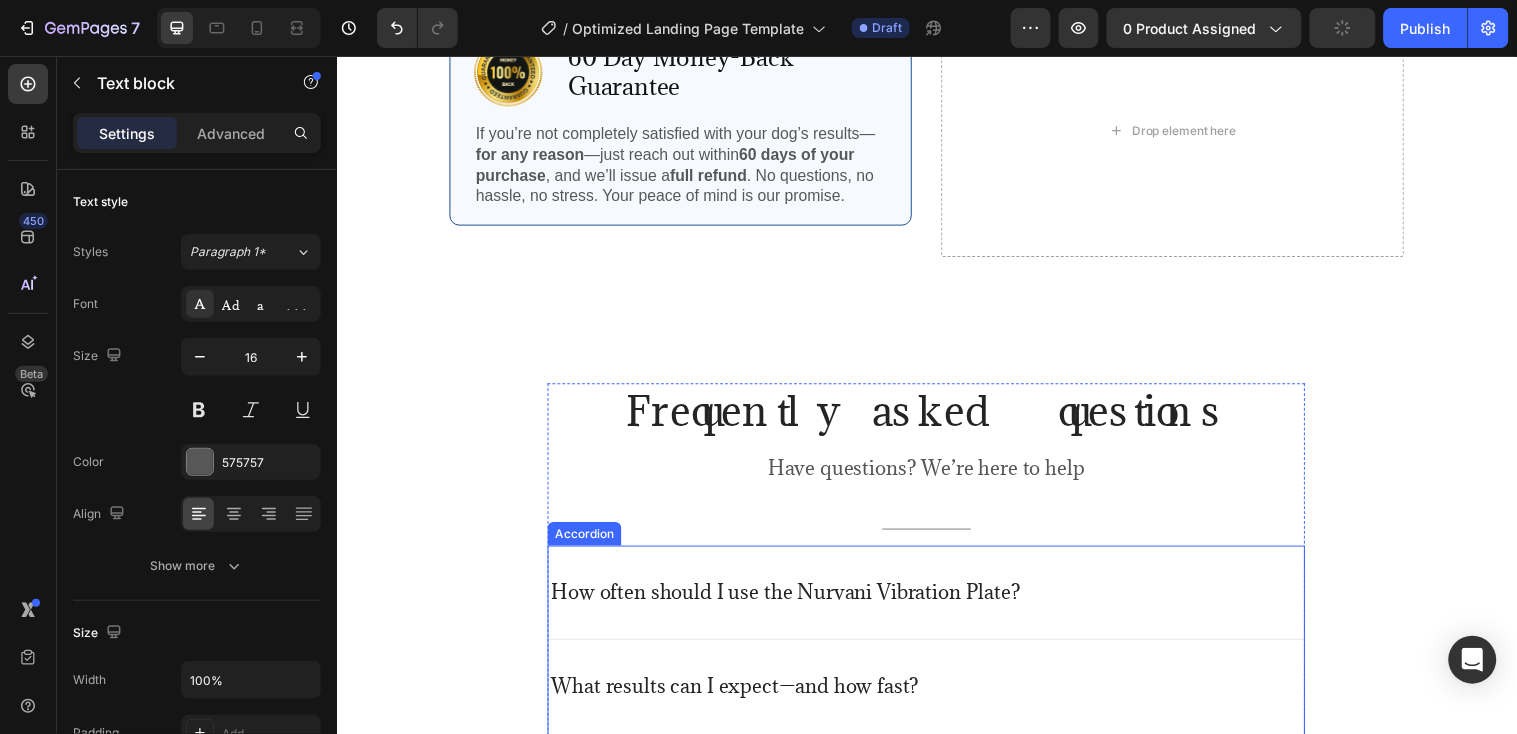 scroll, scrollTop: 5525, scrollLeft: 0, axis: vertical 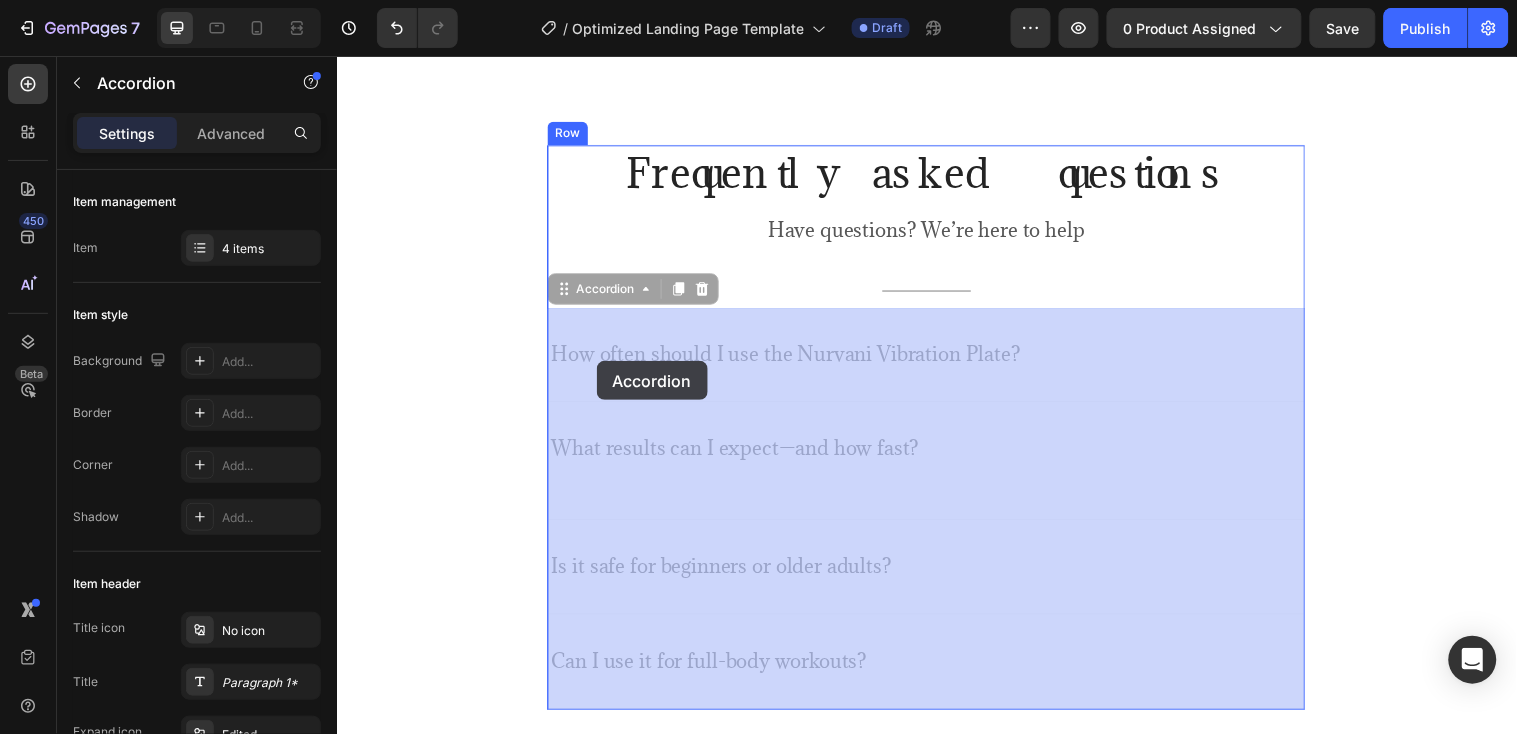 drag, startPoint x: 1022, startPoint y: 362, endPoint x: 879, endPoint y: 482, distance: 186.67886 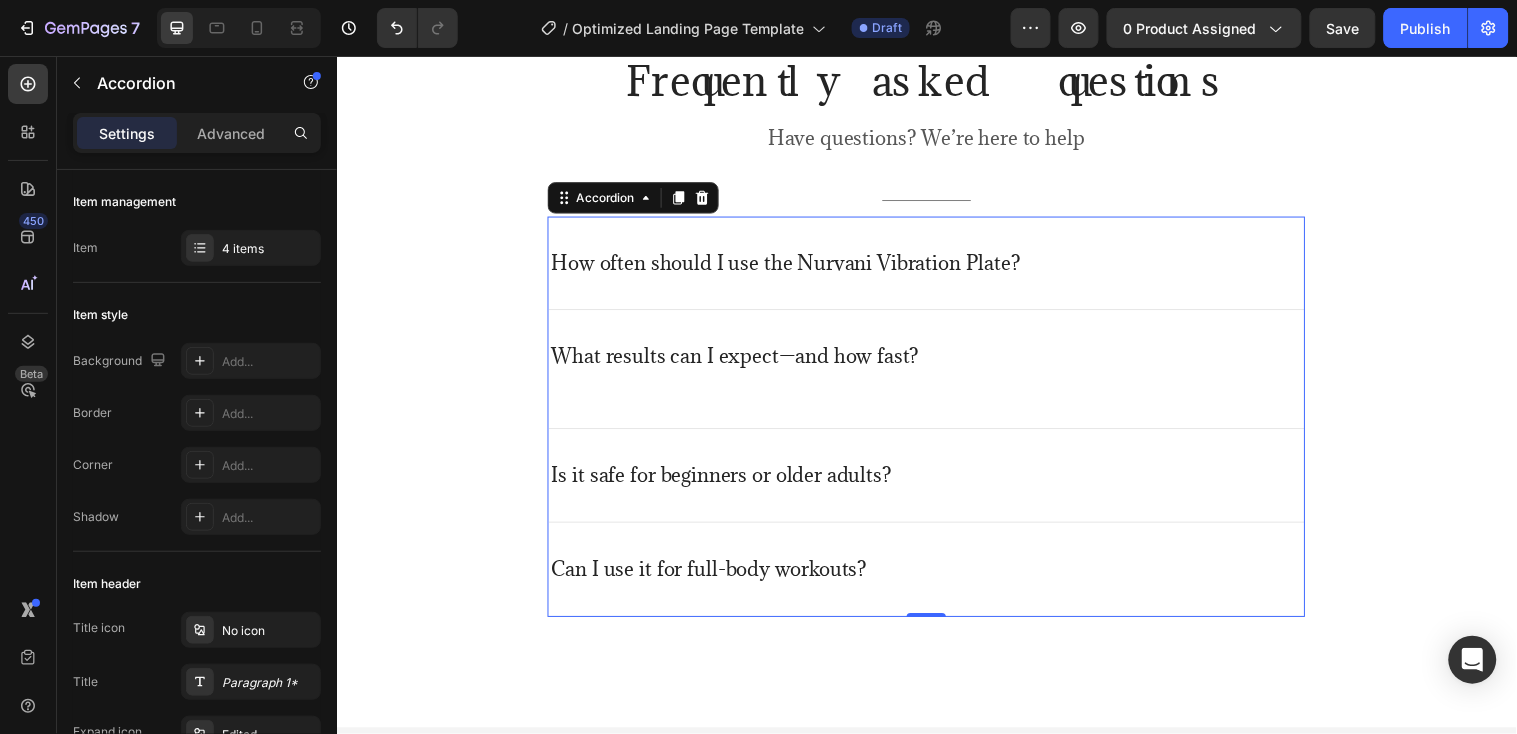 scroll, scrollTop: 5620, scrollLeft: 0, axis: vertical 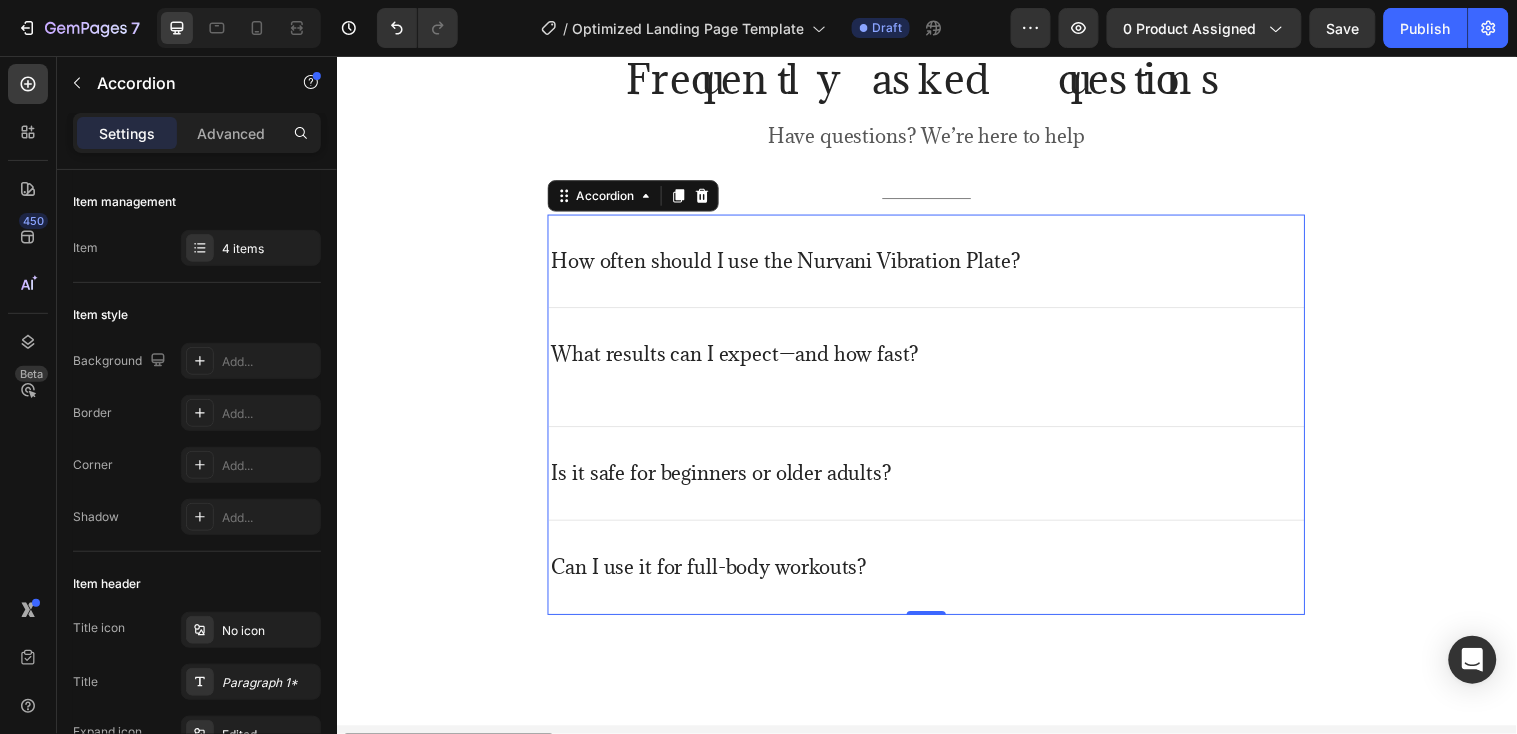 click on "Can I use it for full-body workouts?" at bounding box center [936, 574] 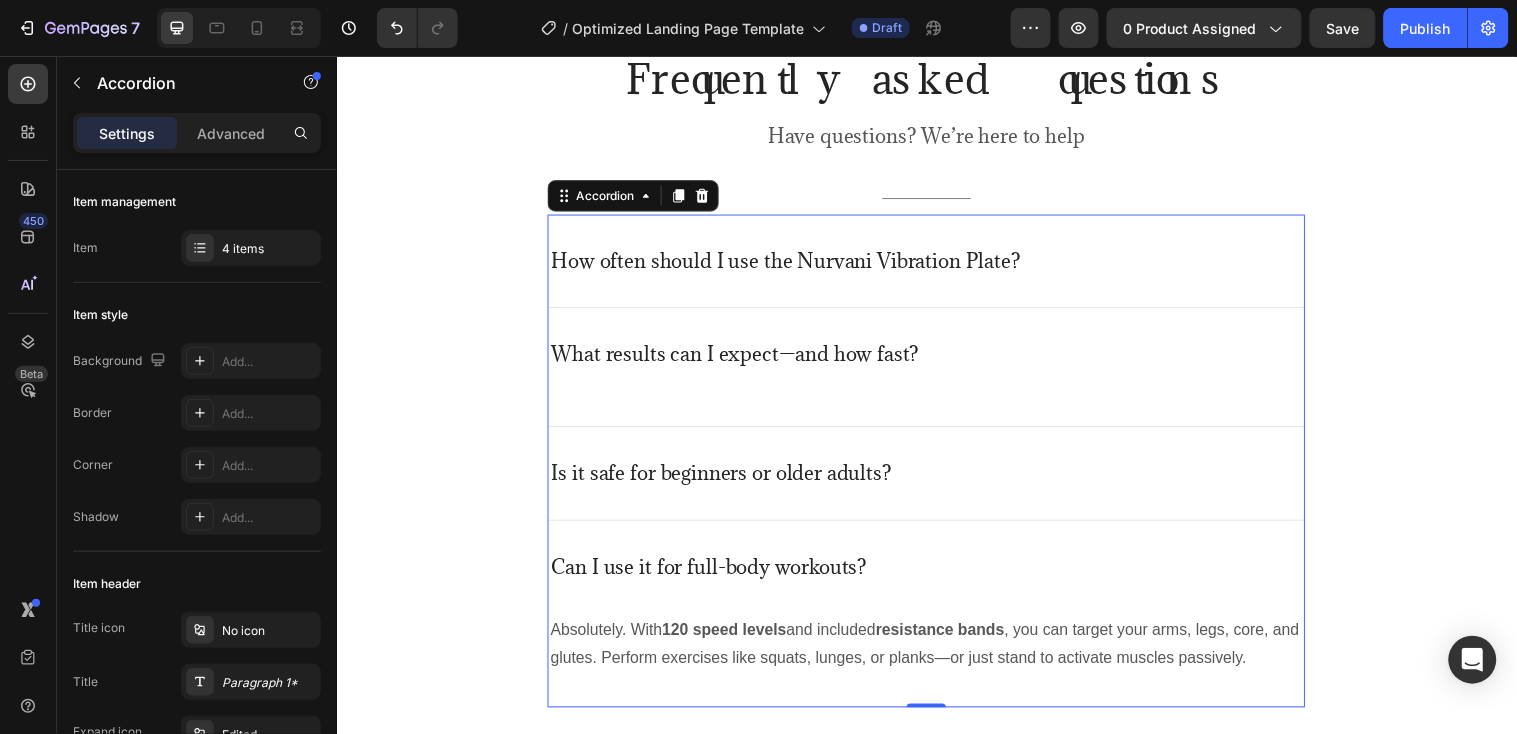 click on "Can I use it for full-body workouts?" at bounding box center [715, 574] 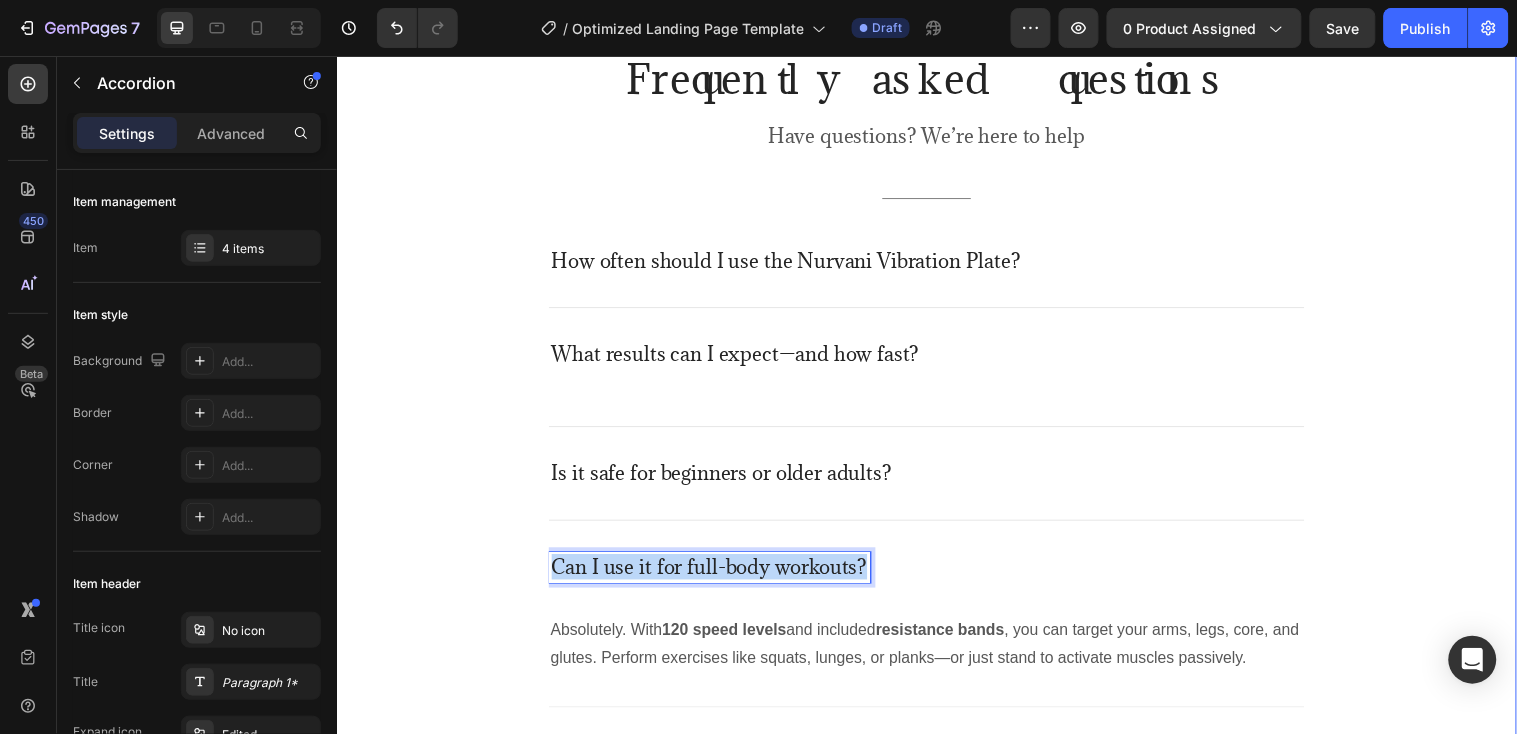 drag, startPoint x: 872, startPoint y: 578, endPoint x: 518, endPoint y: 564, distance: 354.27673 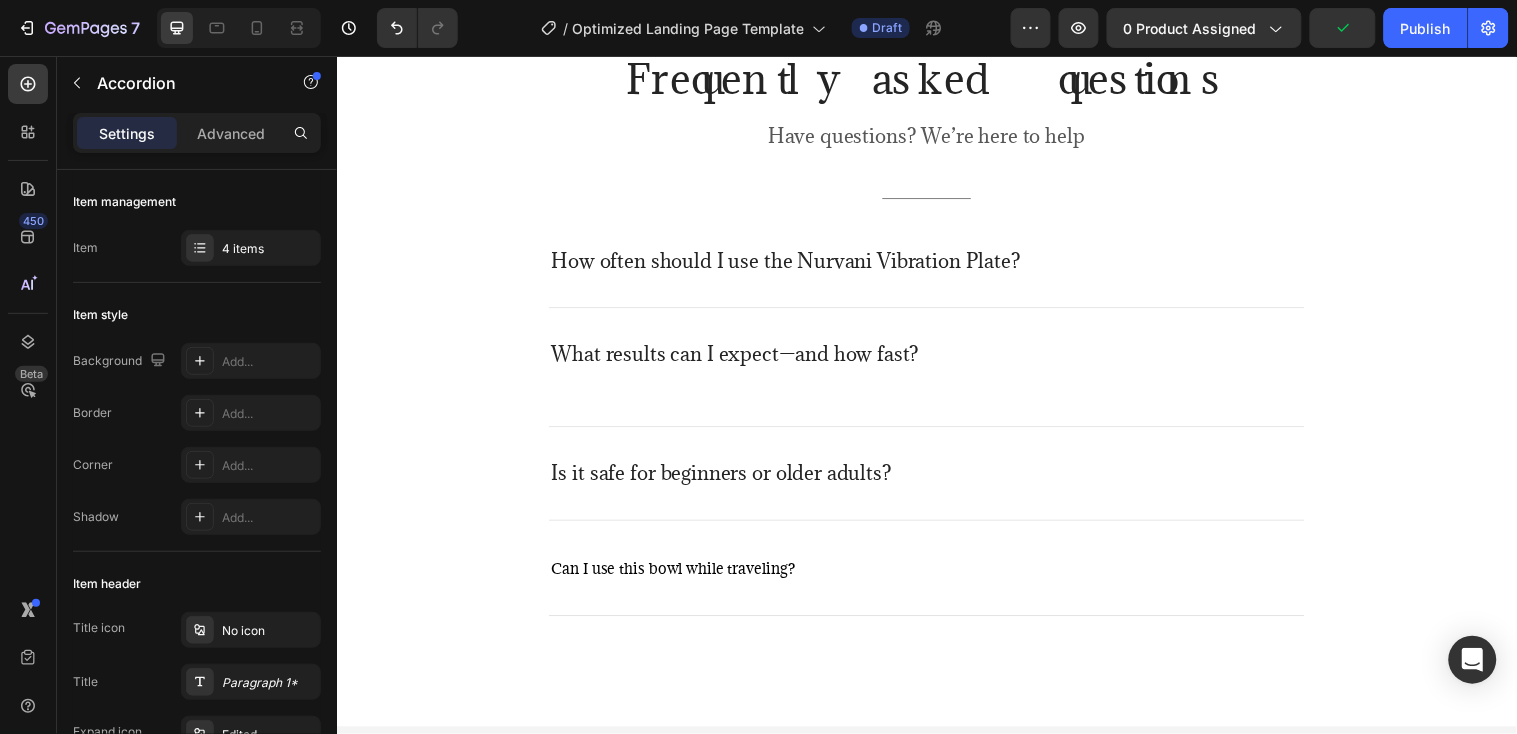 click on "Can I use this bowl while traveling?" at bounding box center (936, 575) 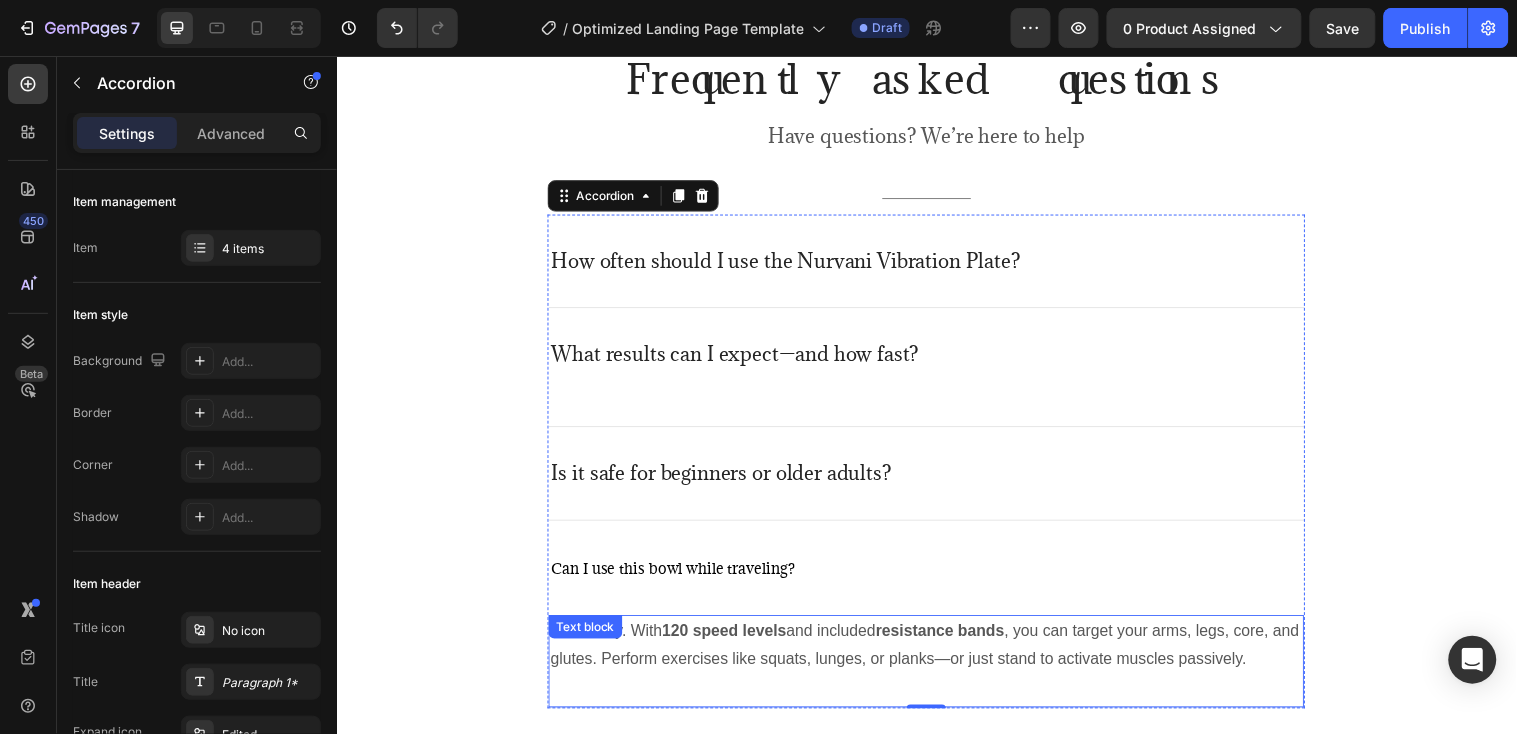 click on "Absolutely. With  120 speed levels  and included  resistance bands , you can target your arms, legs, core, and glutes. Perform exercises like squats, lunges, or planks—or just stand to activate muscles passively." at bounding box center (936, 654) 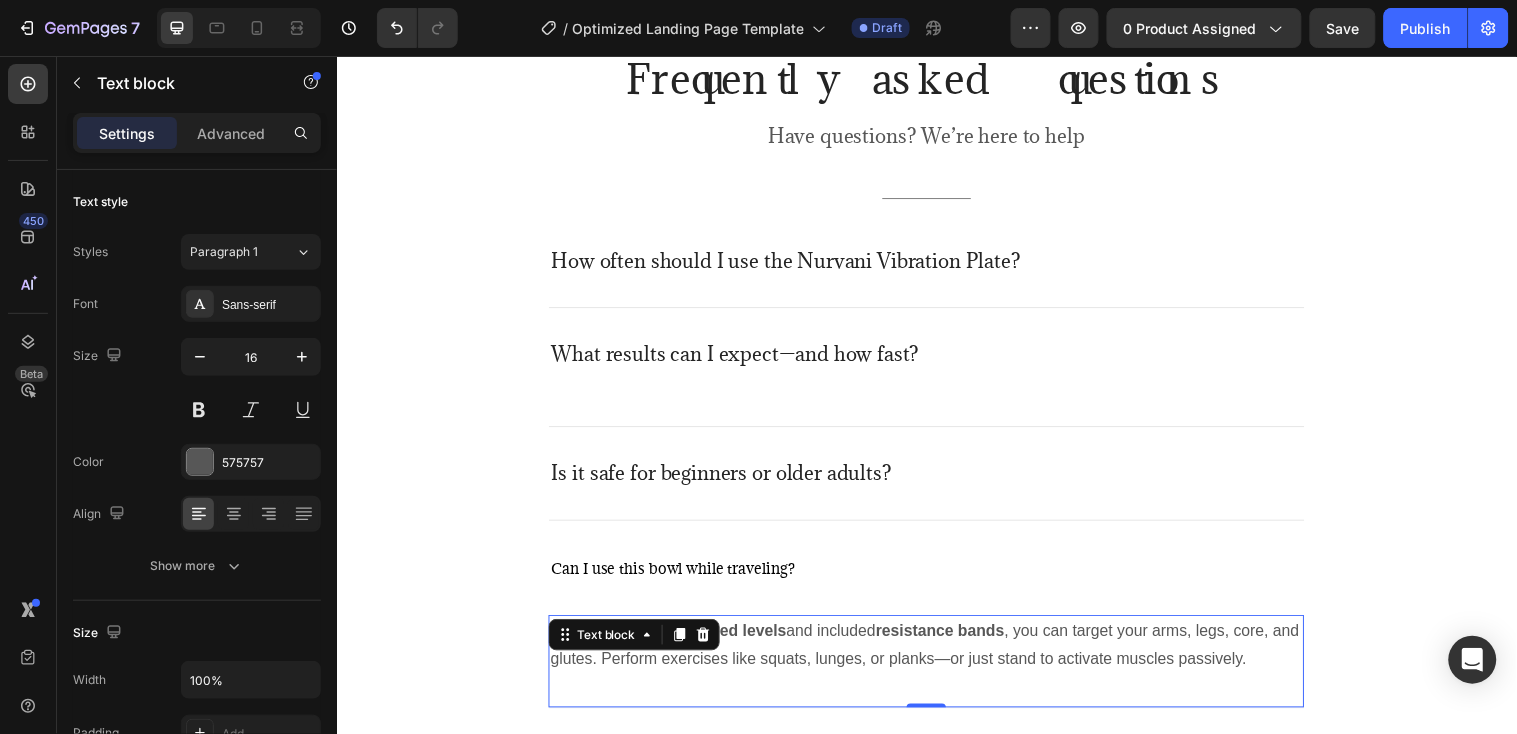 click on "Absolutely. With  120 speed levels  and included  resistance bands , you can target your arms, legs, core, and glutes. Perform exercises like squats, lunges, or planks—or just stand to activate muscles passively." at bounding box center [936, 654] 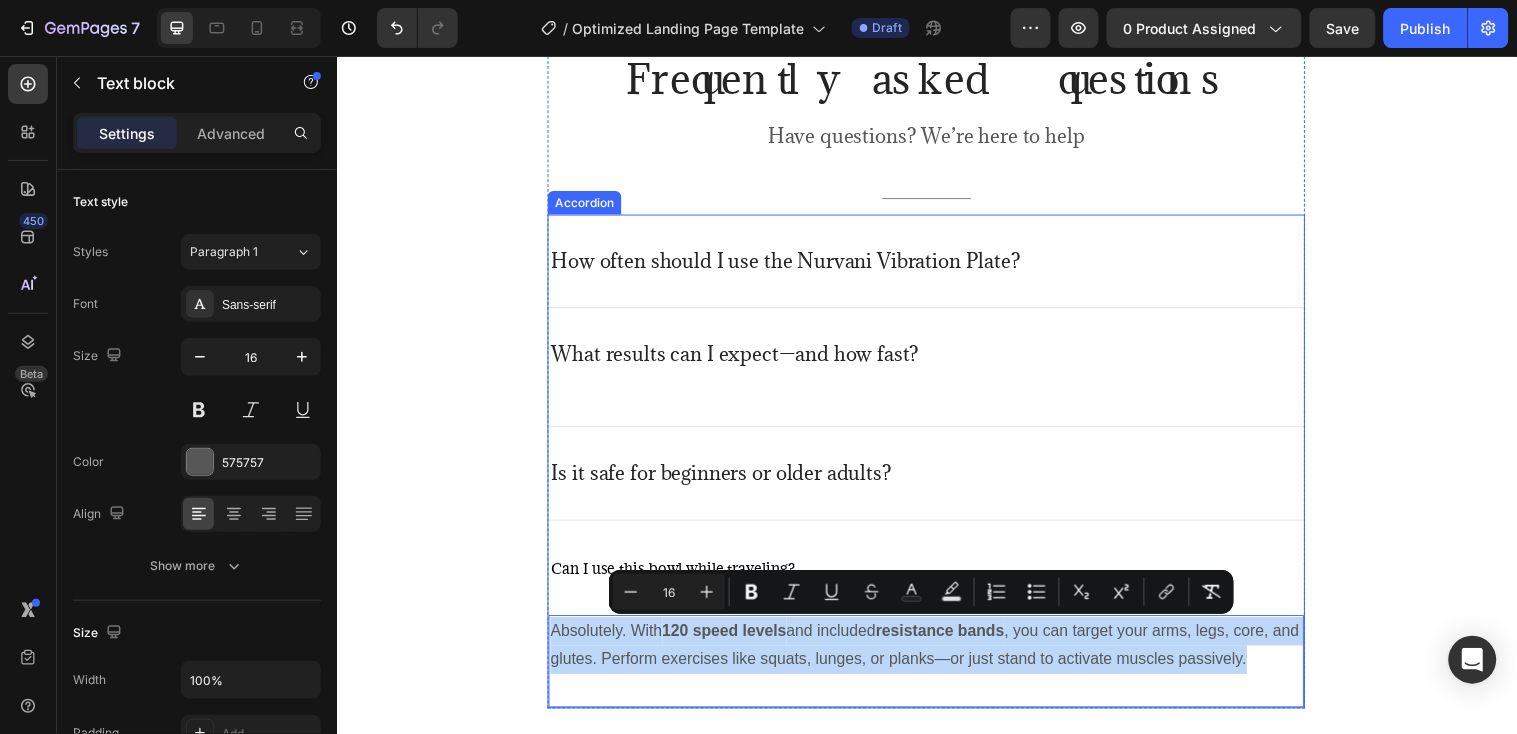 drag, startPoint x: 1294, startPoint y: 665, endPoint x: 580, endPoint y: 612, distance: 715.96436 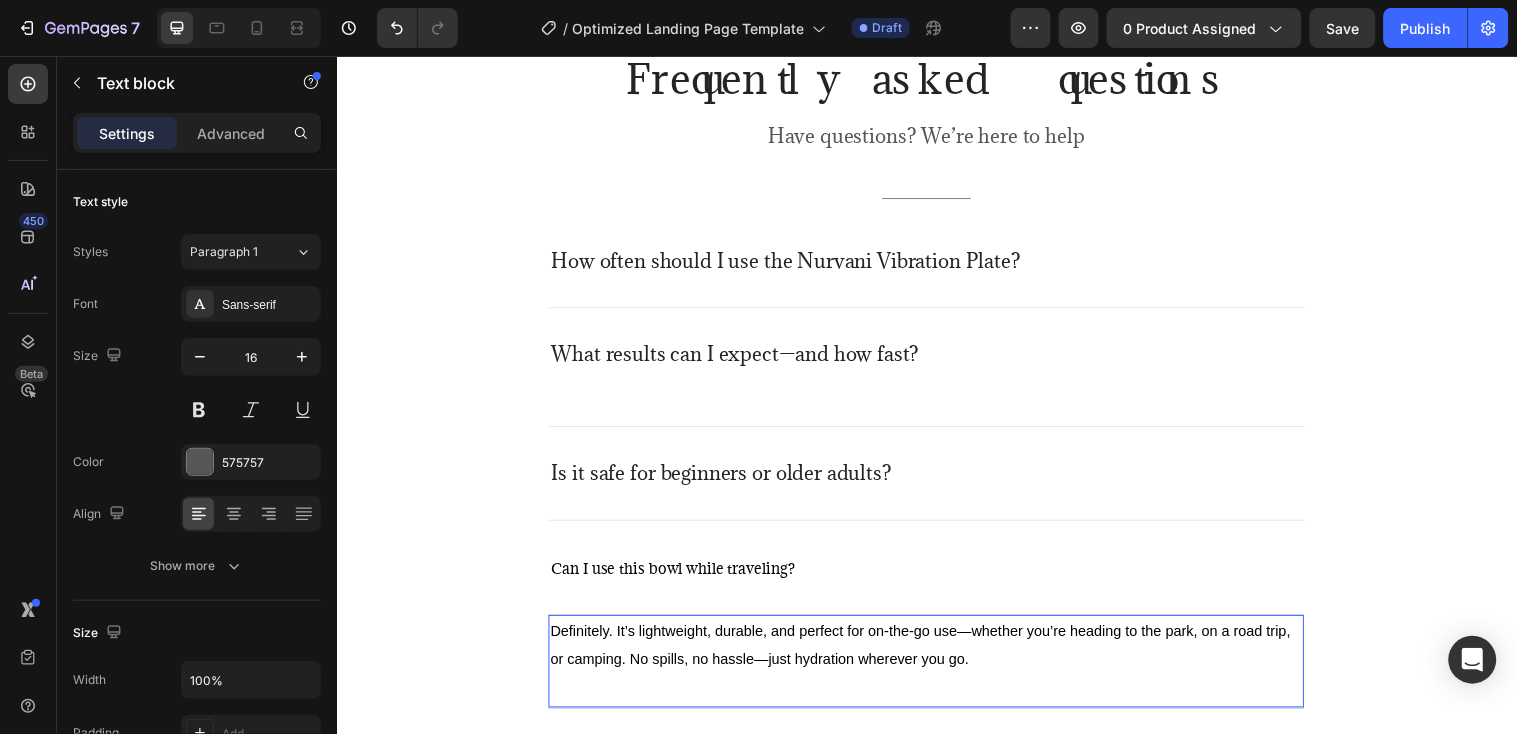 scroll, scrollTop: 5580, scrollLeft: 0, axis: vertical 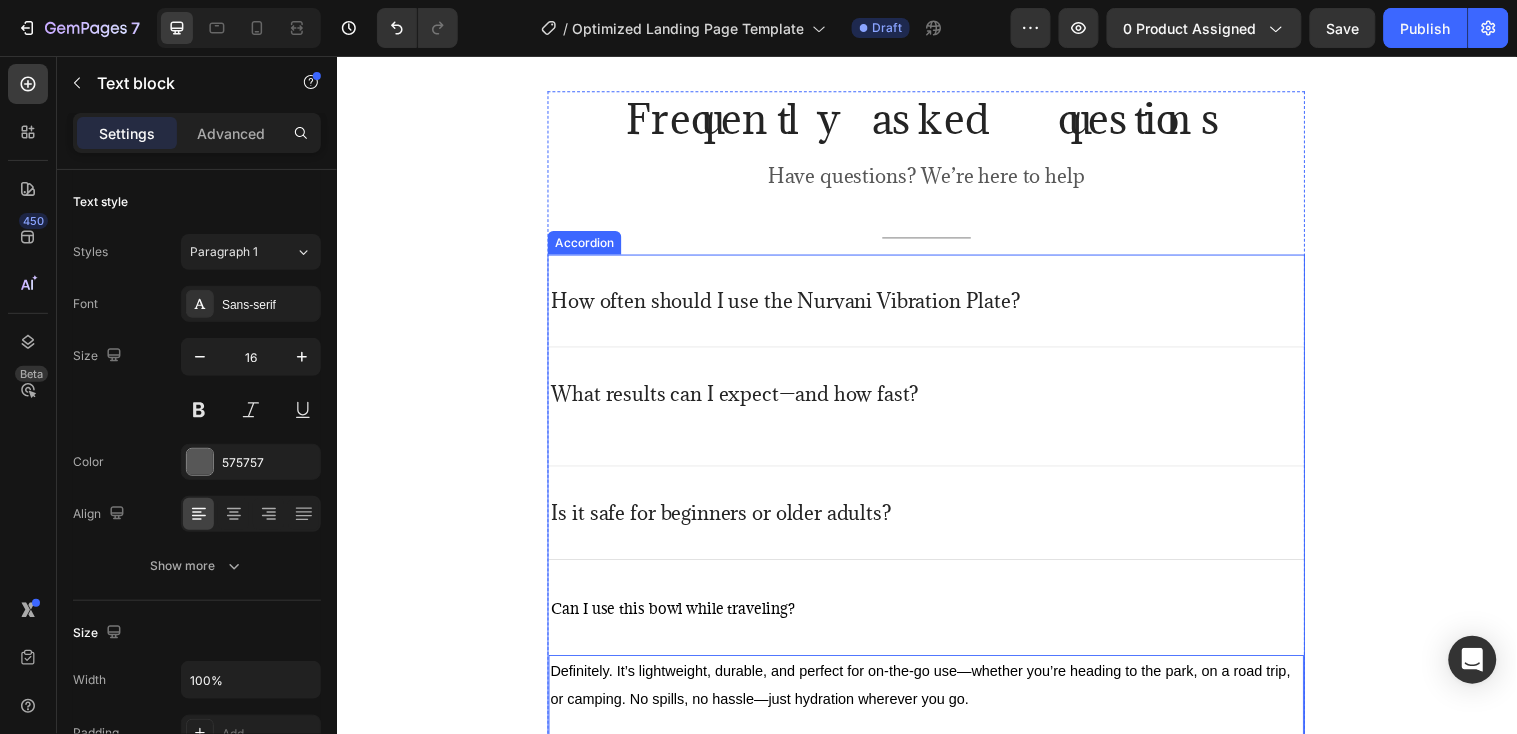 click on "Is it safe for beginners or older adults?" at bounding box center (728, 519) 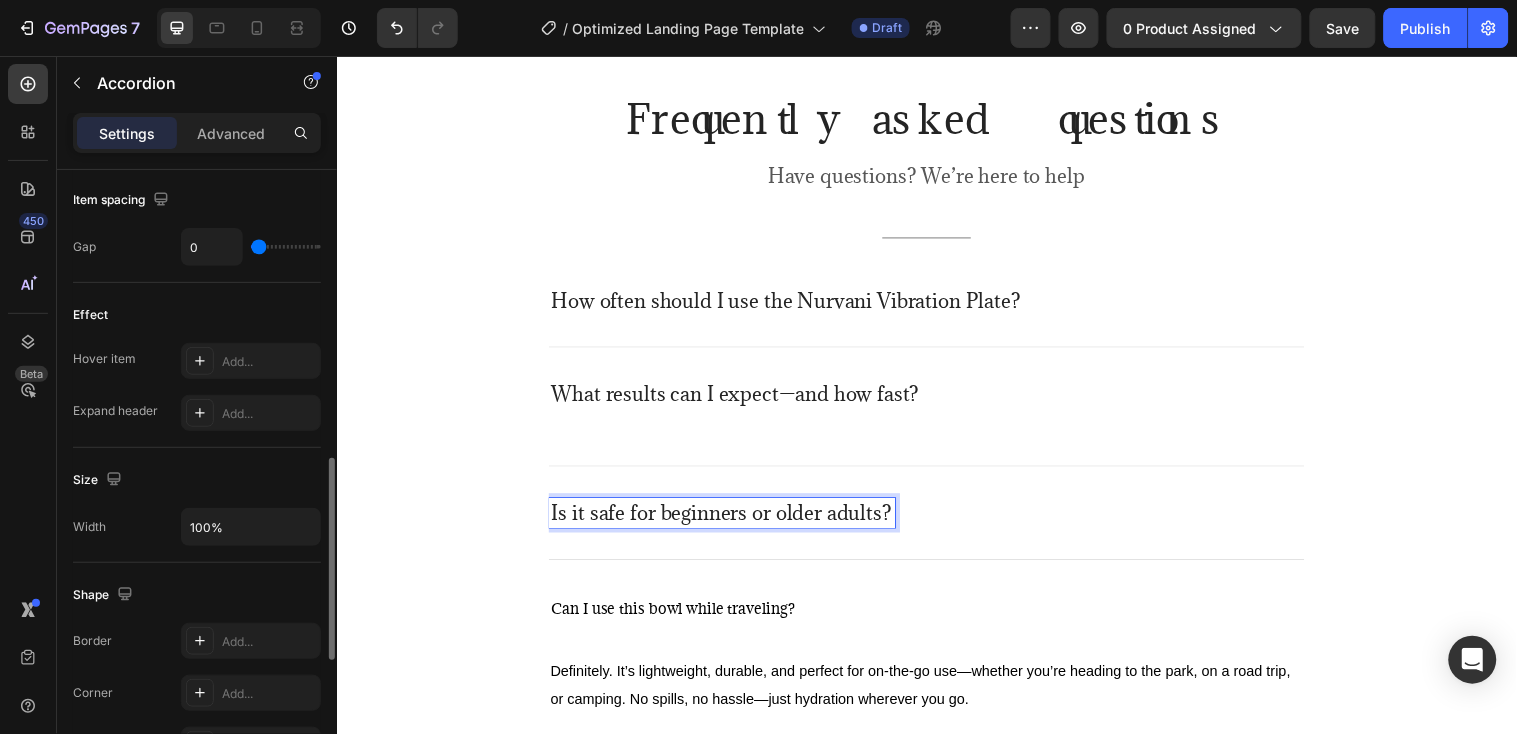 scroll, scrollTop: 937, scrollLeft: 0, axis: vertical 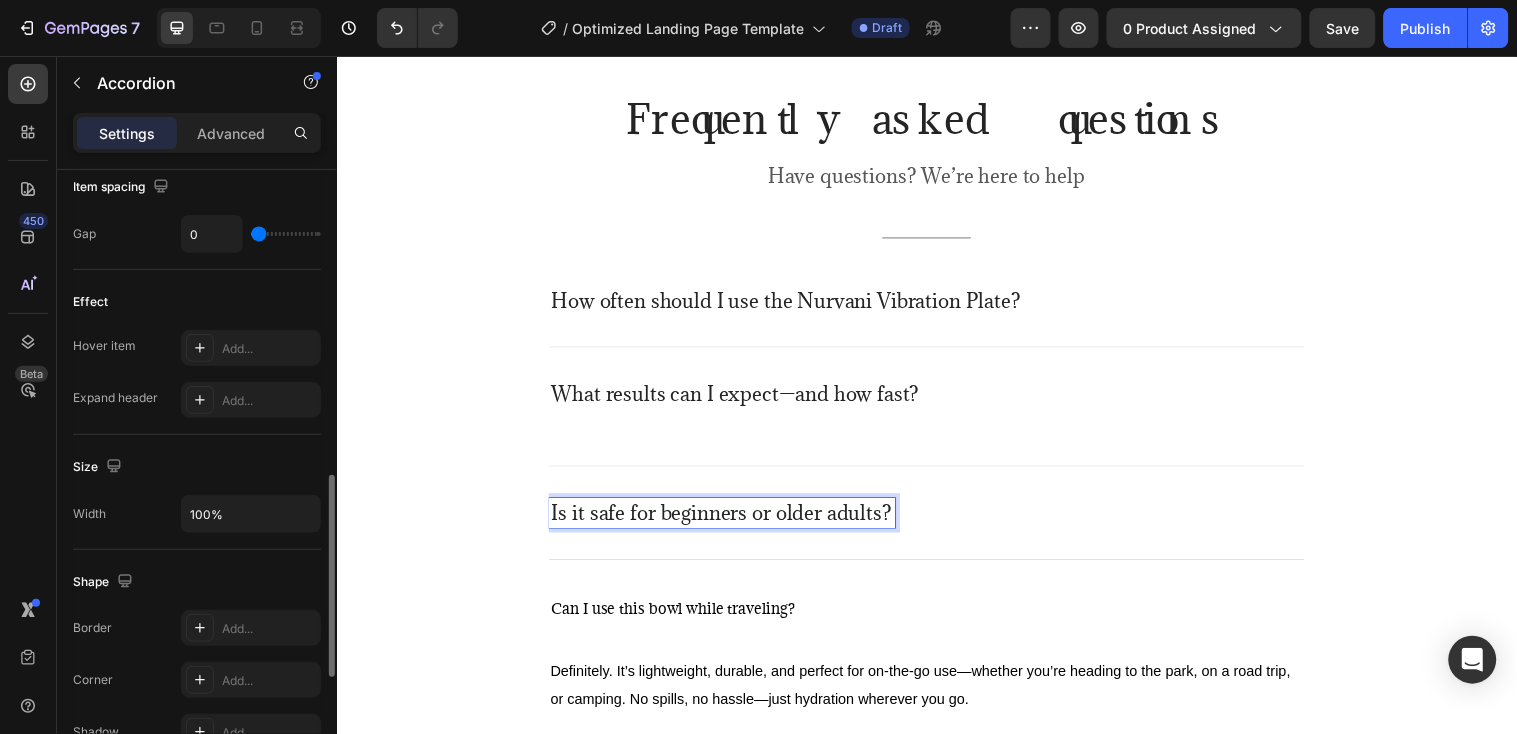 click on "Add..." at bounding box center [251, 400] 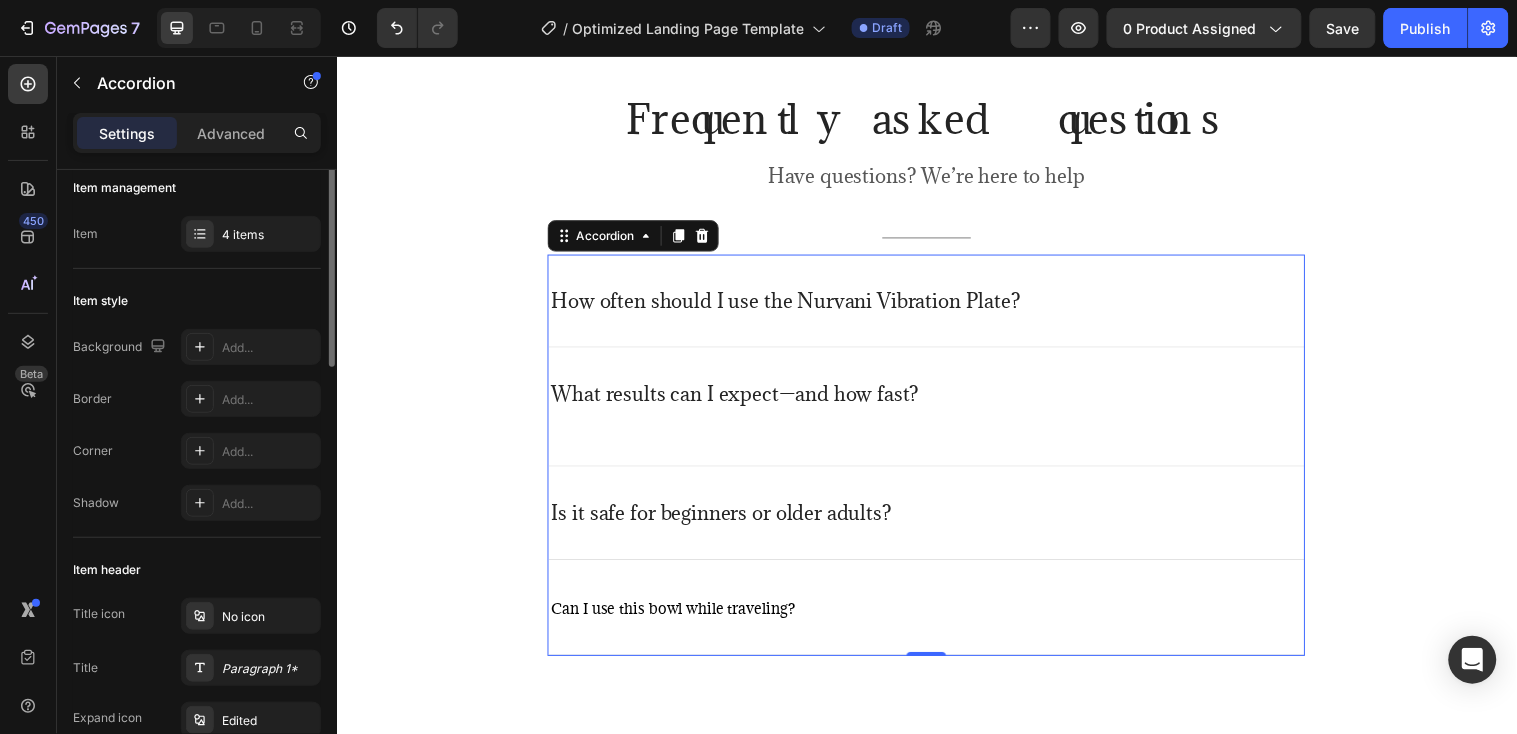 scroll, scrollTop: 0, scrollLeft: 0, axis: both 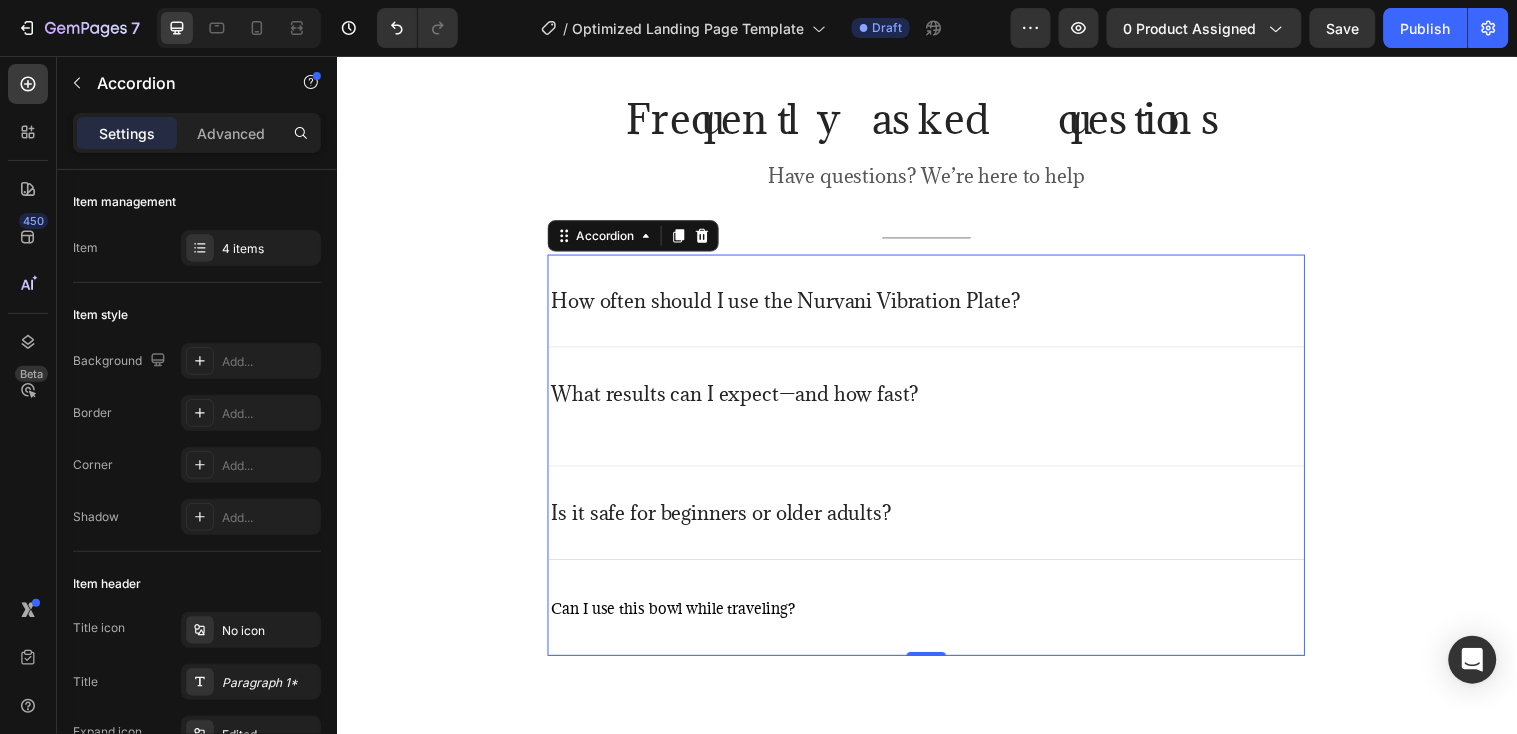 click on "Is it safe for beginners or older adults?" at bounding box center (728, 519) 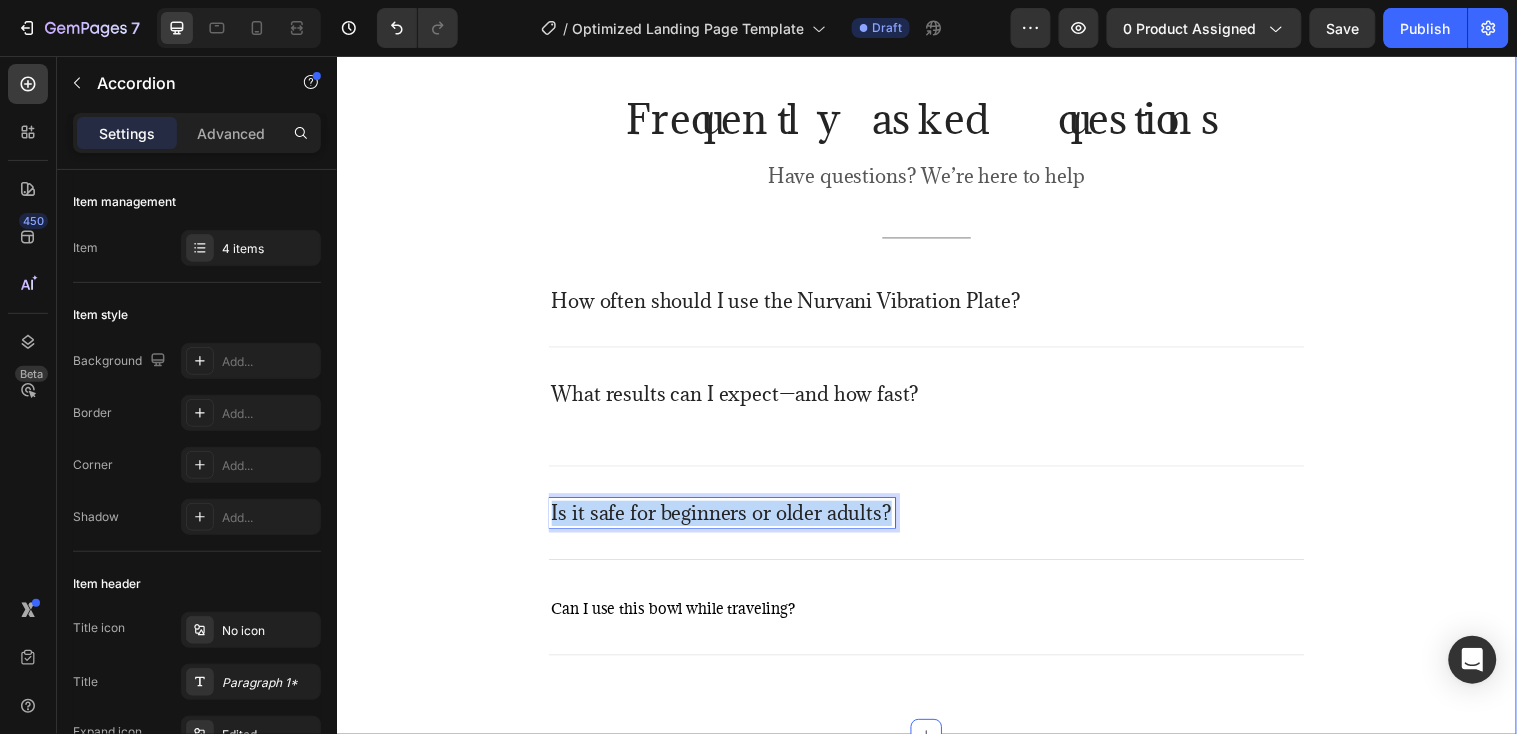 drag, startPoint x: 898, startPoint y: 523, endPoint x: 532, endPoint y: 510, distance: 366.2308 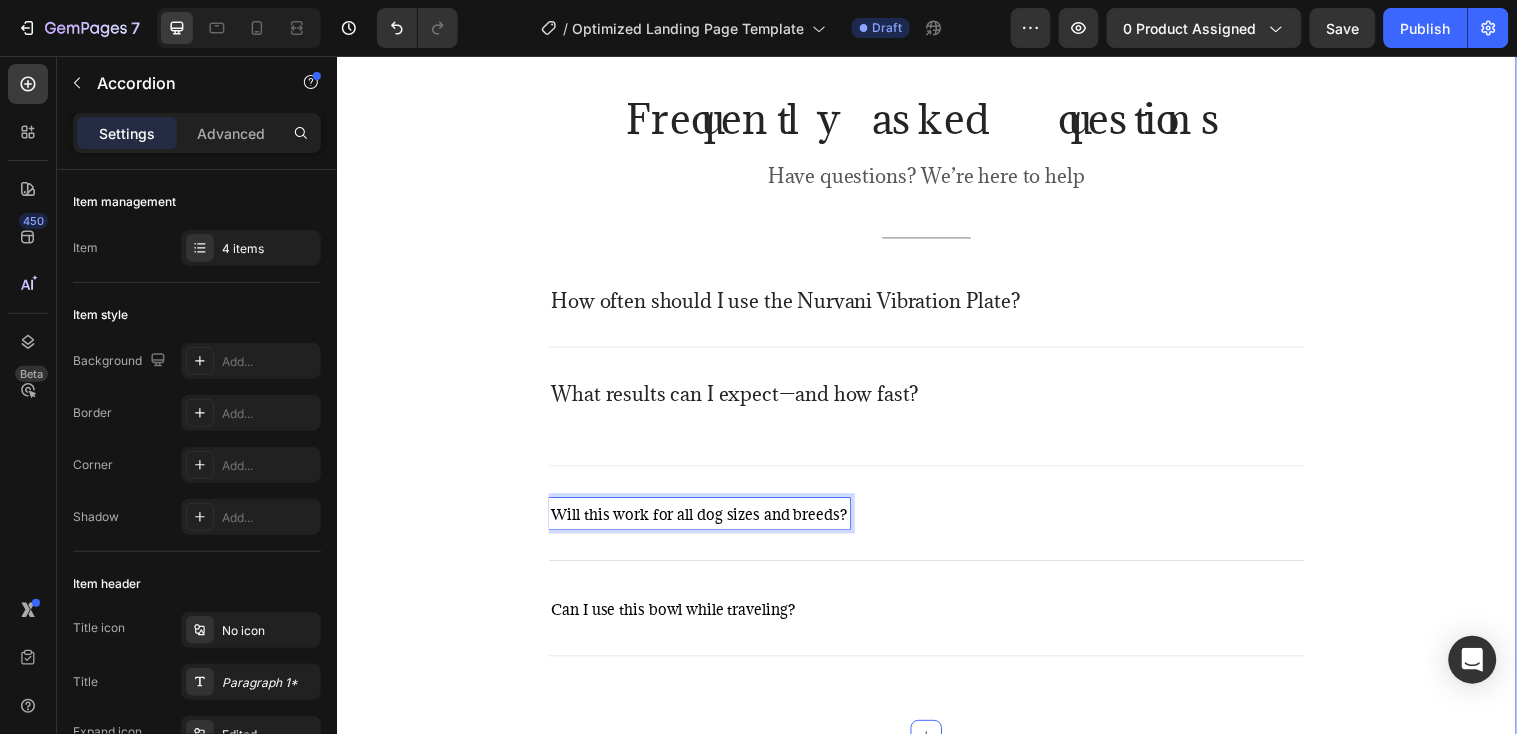 click on "Will this work for all dog sizes and breeds?" at bounding box center [936, 520] 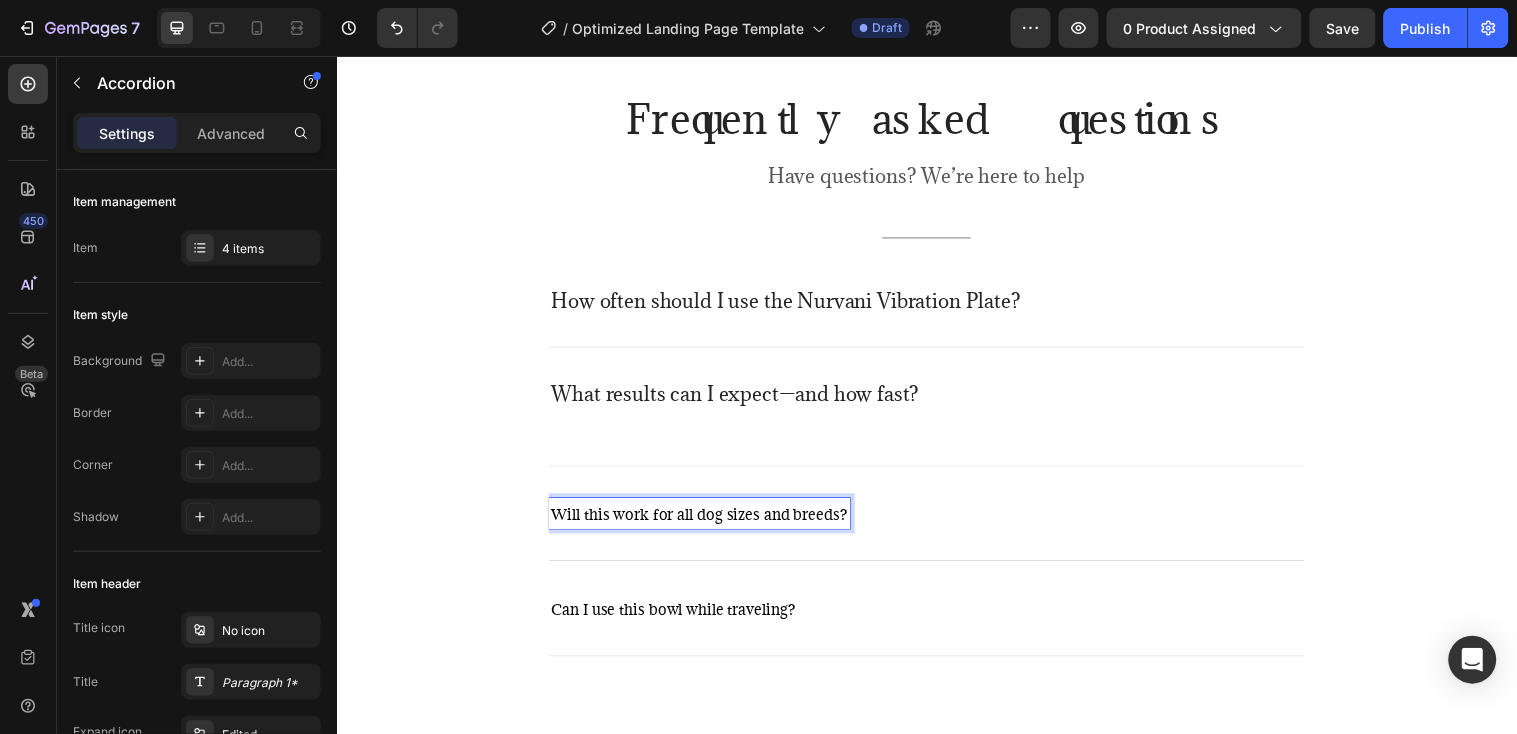 scroll, scrollTop: 5705, scrollLeft: 0, axis: vertical 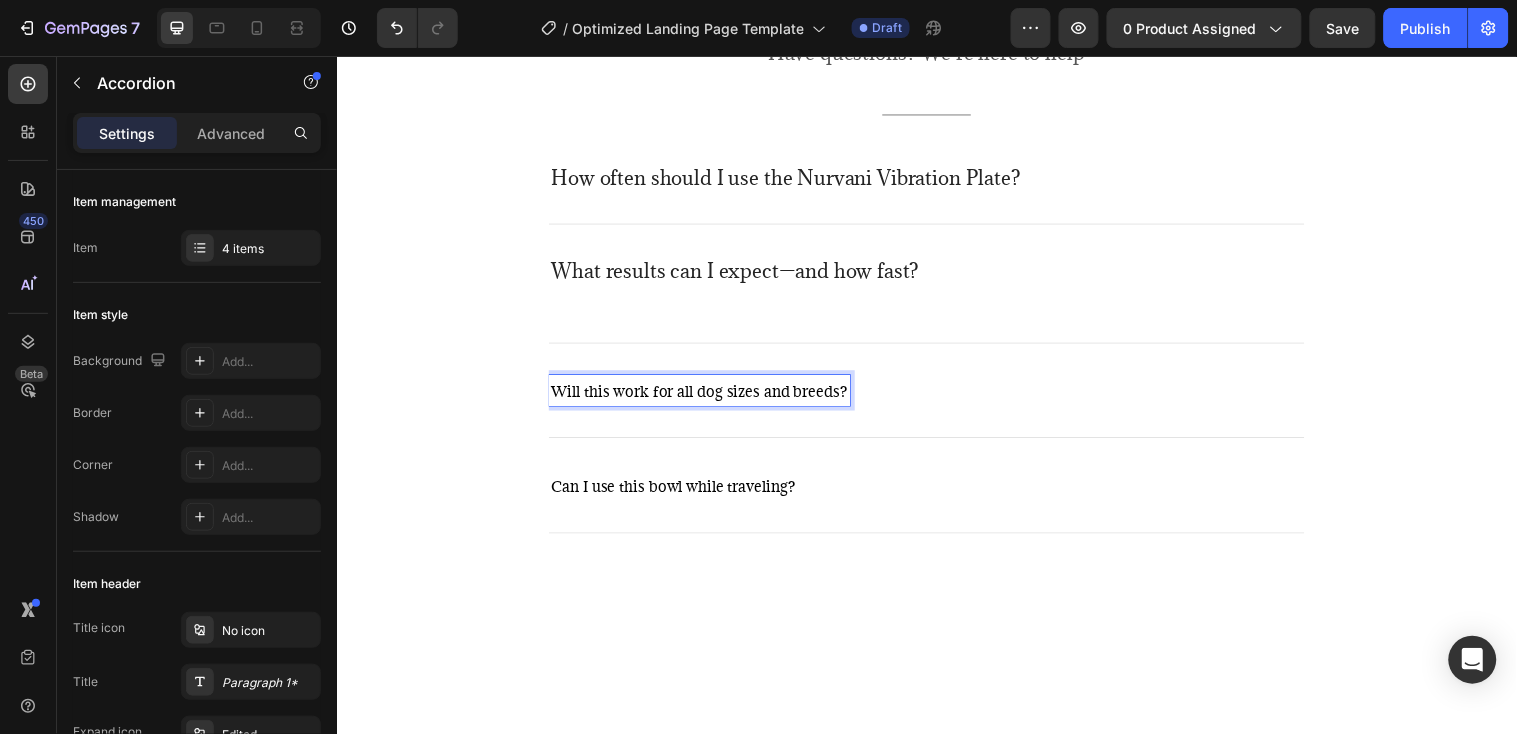 click on "Will this work for all dog sizes and breeds?" at bounding box center [936, 395] 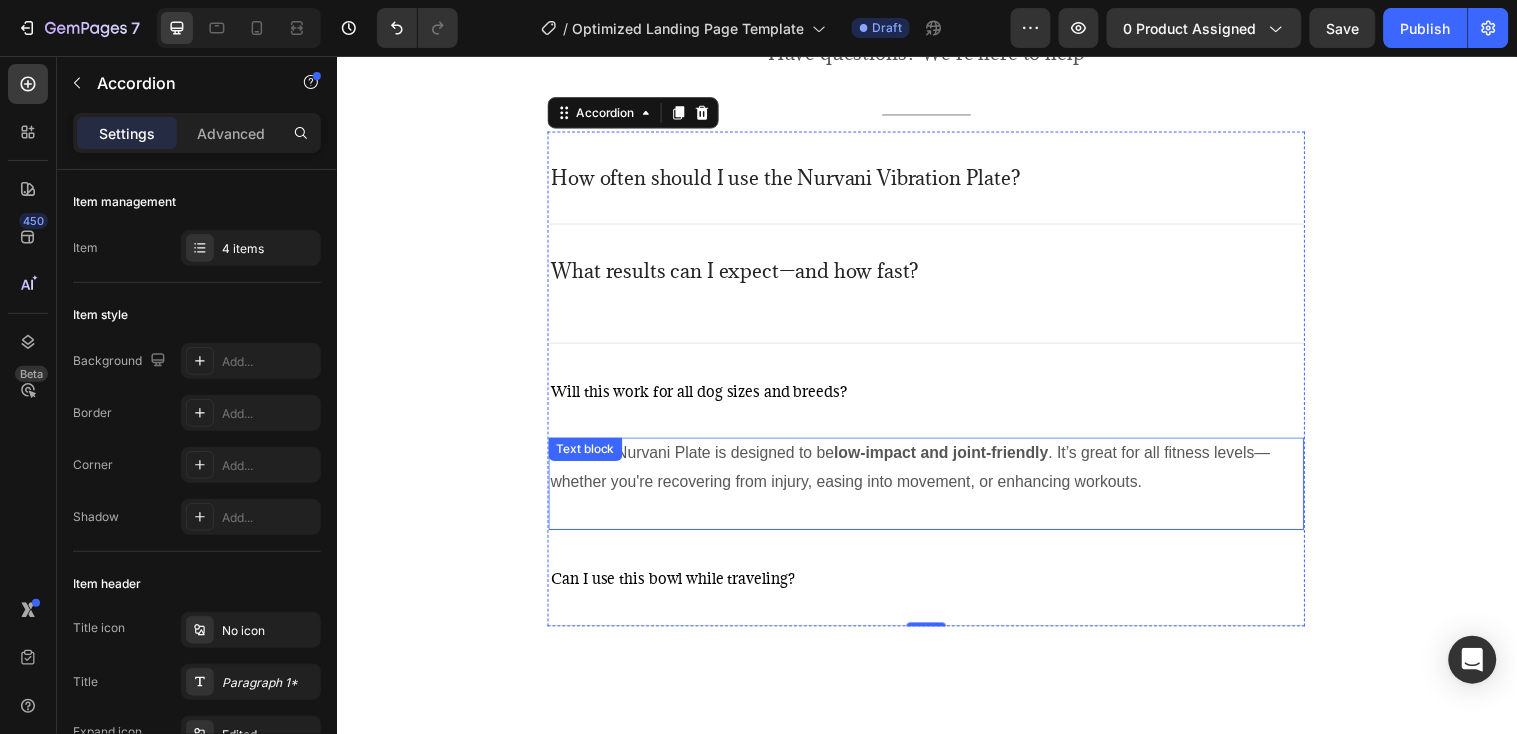 click on "Yes! The Nurvani Plate is designed to be  low-impact and joint-friendly . It’s great for all fitness levels—whether you're recovering from injury, easing into movement, or enhancing workouts." at bounding box center (936, 473) 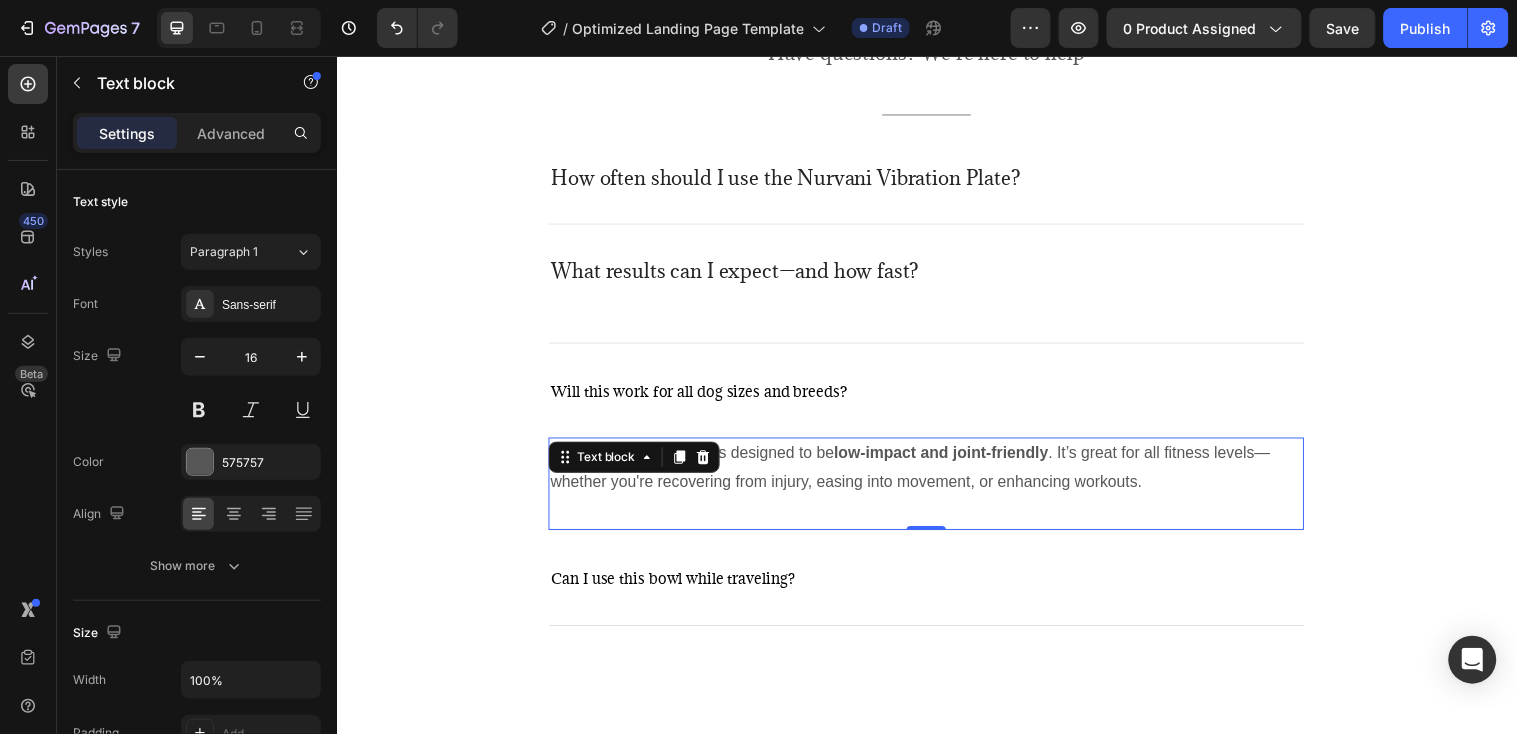 click on "Yes! The Nurvani Plate is designed to be  low-impact and joint-friendly . It’s great for all fitness levels—whether you're recovering from injury, easing into movement, or enhancing workouts." at bounding box center [936, 473] 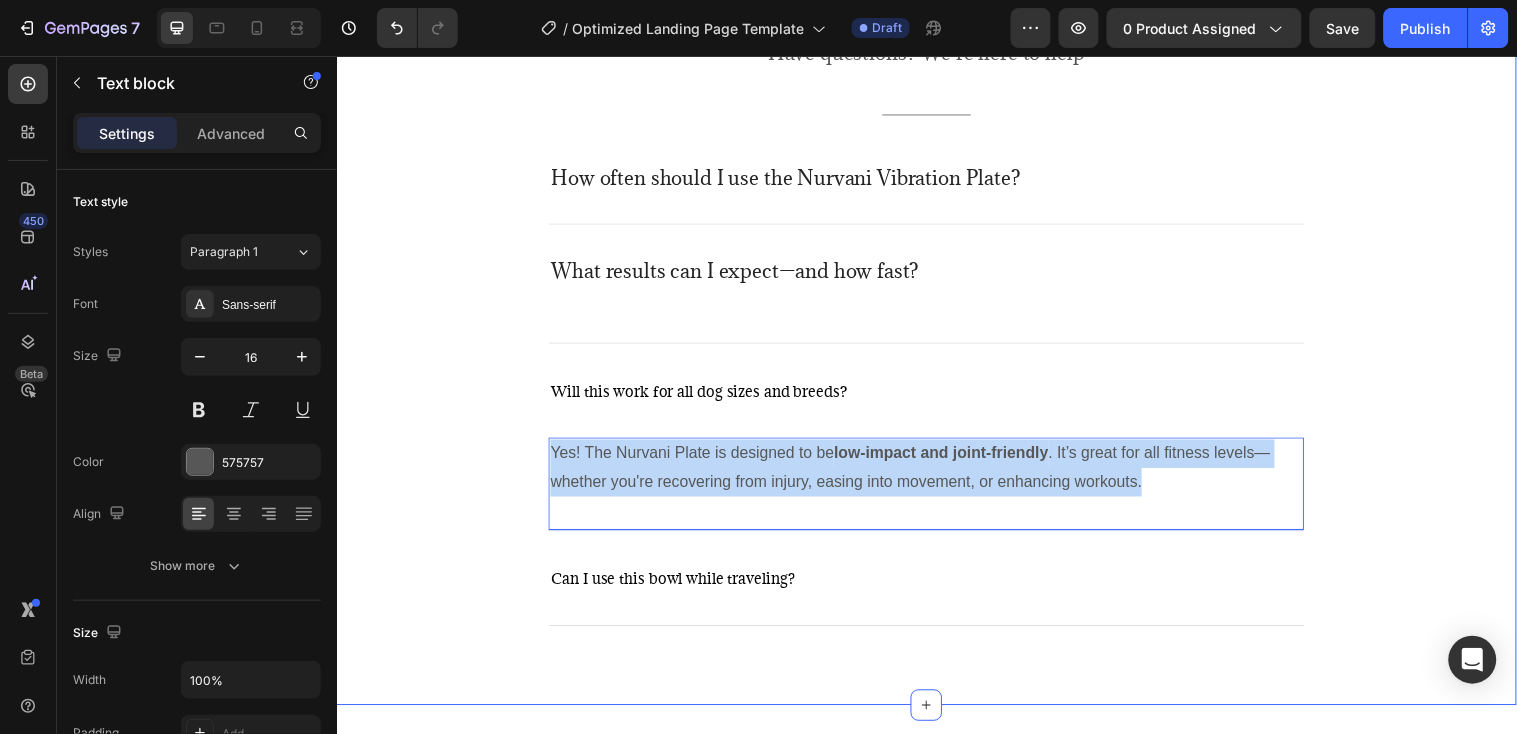 drag, startPoint x: 1155, startPoint y: 485, endPoint x: 499, endPoint y: 455, distance: 656.6856 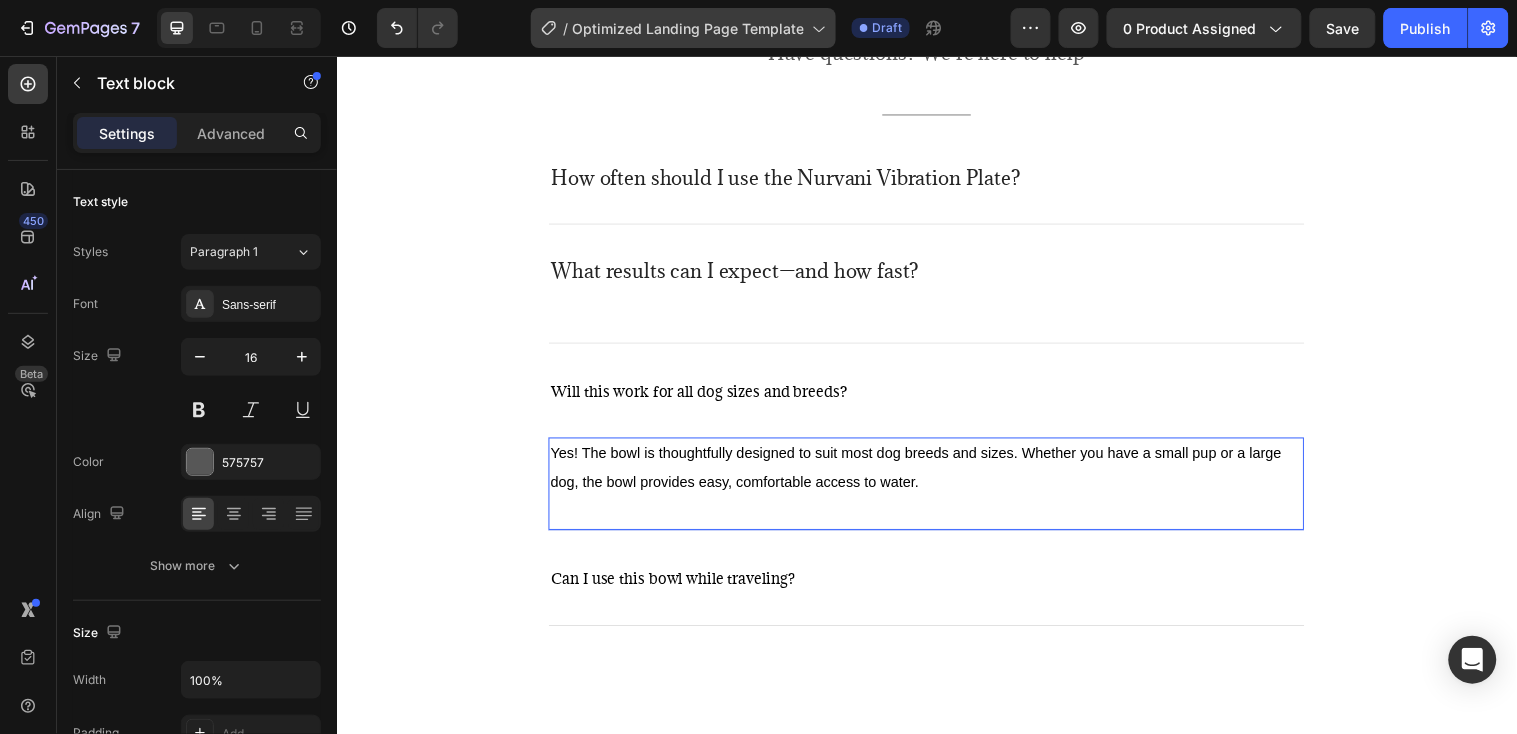 scroll, scrollTop: 5654, scrollLeft: 0, axis: vertical 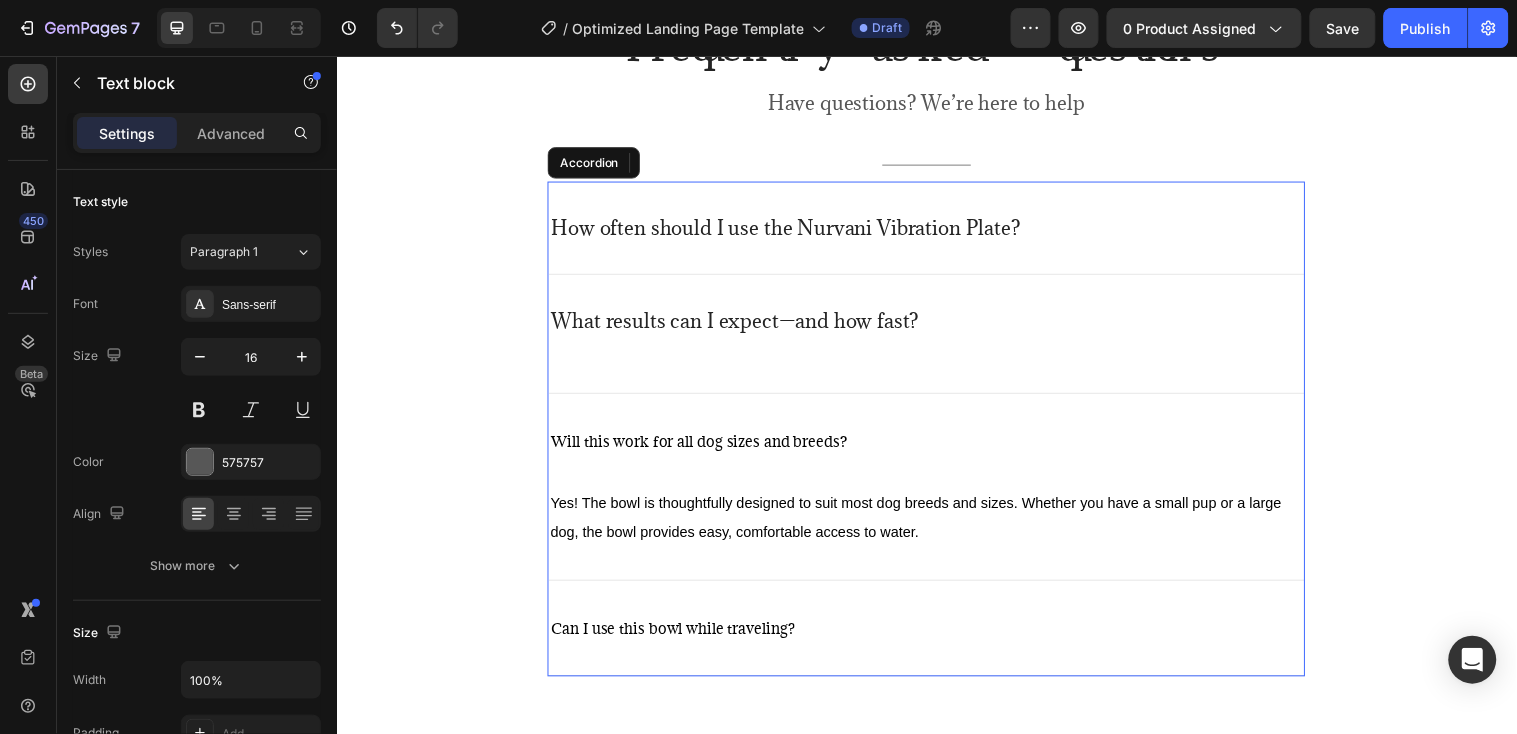 click on "What results can I expect—and how fast?" at bounding box center [742, 324] 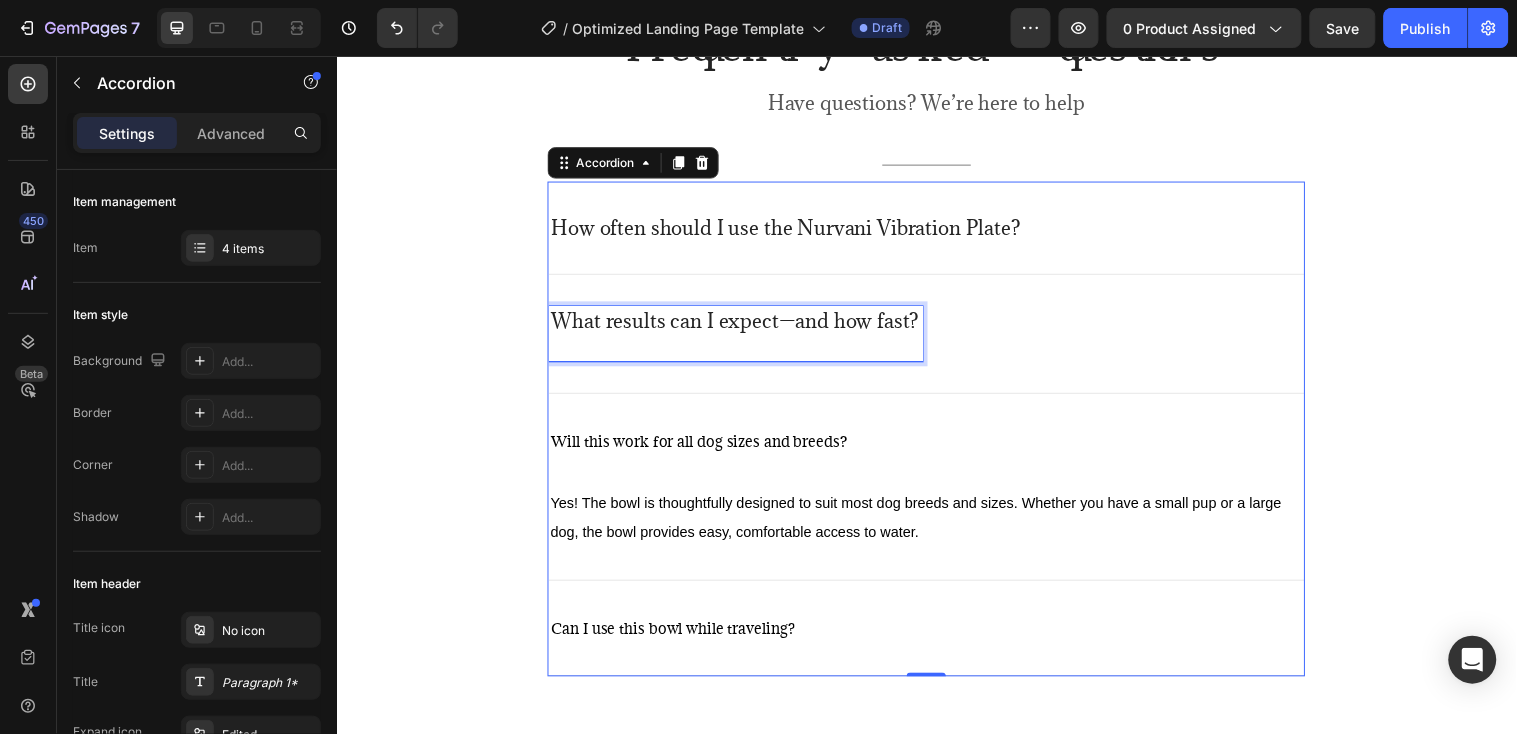 click on "What results can I expect—and how fast?" at bounding box center (742, 324) 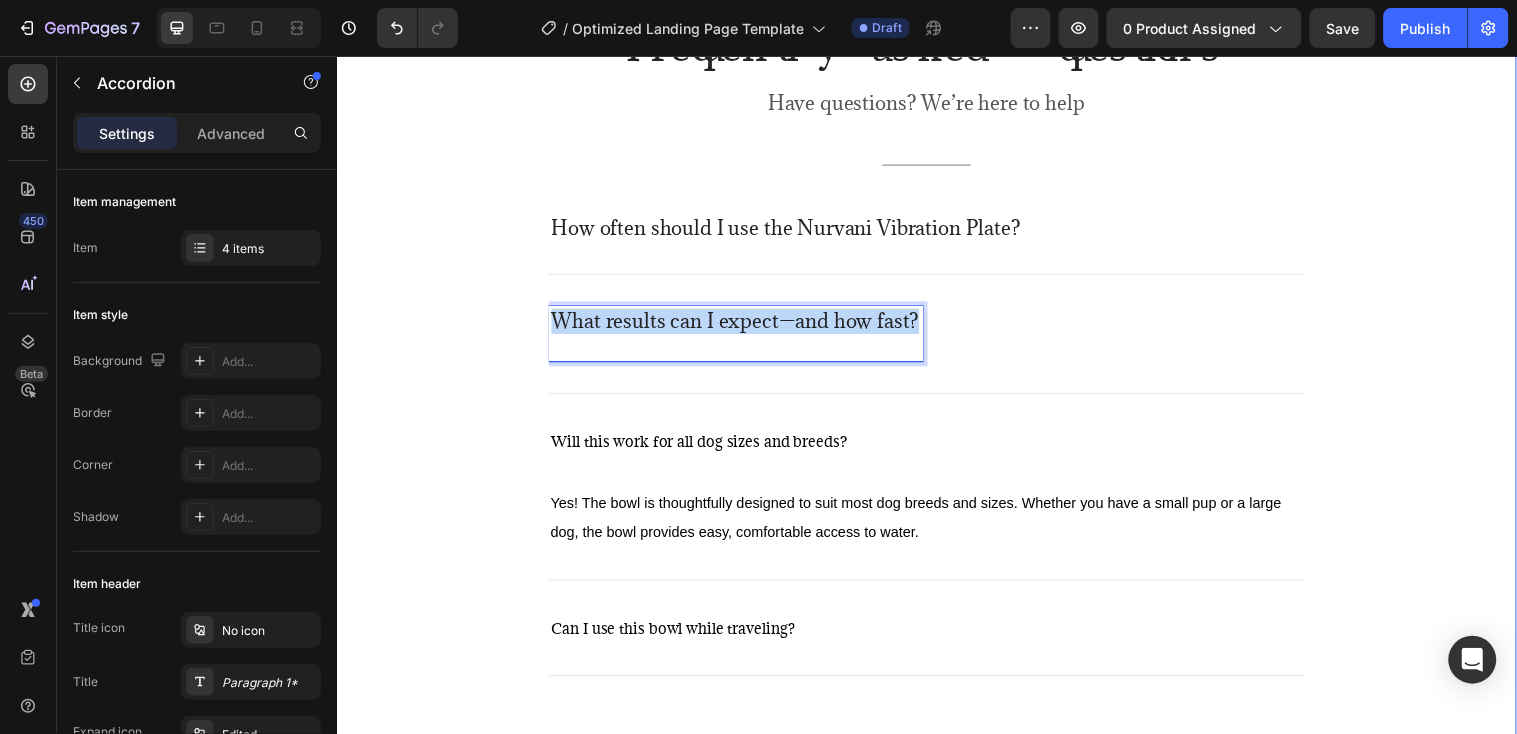 drag, startPoint x: 923, startPoint y: 326, endPoint x: 523, endPoint y: 326, distance: 400 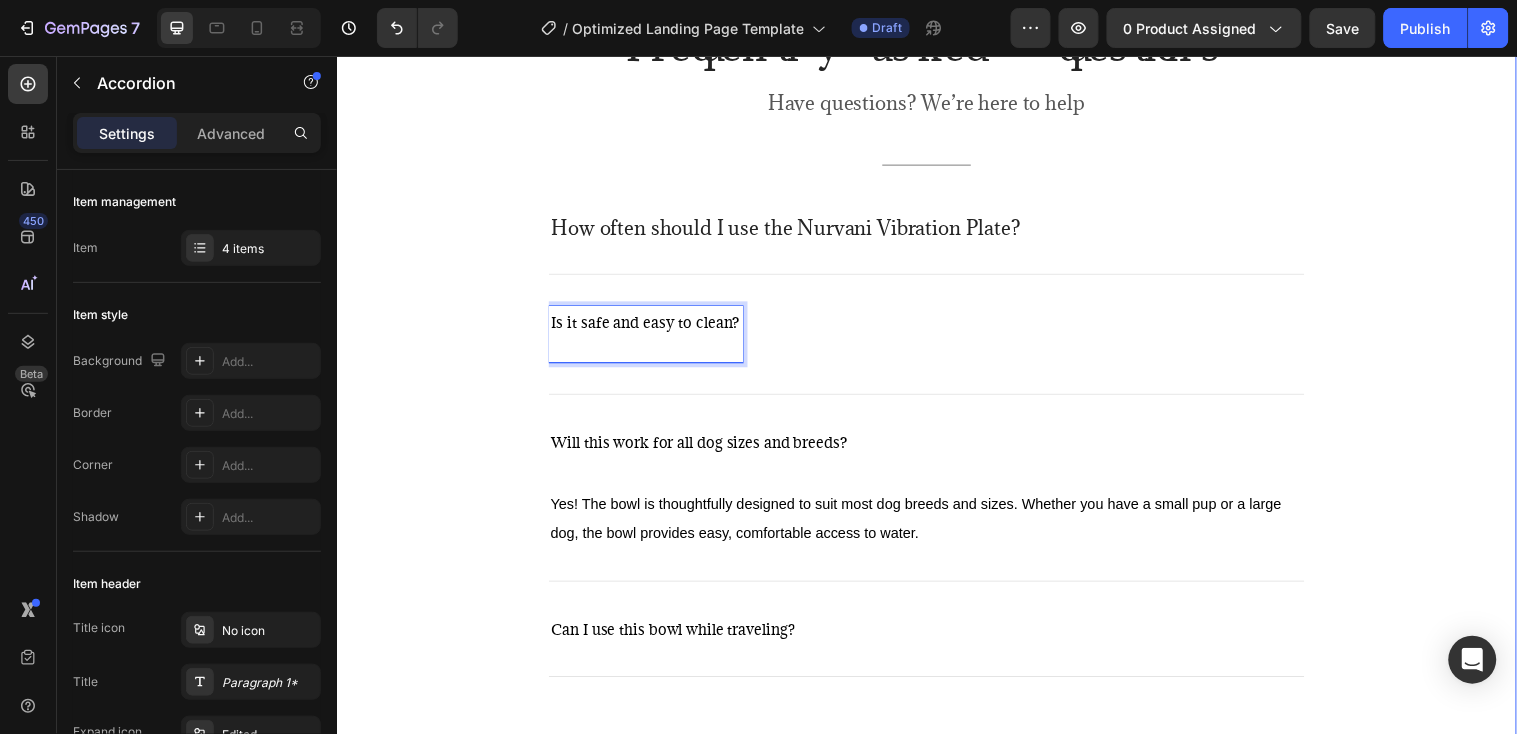 click on "Is it safe and easy to clean?" at bounding box center (936, 337) 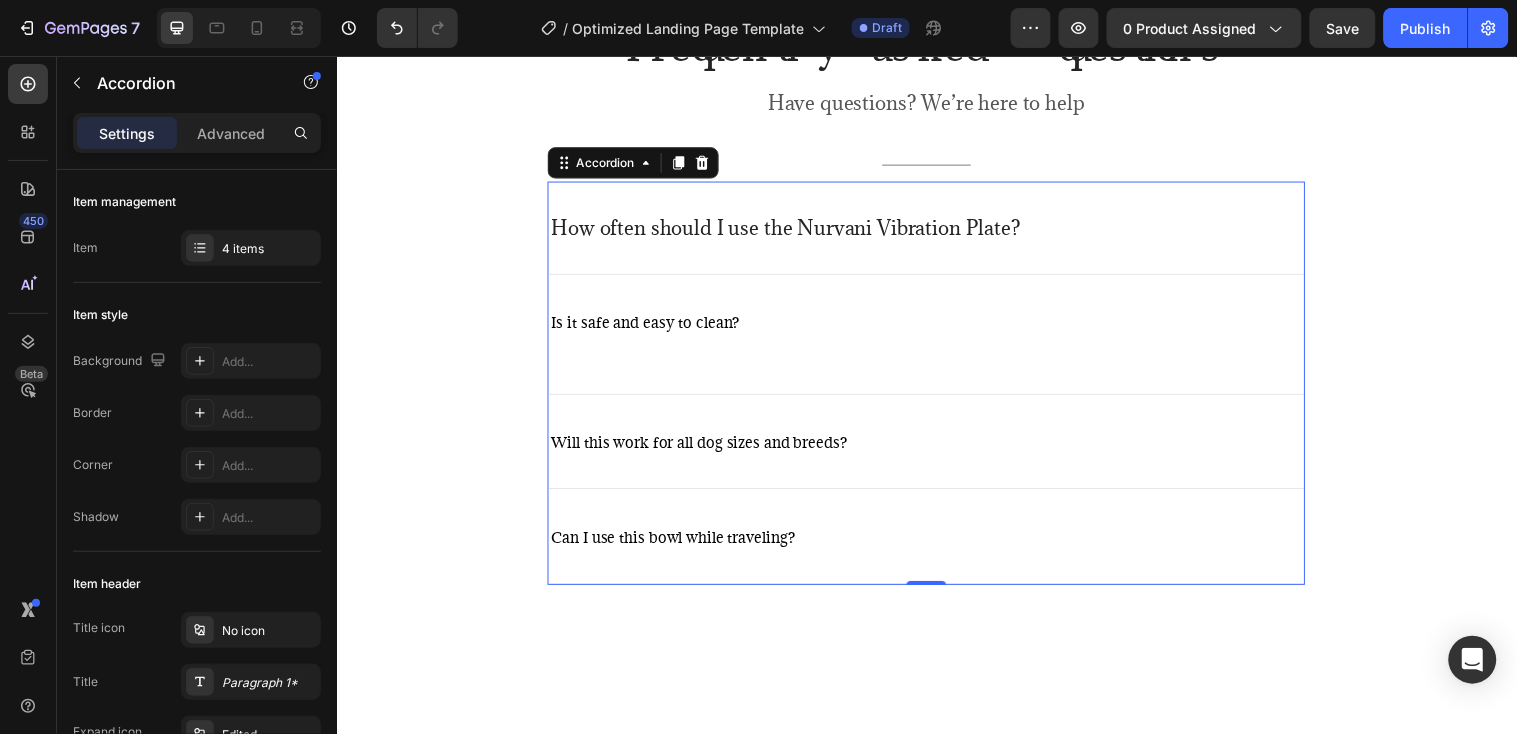 click on "Is it safe and easy to clean?" at bounding box center [936, 337] 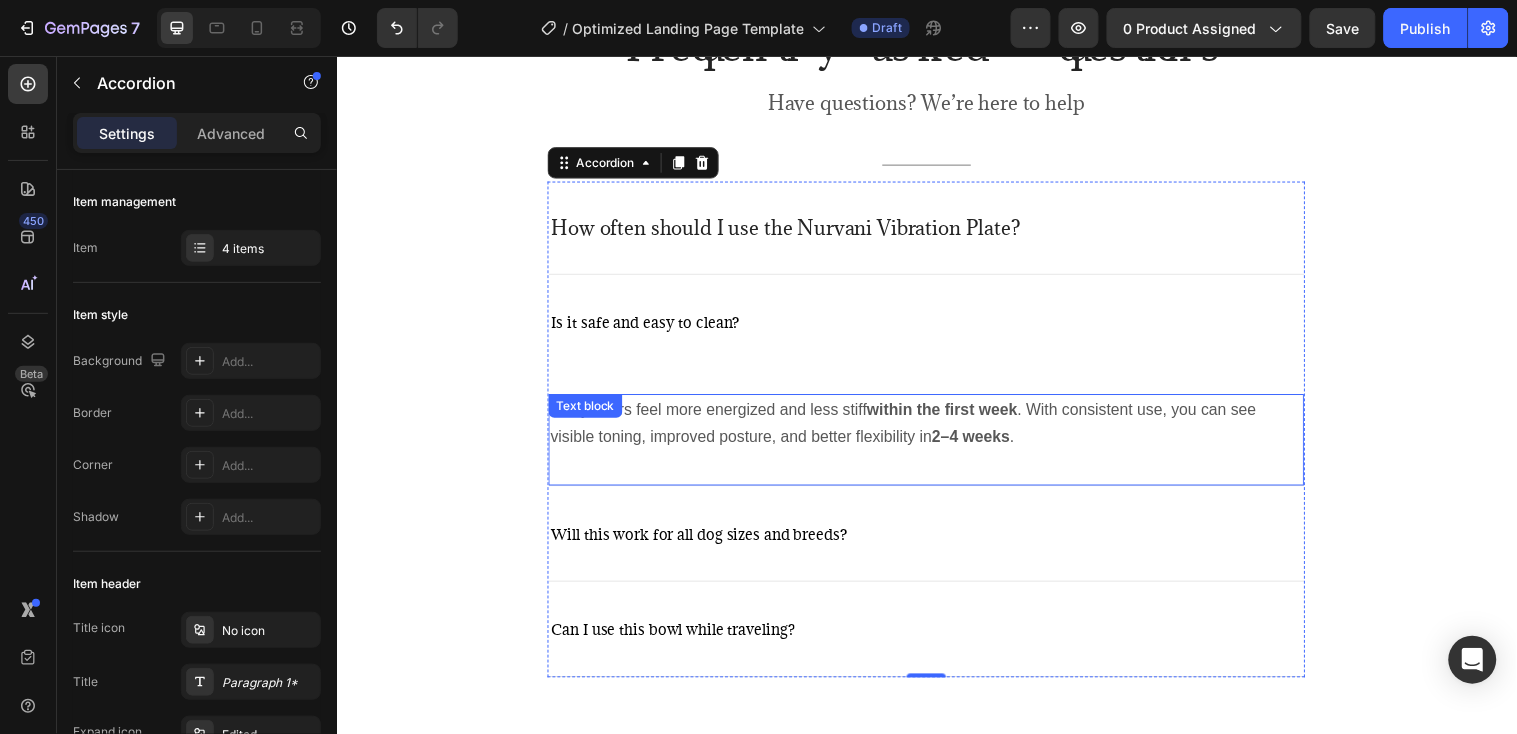 click on "Many users feel more energized and less stiff  within the first week . With consistent use, you can see visible toning, improved posture, and better flexibility in  2–4 weeks ." at bounding box center (936, 429) 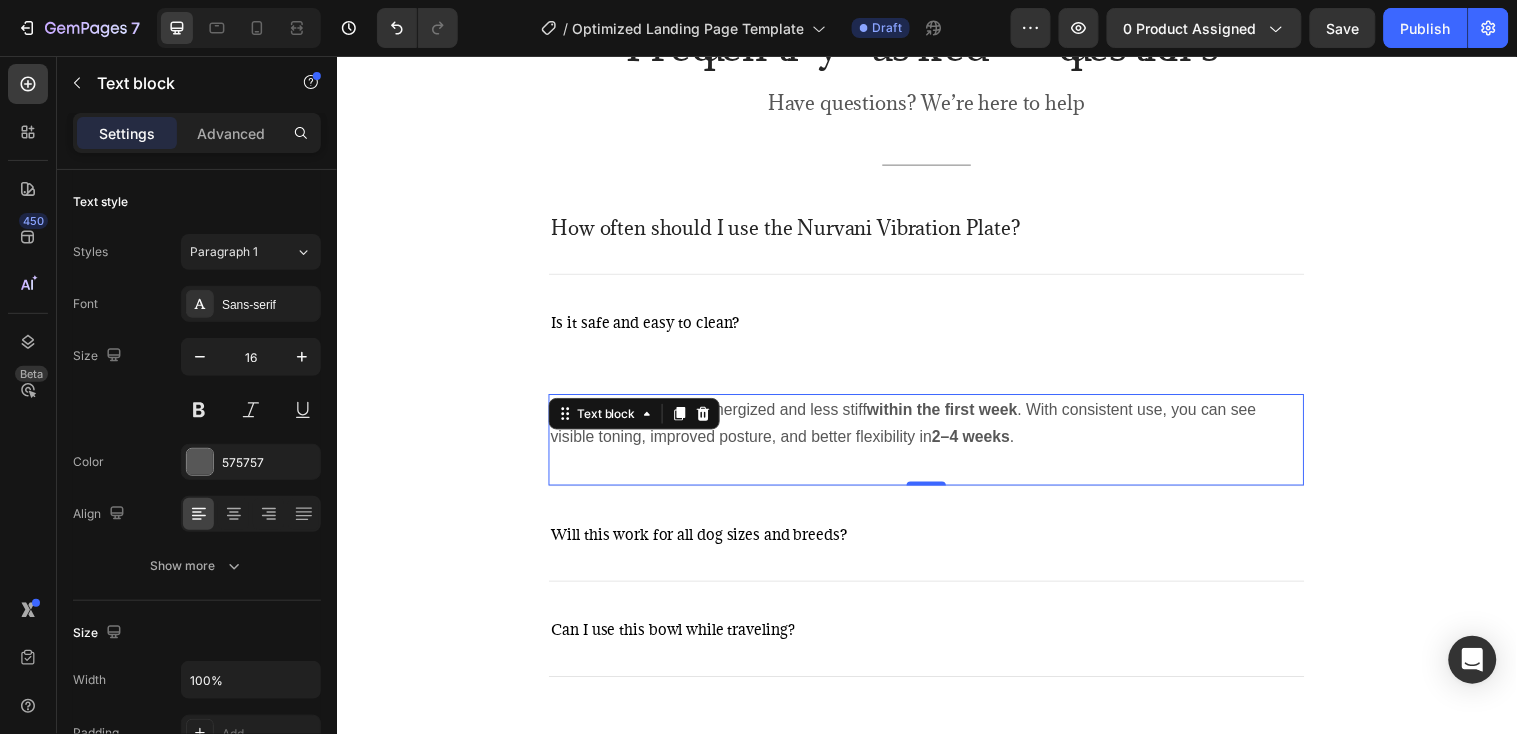 click on "Many users feel more energized and less stiff  within the first week . With consistent use, you can see visible toning, improved posture, and better flexibility in  2–4 weeks ." at bounding box center (936, 429) 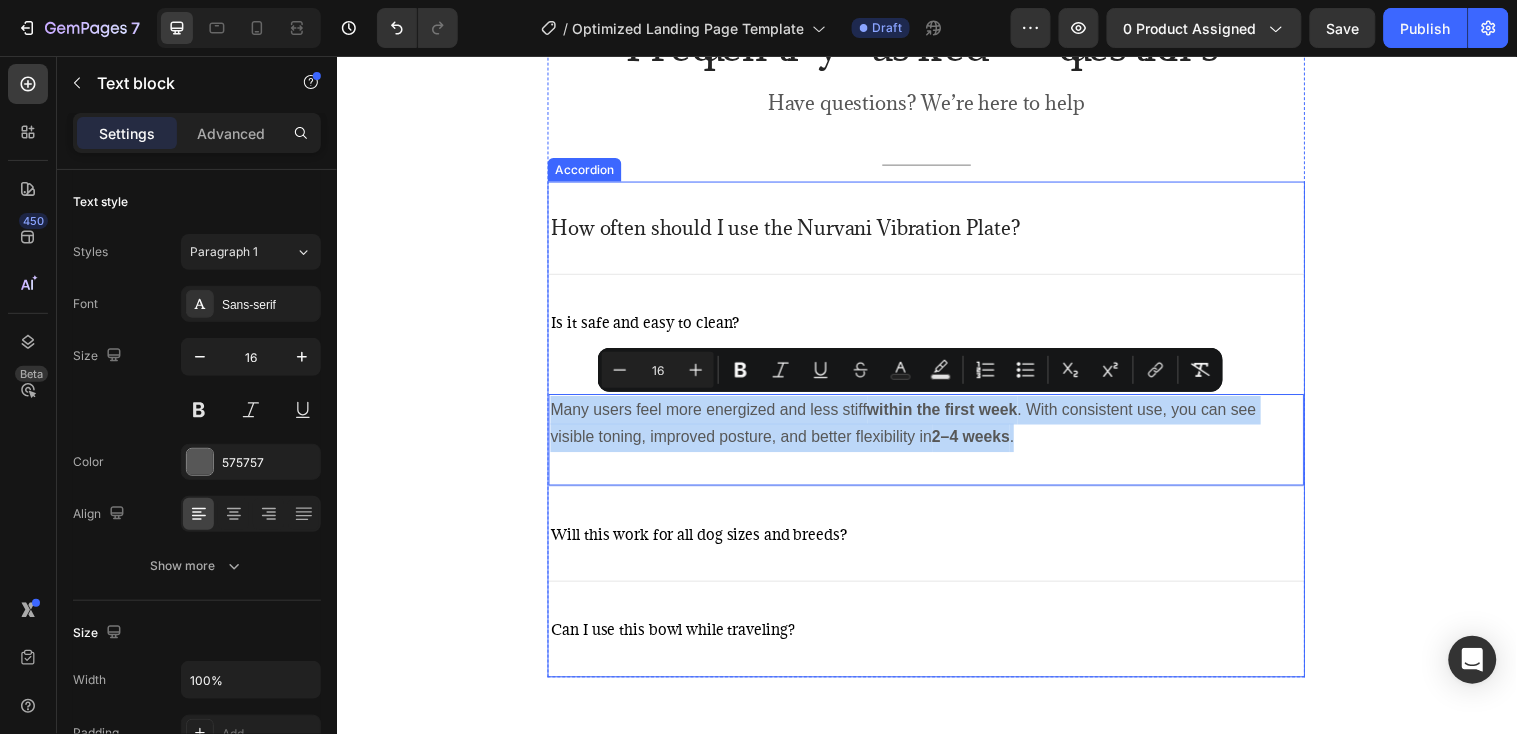 drag, startPoint x: 1036, startPoint y: 439, endPoint x: 572, endPoint y: 392, distance: 466.3743 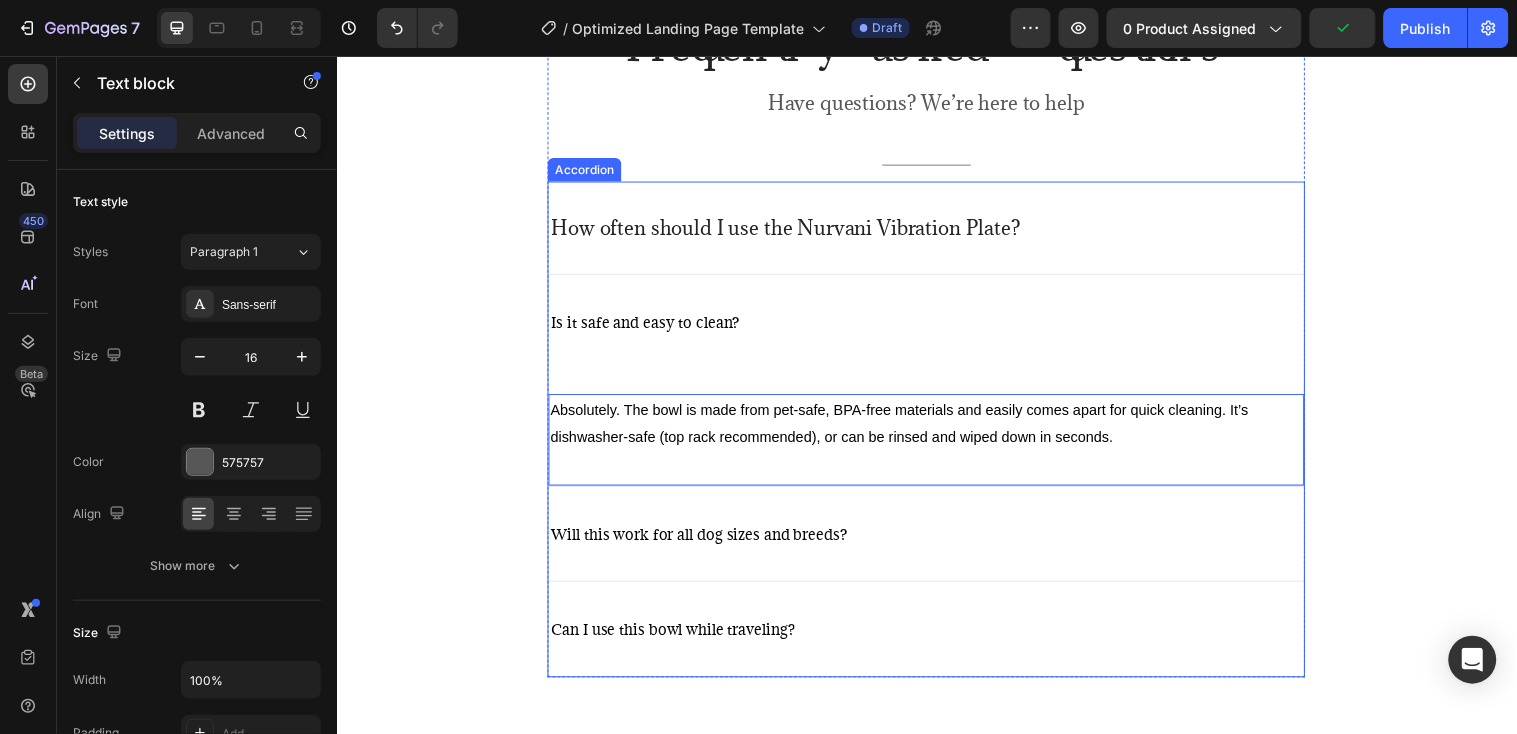click on "How often should I use the Nurvani Vibration Plate?" at bounding box center [793, 229] 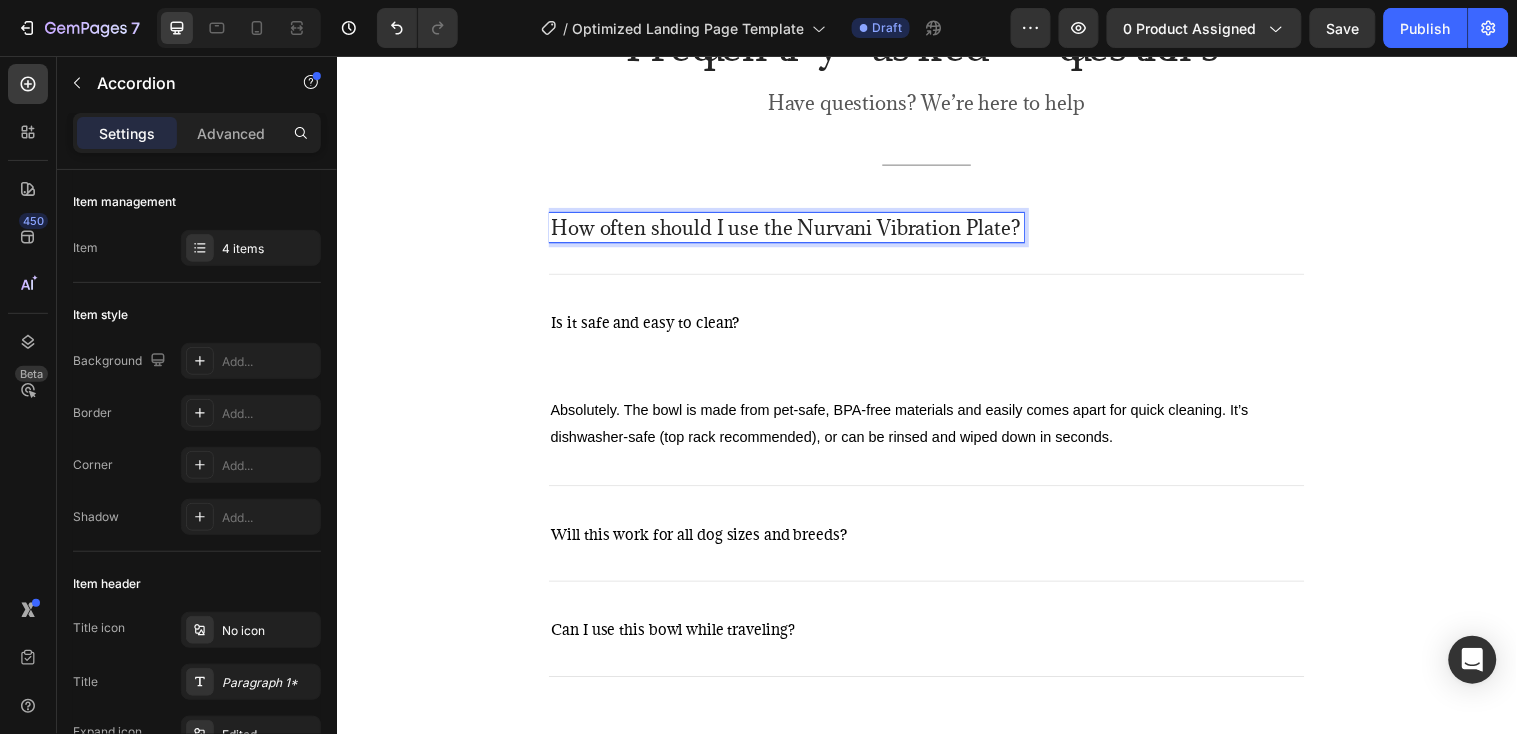 click on "How often should I use the Nurvani Vibration Plate?" at bounding box center (793, 229) 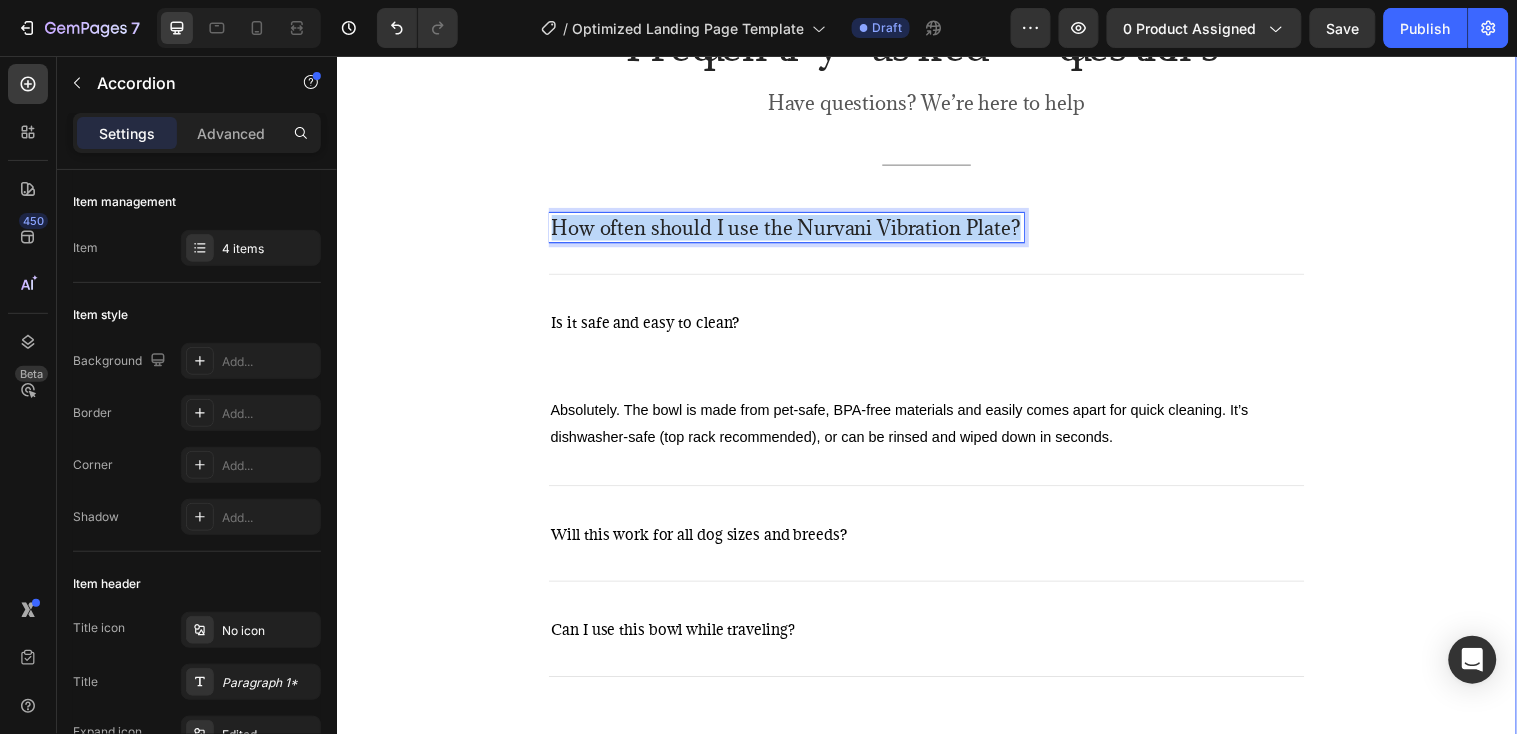 drag, startPoint x: 1027, startPoint y: 230, endPoint x: 542, endPoint y: 228, distance: 485.00412 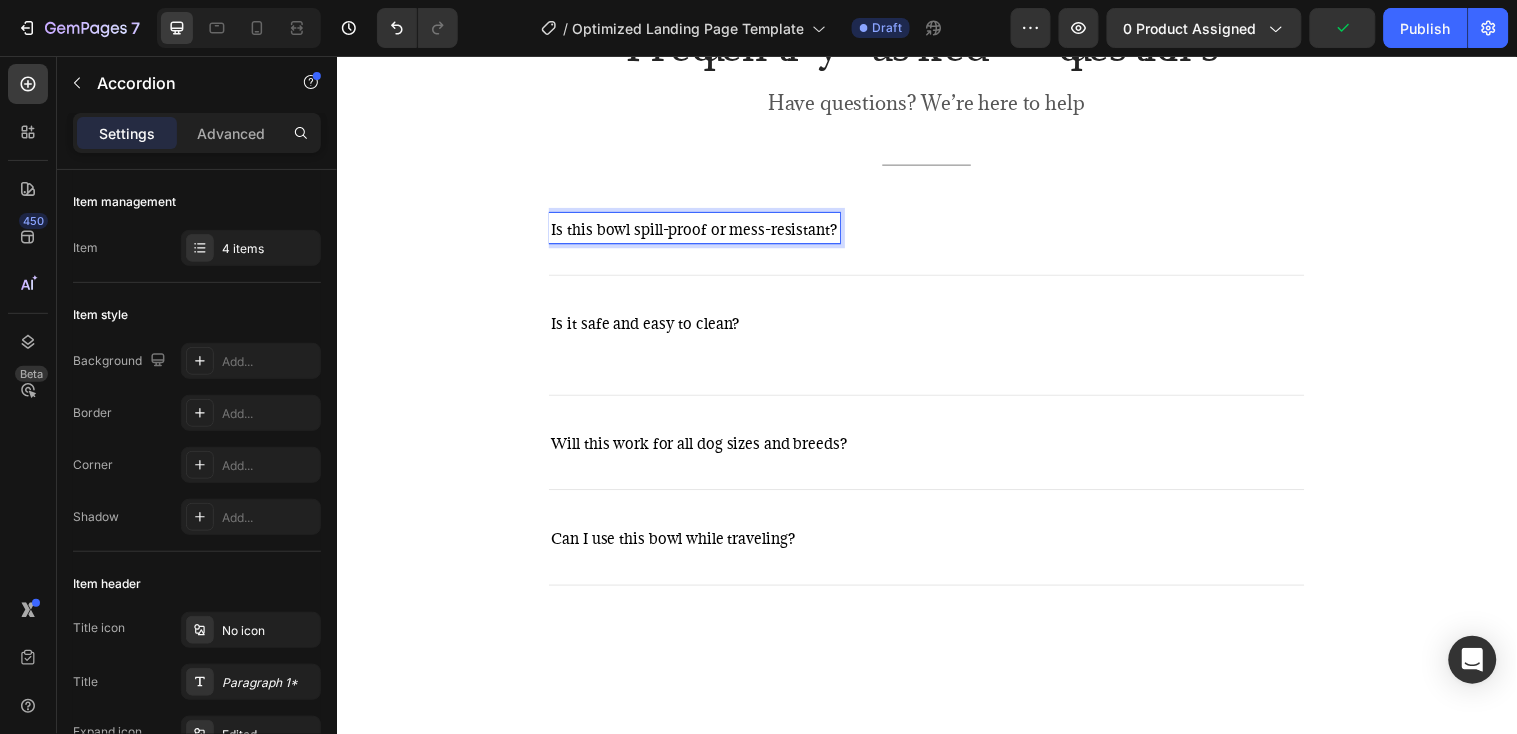 click on "Is this bowl spill-proof or mess-resistant?" at bounding box center [936, 230] 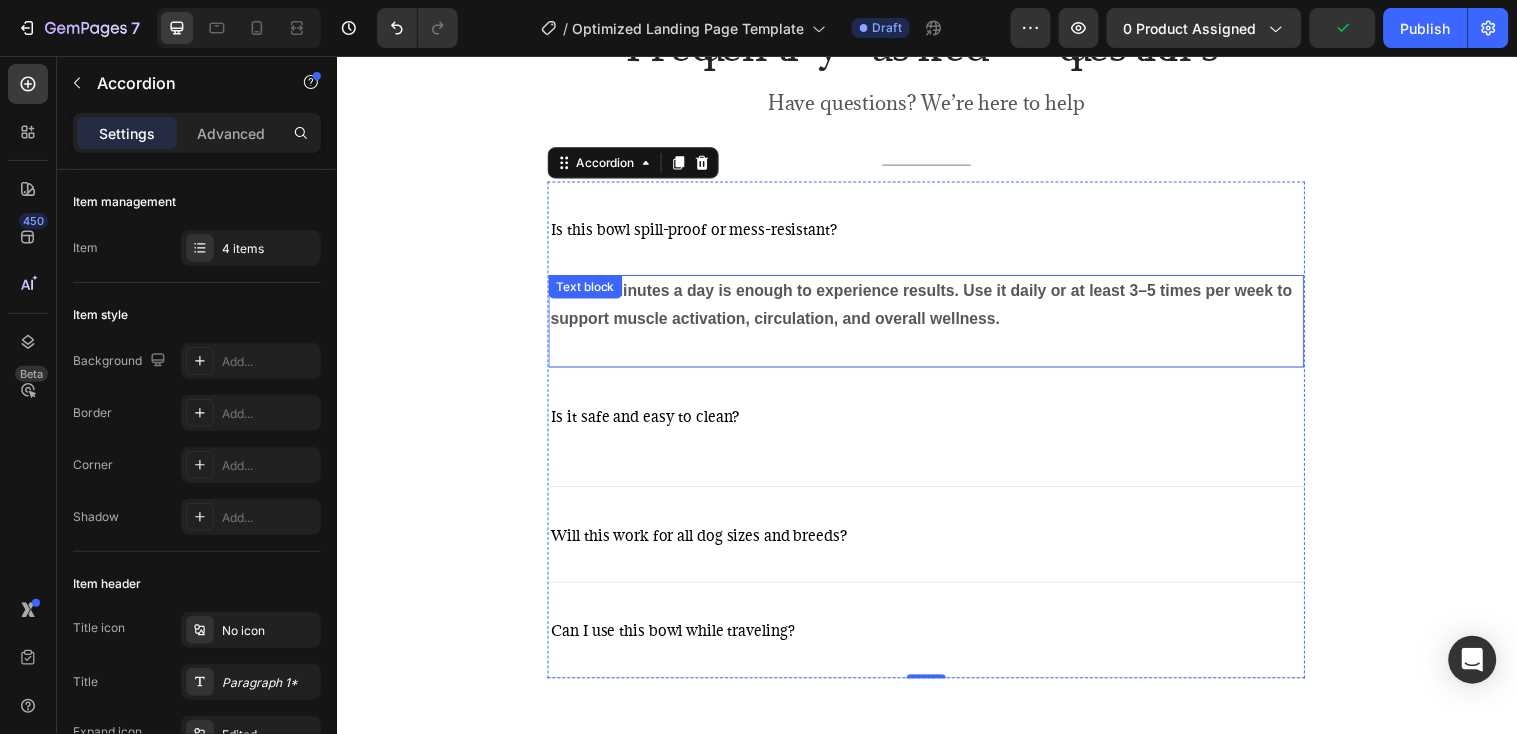 click on "Just 10 minutes a day is enough to experience results. Use it daily or at least 3–5 times per week to support muscle activation, circulation, and overall wellness." at bounding box center [936, 308] 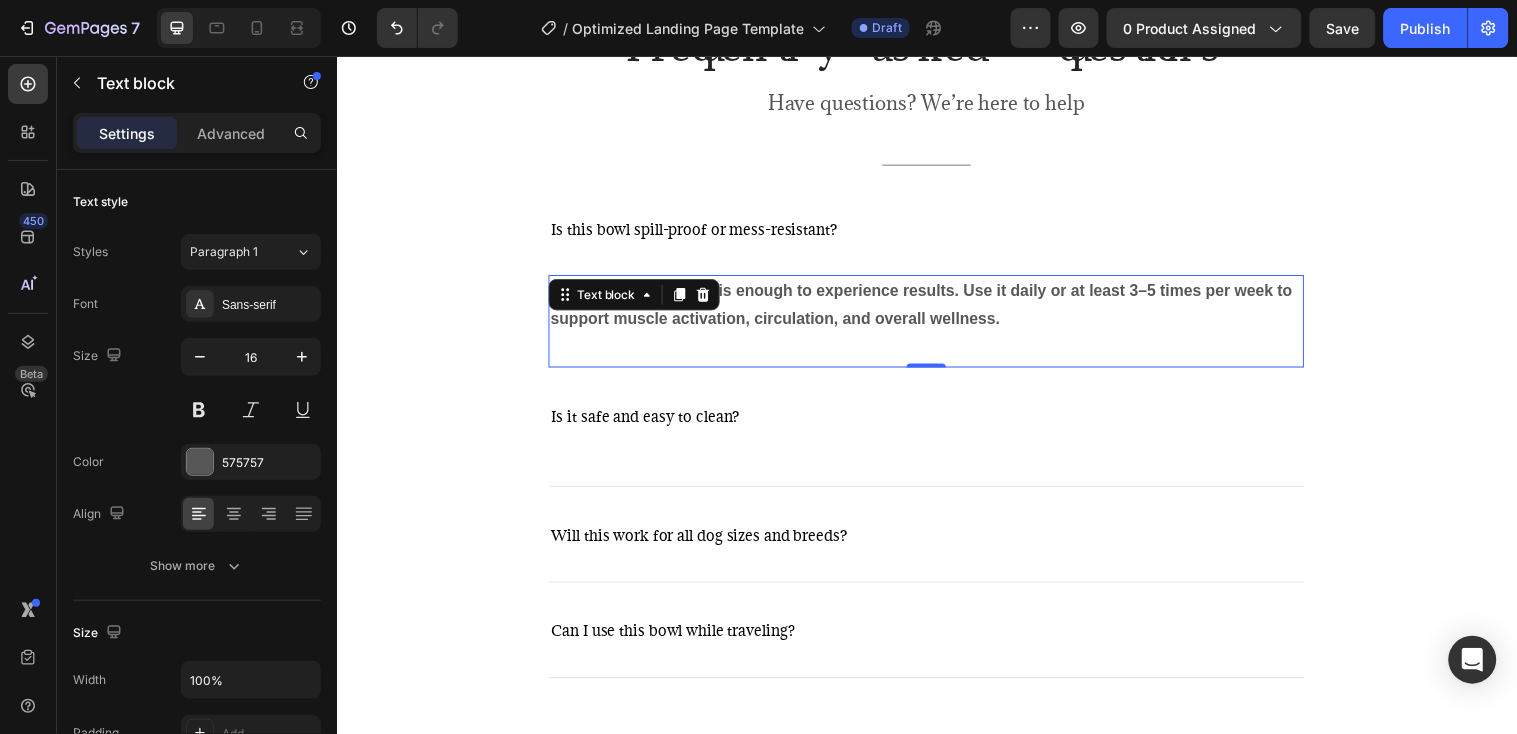 click on "Just 10 minutes a day is enough to experience results. Use it daily or at least 3–5 times per week to support muscle activation, circulation, and overall wellness." at bounding box center (936, 308) 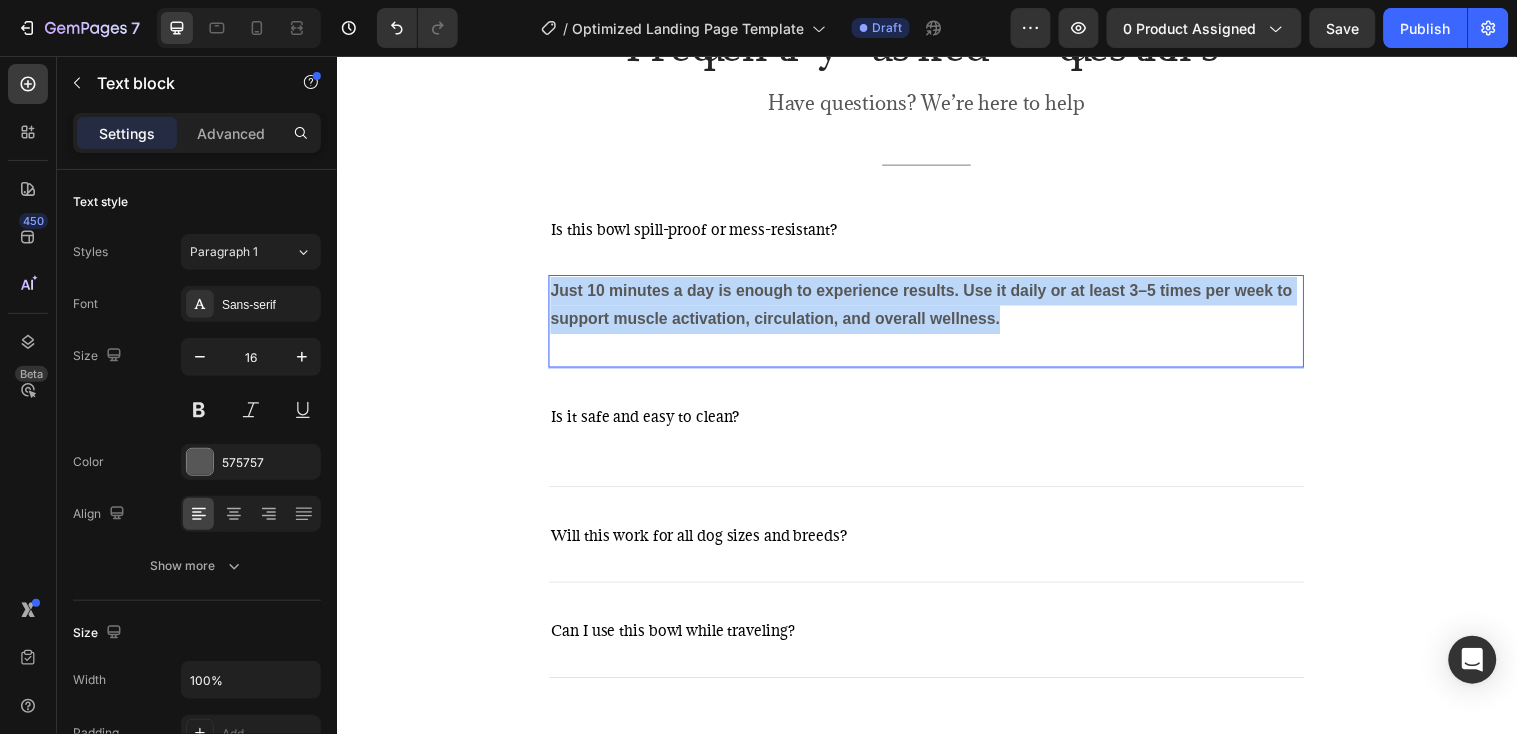 drag, startPoint x: 1018, startPoint y: 320, endPoint x: 553, endPoint y: 288, distance: 466.09976 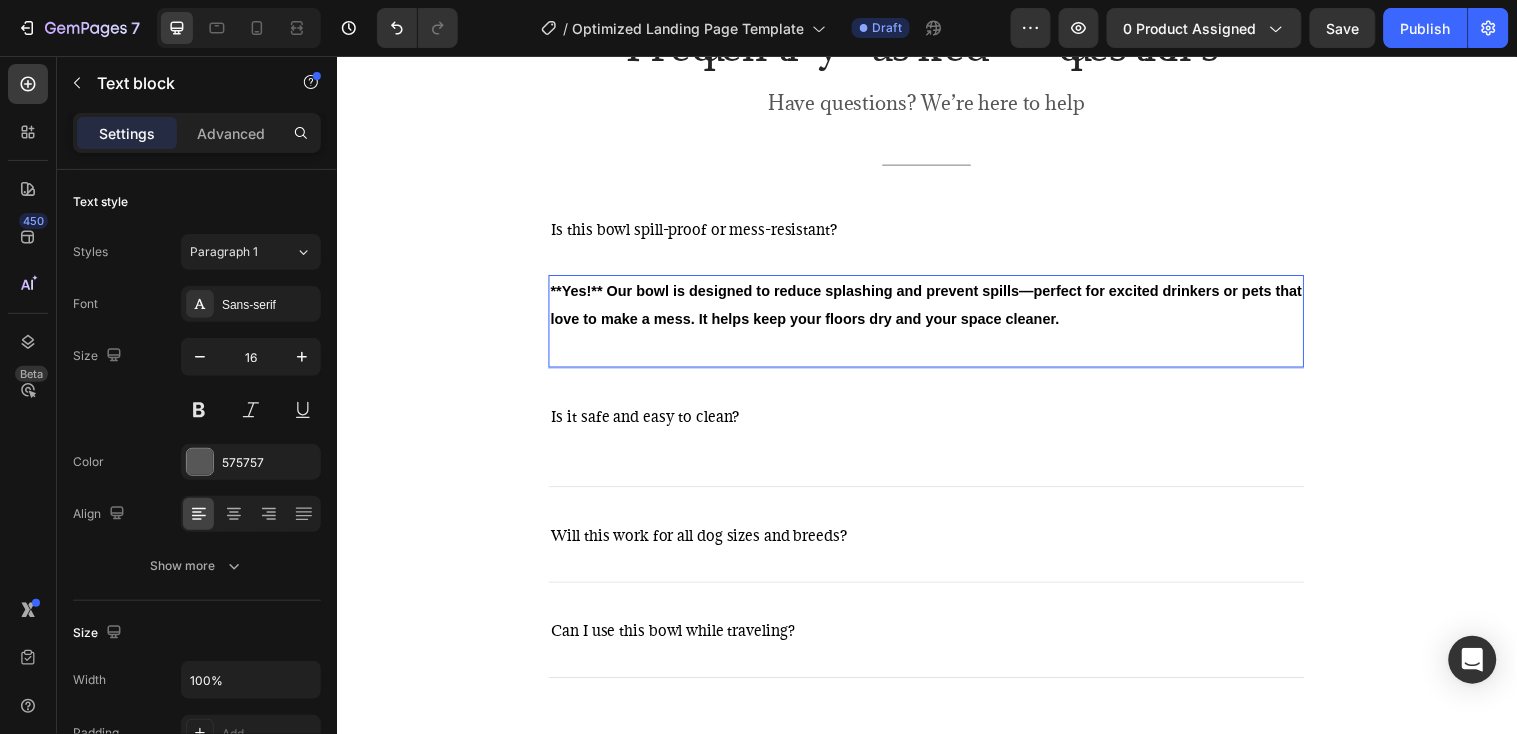 click on "**Yes!** Our bowl is designed to reduce splashing and prevent spills—perfect for excited drinkers or pets that love to make a mess. It helps keep your floors dry and your space cleaner." at bounding box center [936, 308] 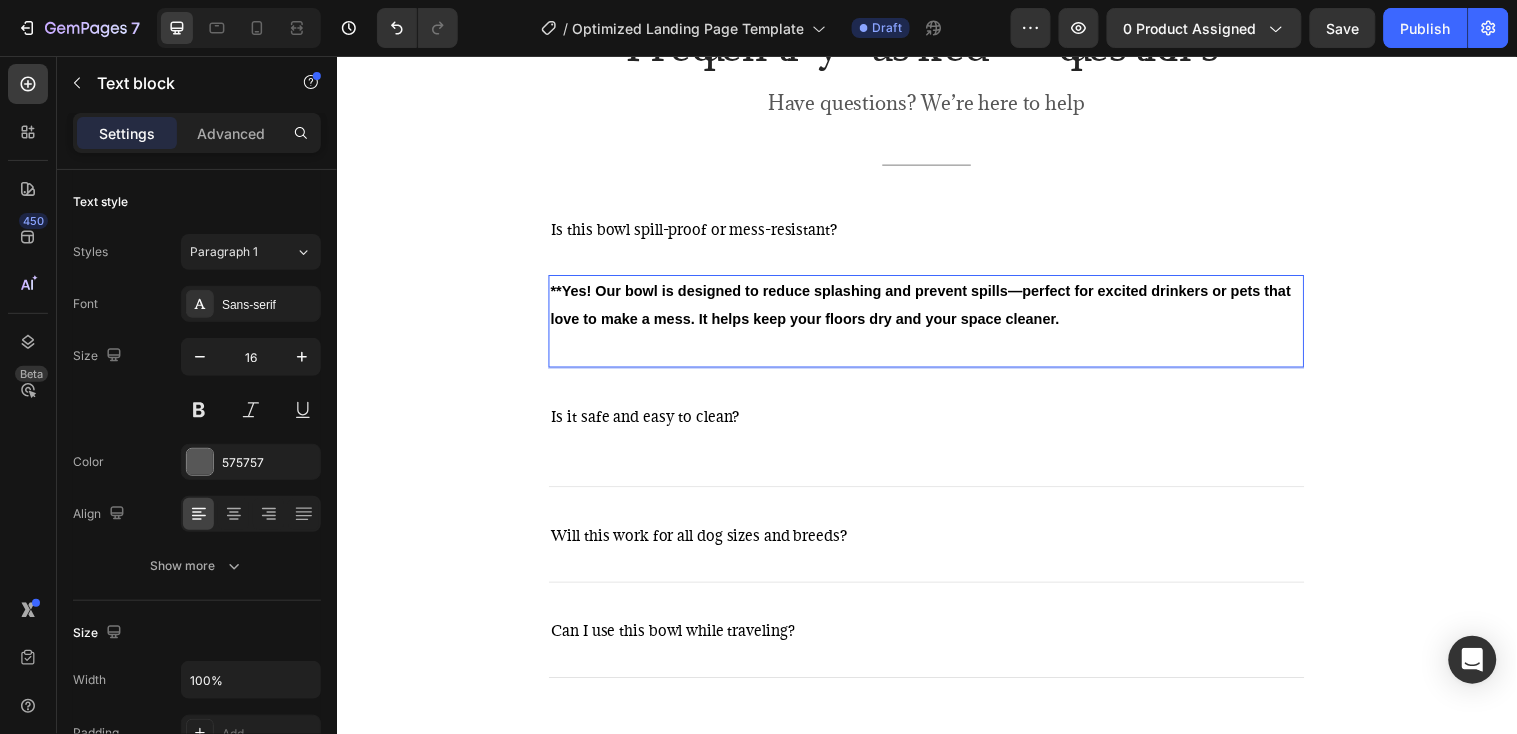 click on "**Yes! Our bowl is designed to reduce splashing and prevent spills—perfect for excited drinkers or pets that love to make a mess. It helps keep your floors dry and your space cleaner." at bounding box center [930, 307] 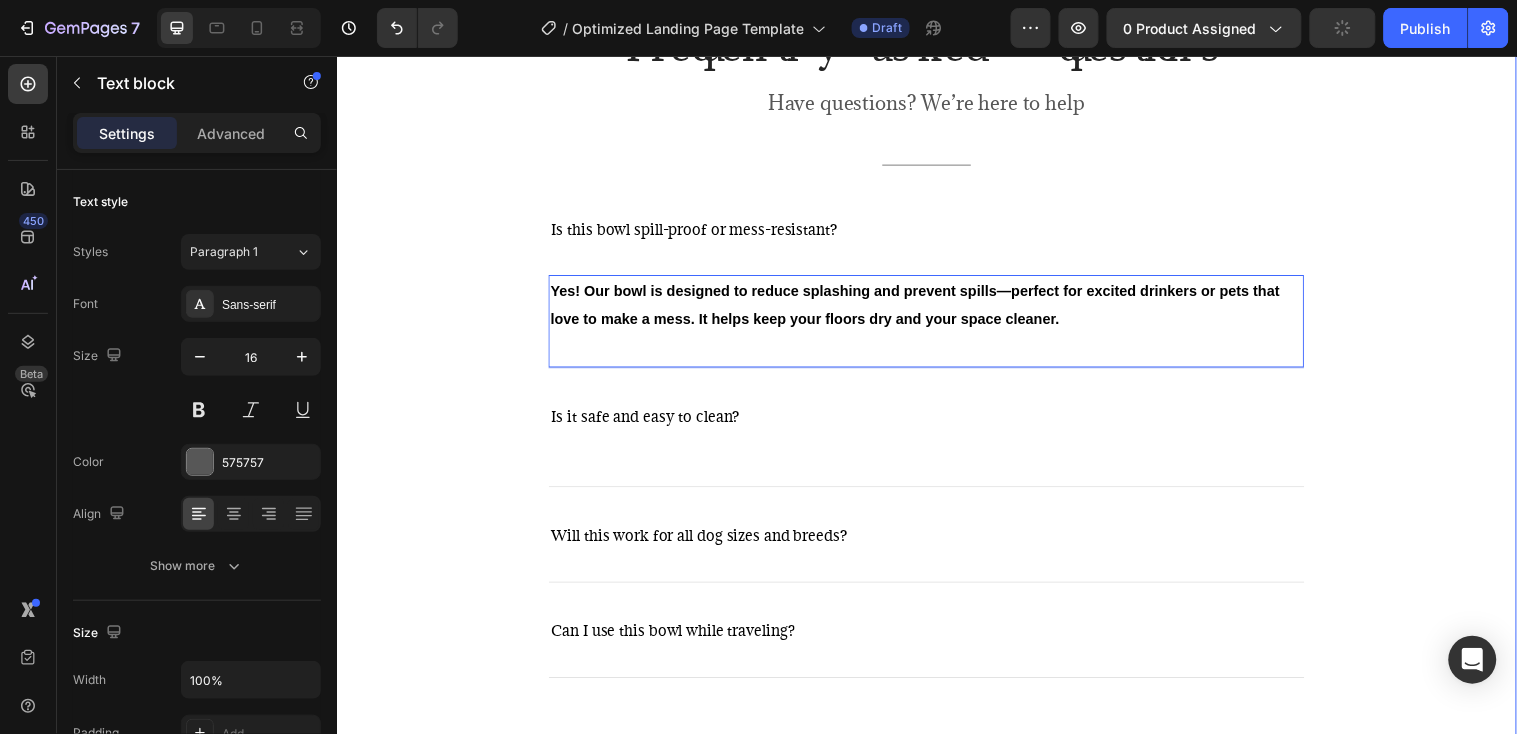 click on "Frequently asked questions Heading Have questions? We’re here to help Text block                Title Line  Is this bowl spill-proof or mess-resistant? Yes! Our bowl is designed to reduce splashing and prevent spills—perfect for excited drinkers or pets that love to make a mess. It helps keep your floors dry and your space cleaner. Text block   0 Is it safe and easy to clean? Will this work for all dog sizes and breeds? Can I use this bowl while traveling? Accordion Row" at bounding box center [936, 351] 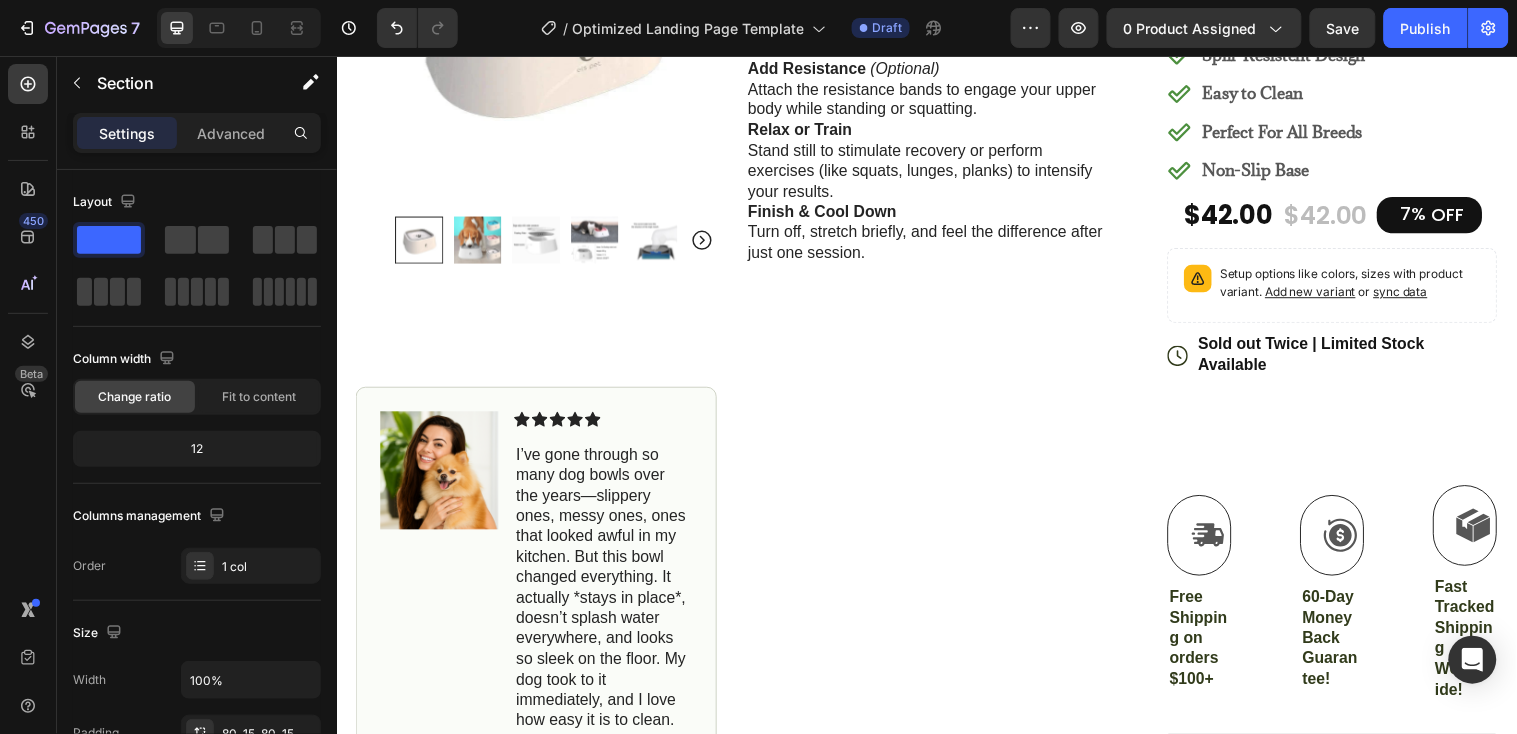 scroll, scrollTop: 0, scrollLeft: 0, axis: both 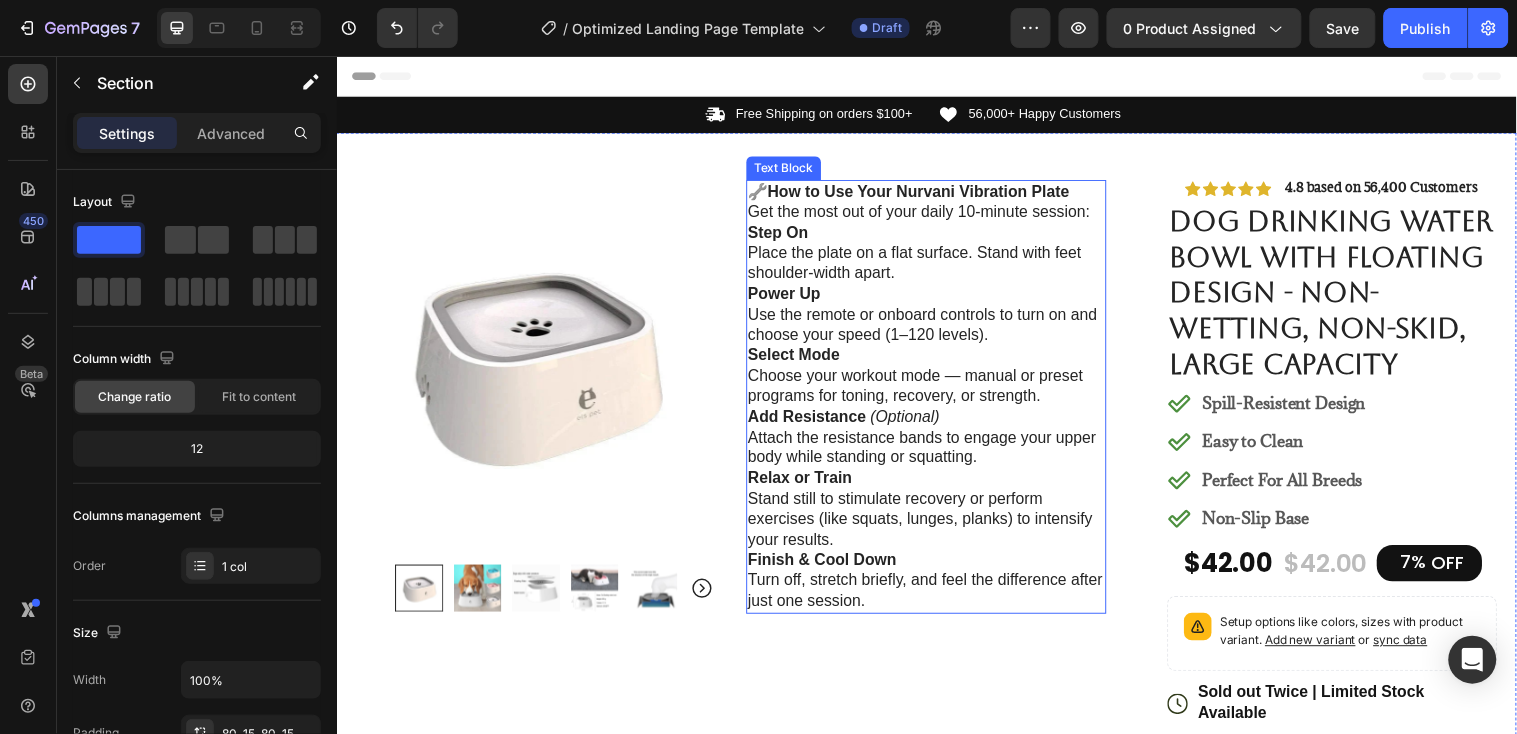 click on "Finish & Cool Down Turn off, stretch briefly, and feel the difference after just one session." at bounding box center (936, 588) 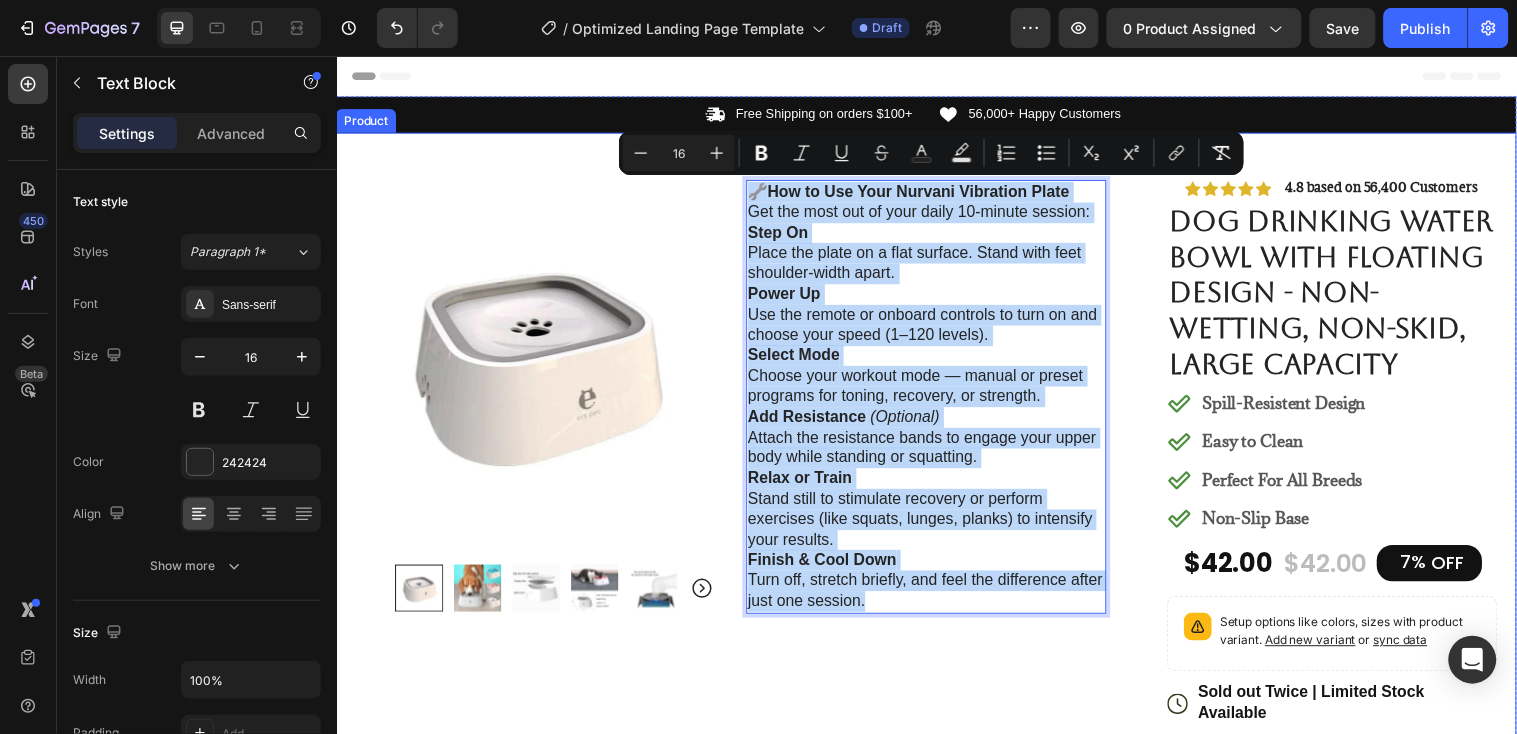 drag, startPoint x: 885, startPoint y: 607, endPoint x: 741, endPoint y: 195, distance: 436.44016 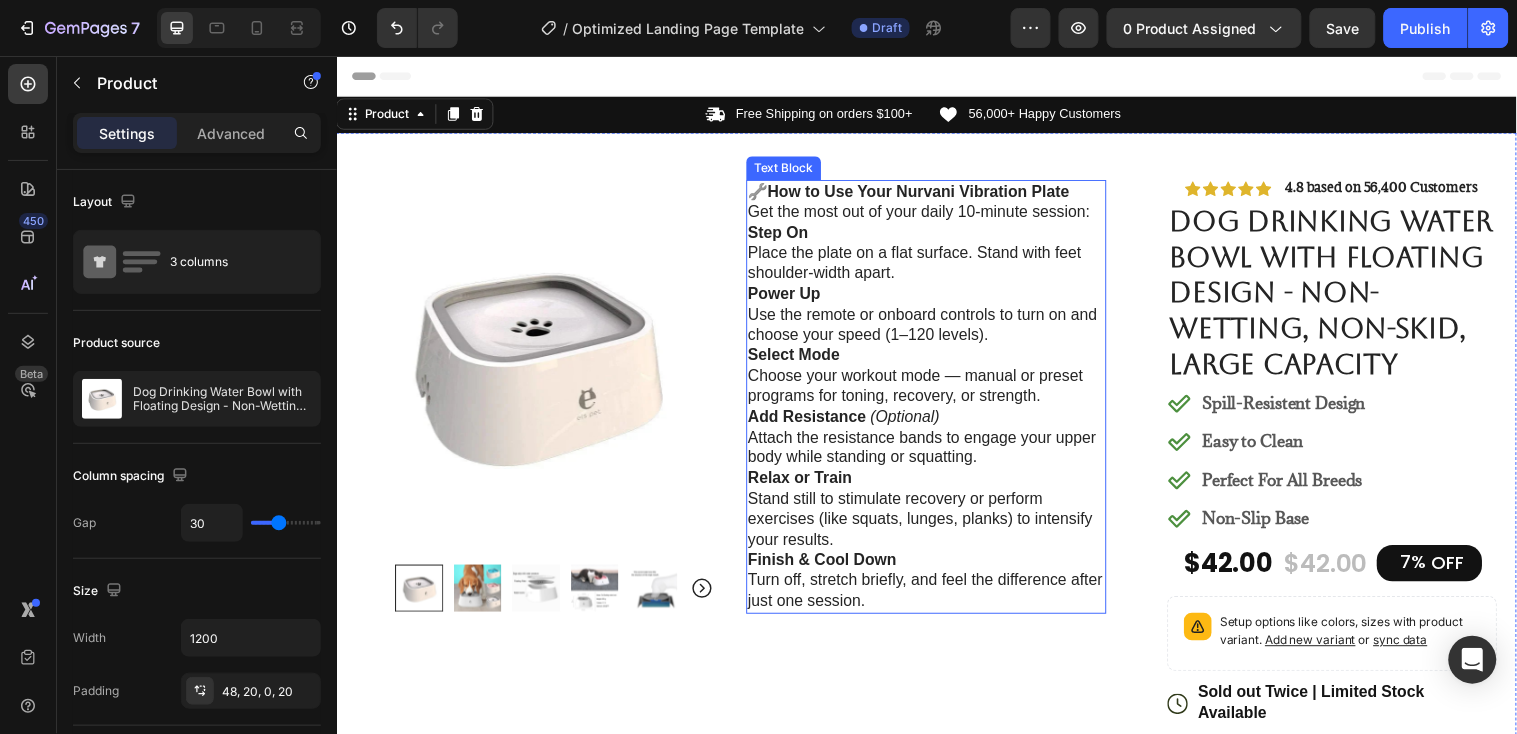 click on "Finish & Cool Down Turn off, stretch briefly, and feel the difference after just one session." at bounding box center [936, 588] 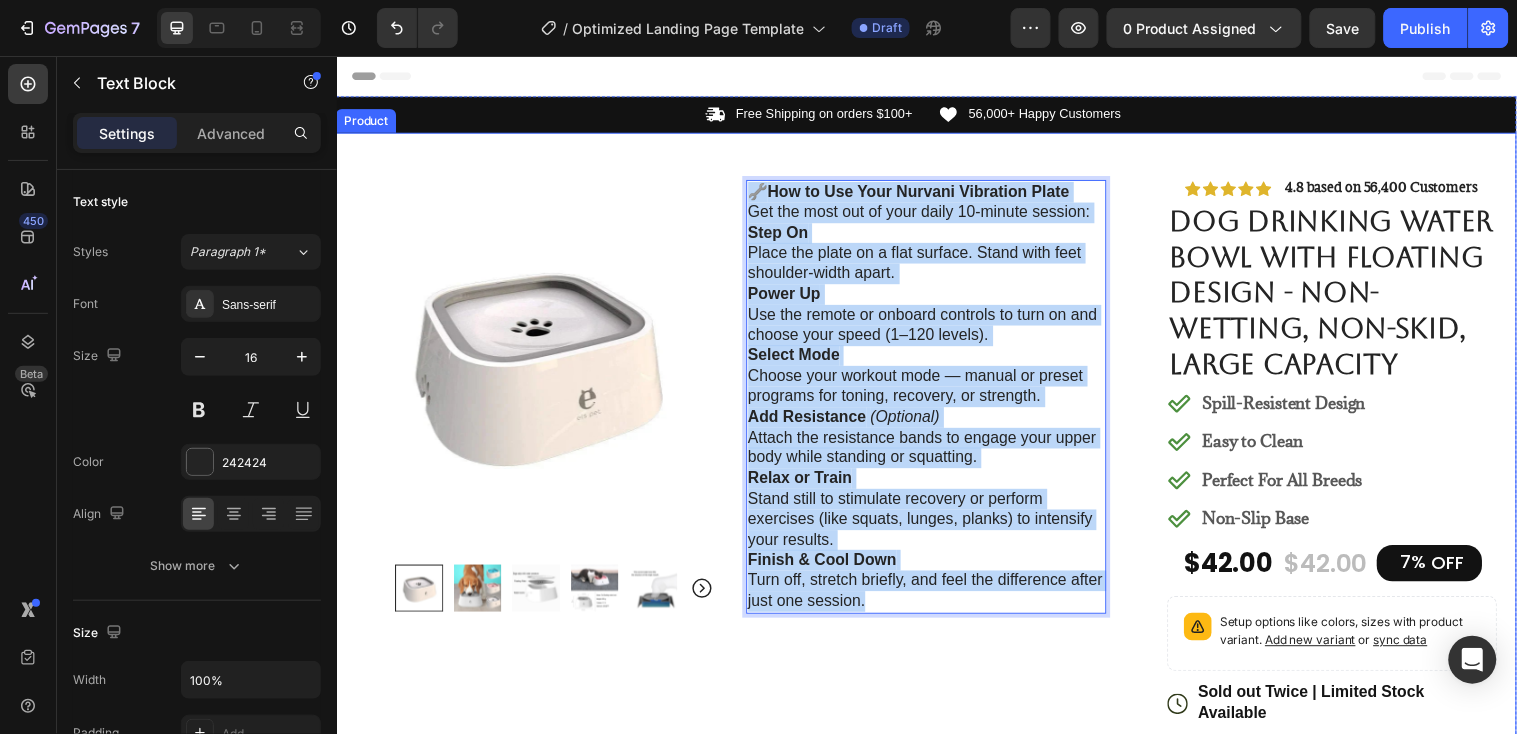 drag, startPoint x: 873, startPoint y: 604, endPoint x: 742, endPoint y: 191, distance: 433.2782 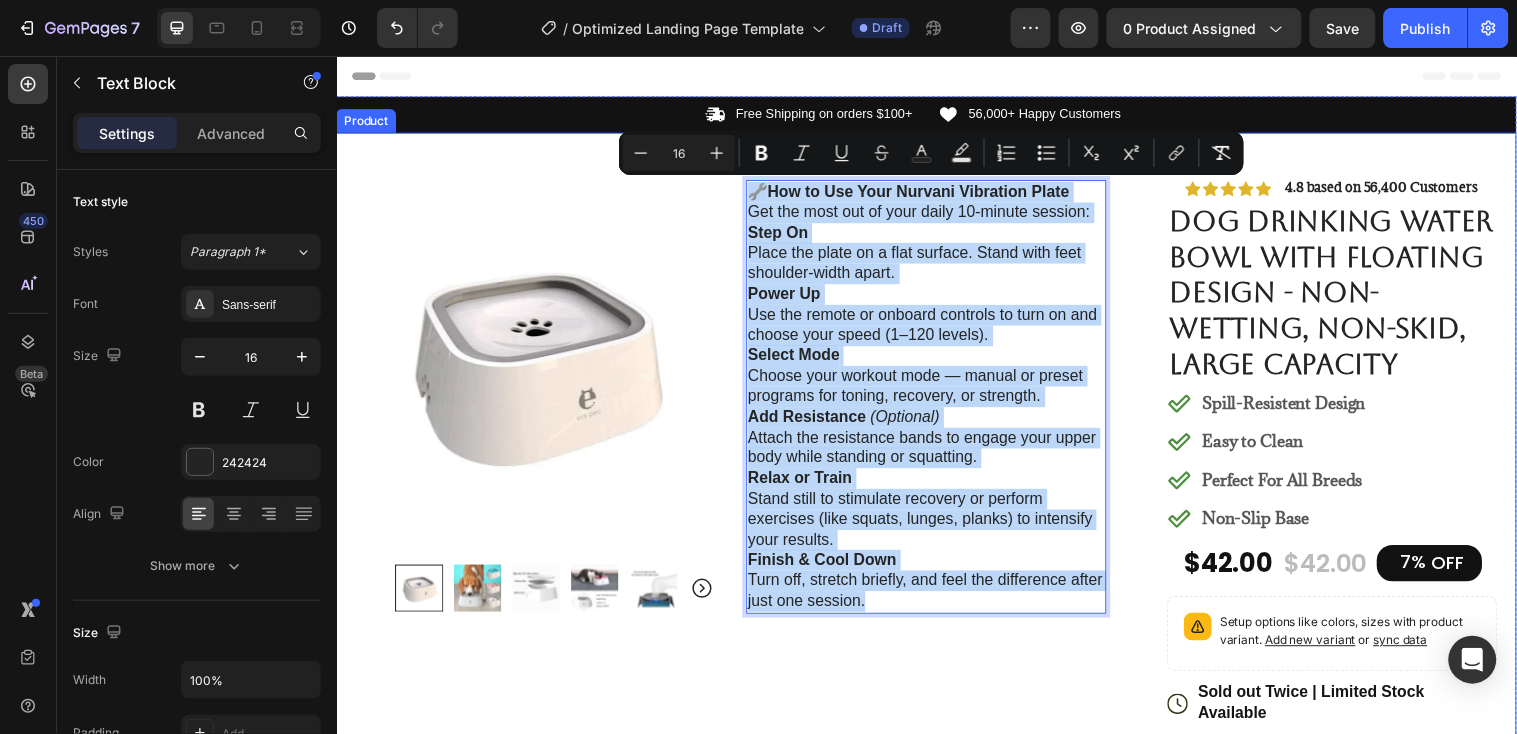 copy on "🔧  How to Use Your Nurvani Vibration Plate Get the most out of your daily 10-minute session: Step On Place the plate on a flat surface. Stand with feet shoulder-width apart. Power Up Use the remote or onboard controls to turn on and choose your speed (1–120 levels). Select Mode Choose your workout mode — manual or preset programs for toning, recovery, or strength. Add Resistance   (Optional) Attach the resistance bands to engage your upper body while standing or squatting. Relax or Train Stand still to stimulate recovery or perform exercises (like squats, lunges, planks) to intensify your results. Finish & Cool Down Turn off, stretch briefly, and feel the difference after just one session." 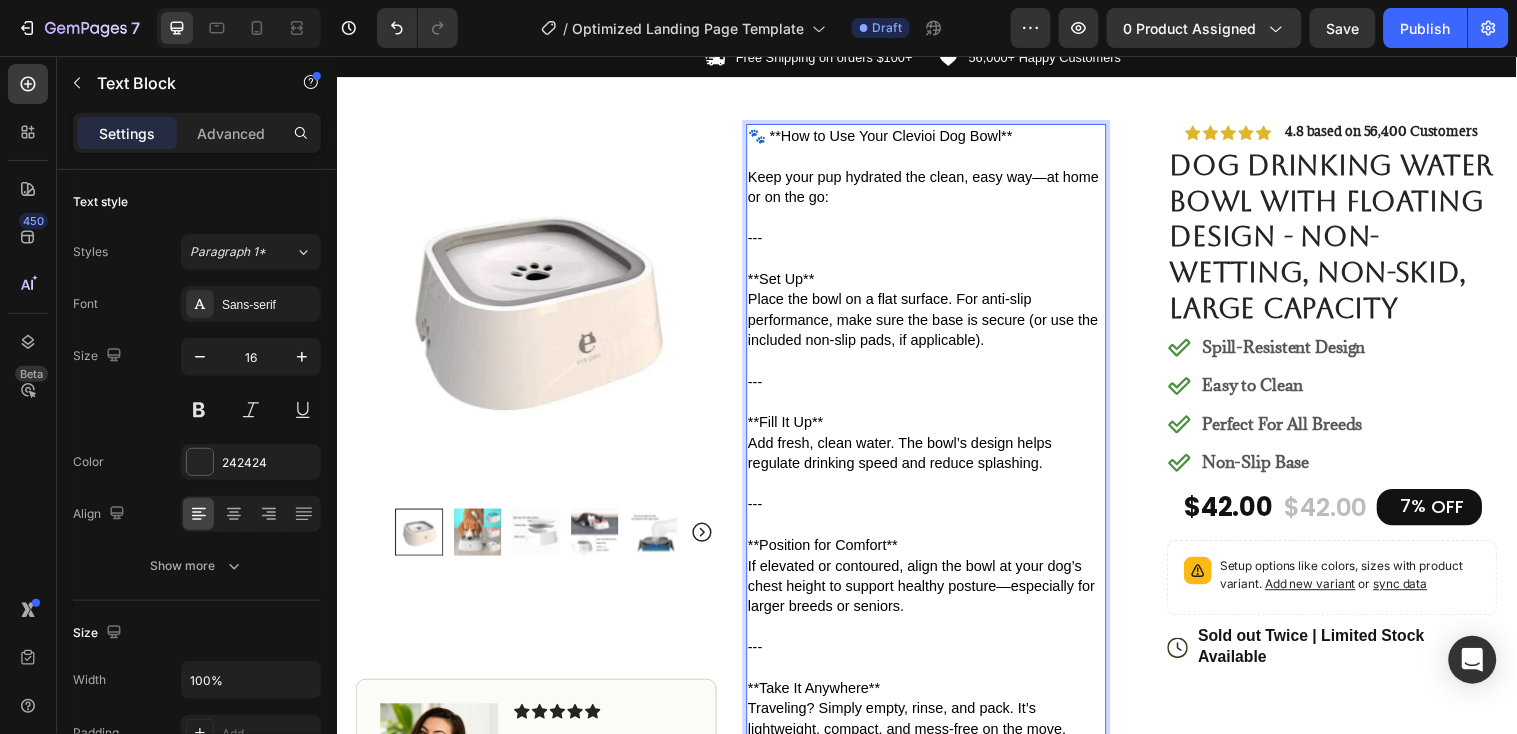 scroll, scrollTop: 225, scrollLeft: 0, axis: vertical 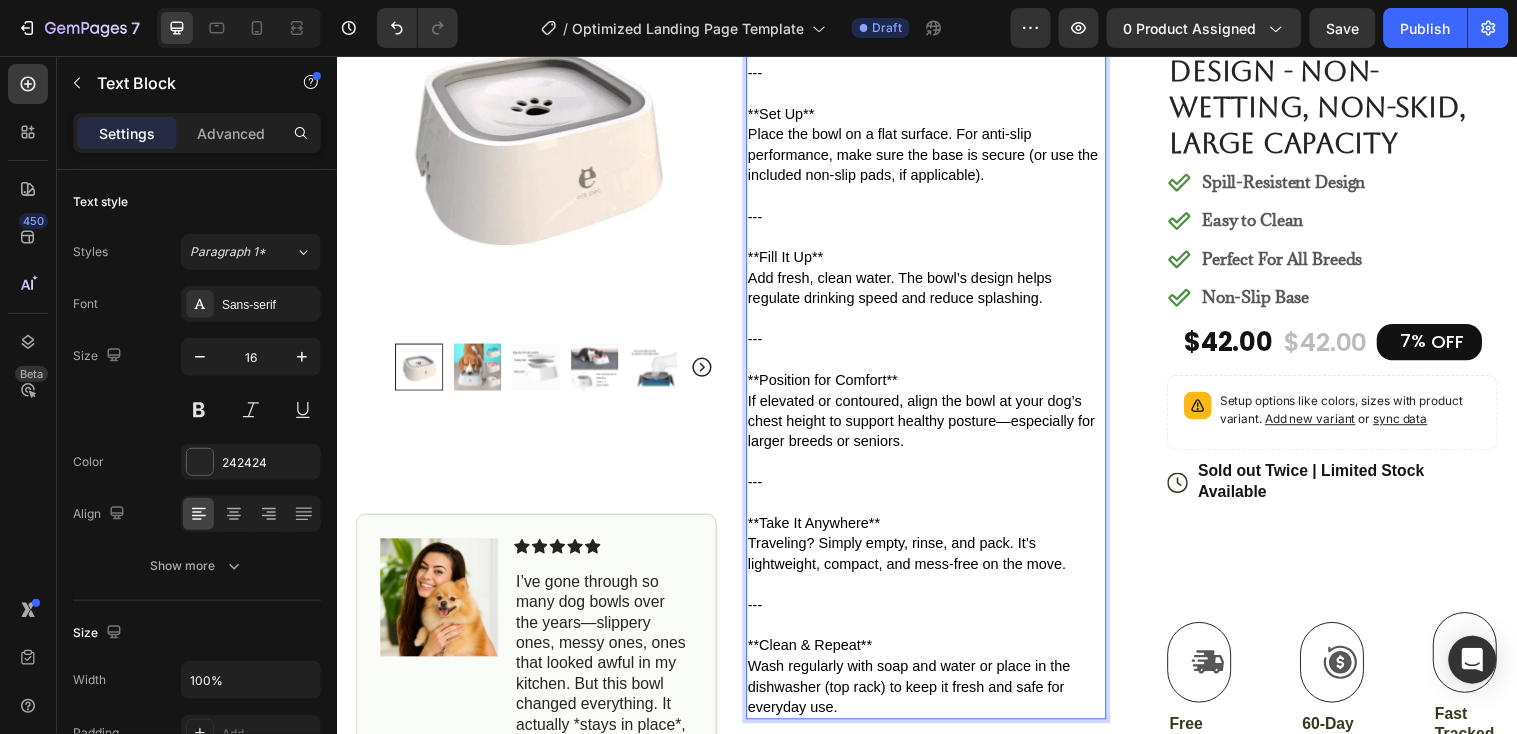 click at bounding box center [936, 363] 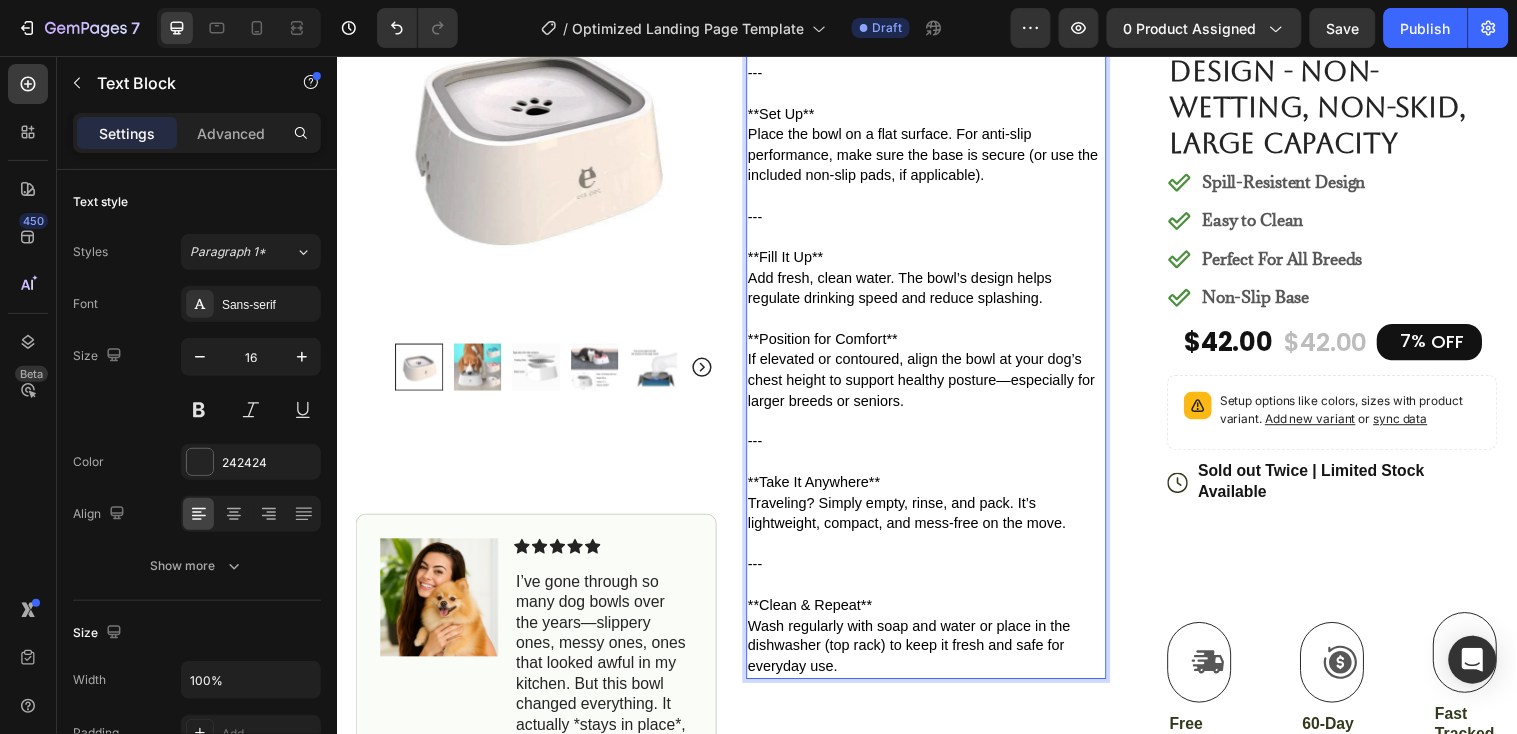 click at bounding box center (936, 238) 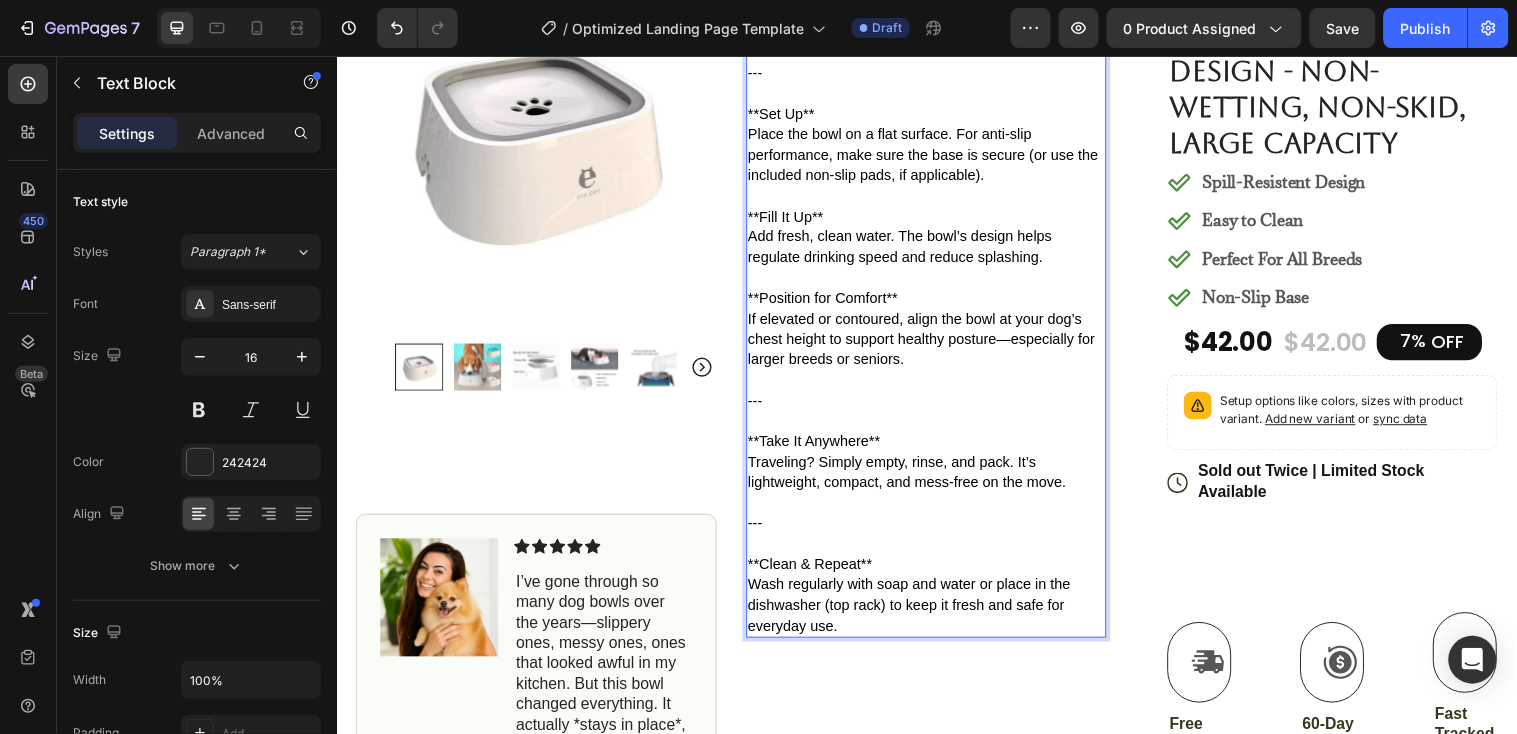 click at bounding box center [936, 426] 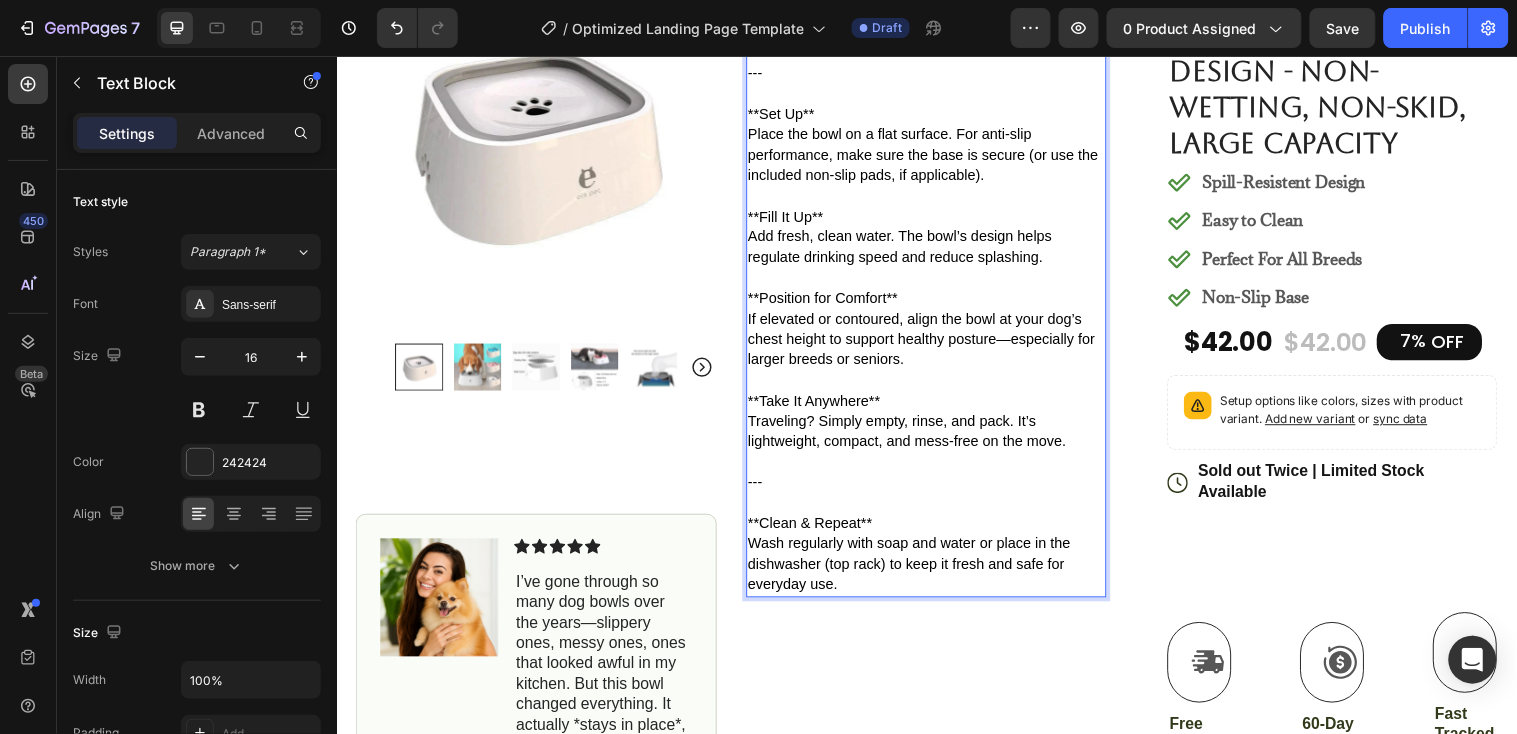 click at bounding box center [936, 509] 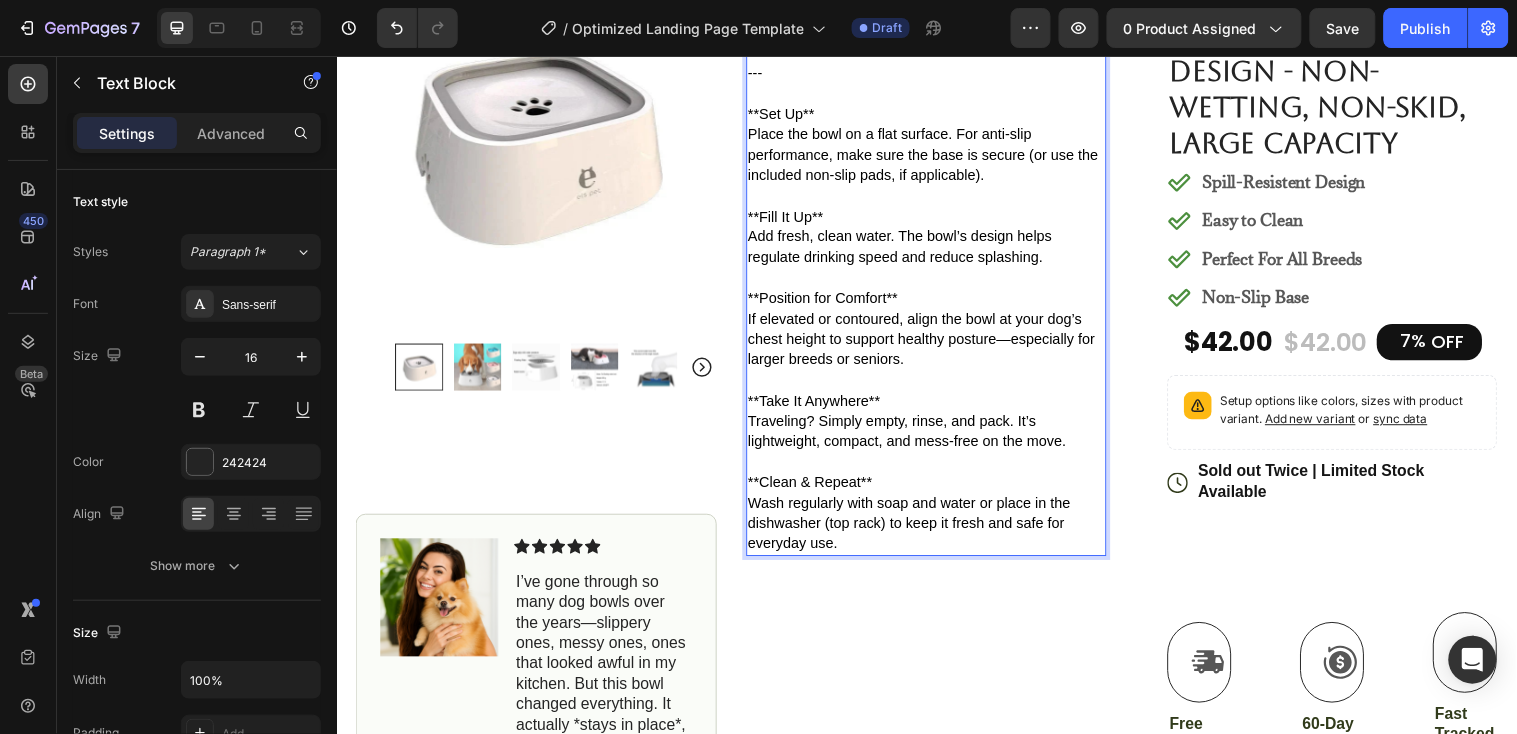 scroll, scrollTop: 36, scrollLeft: 0, axis: vertical 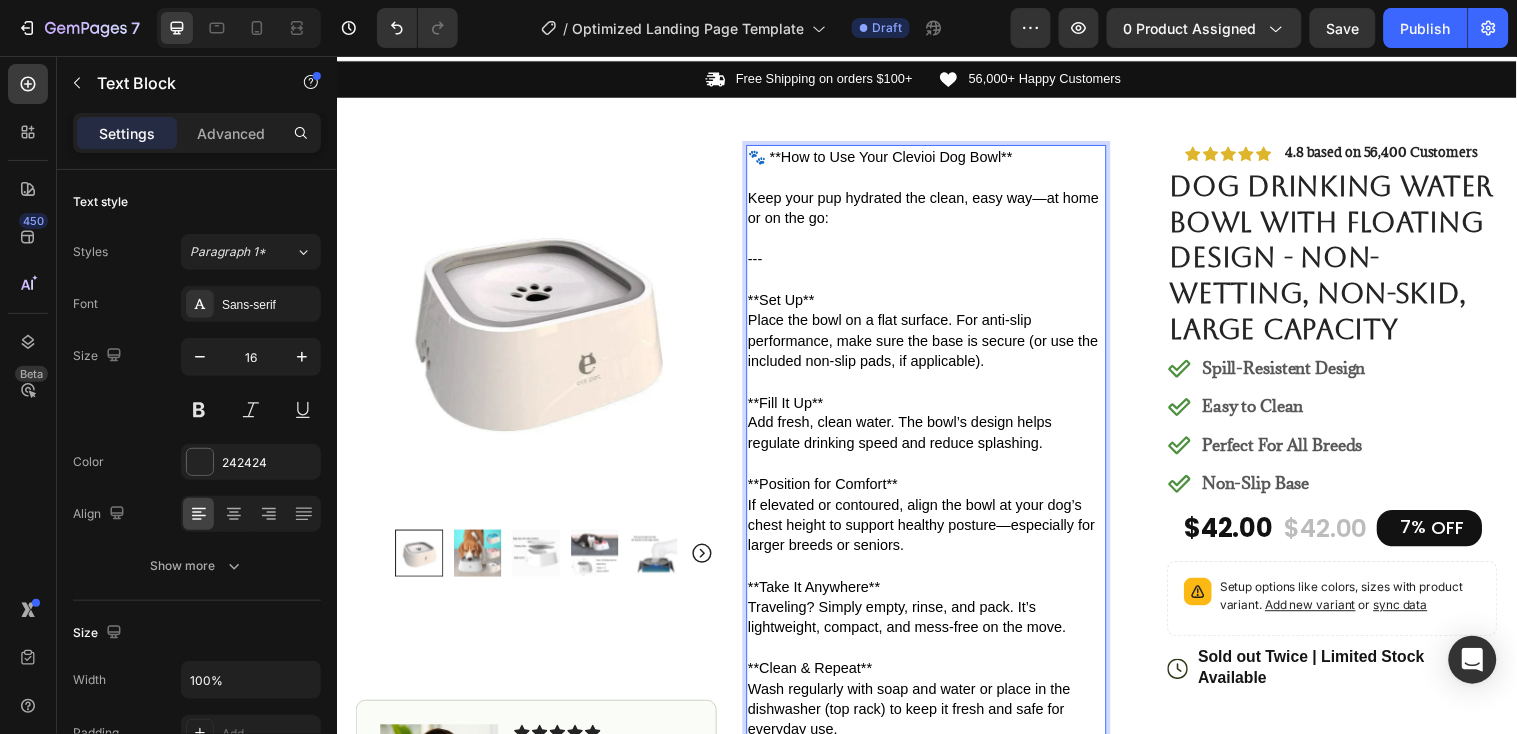 click at bounding box center [936, 282] 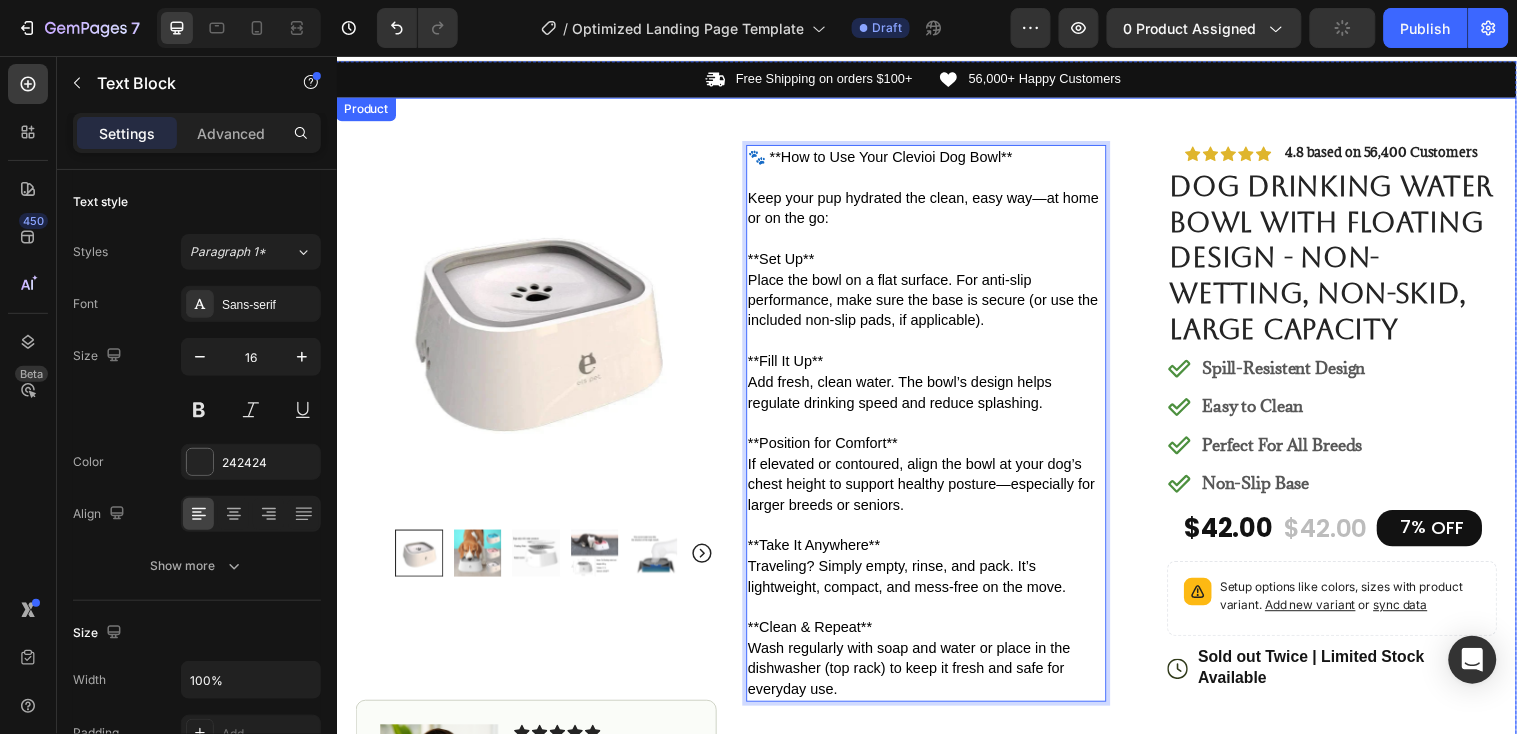 click on "Product Images #1 Home fitness Product of 2024 Text Block Image Icon Icon Icon Icon Icon Icon List I’ve gone through so many dog bowls over the years—slippery ones, messy ones, ones that looked awful in my kitchen. But this bowl changed everything. It actually *stays in place*, doesn’t splash water everywhere, and looks so sleek on the floor. My dog took to it immediately, and I love how easy it is to clean. Plus, it feels super sturdy and well-made—no cheap plastic here. I finally feel like I found something that’s both functional *and* stylish. Highly recommend to any dog parent who cares about quality (and clean floors!). Text Block
Icon [NAME] ([CITY], [STATE]) Text Block Row Row Row 🐾 **How to Use Your Clevioi Dog Bowl** Keep your pup hydrated the clean, easy way—at home or on the go: **Set Up** Place the bowl on a flat surface. For anti-slip performance, make sure the base is secure (or use the included non-slip pads, if applicable). **Fill It Up**" at bounding box center [936, 725] 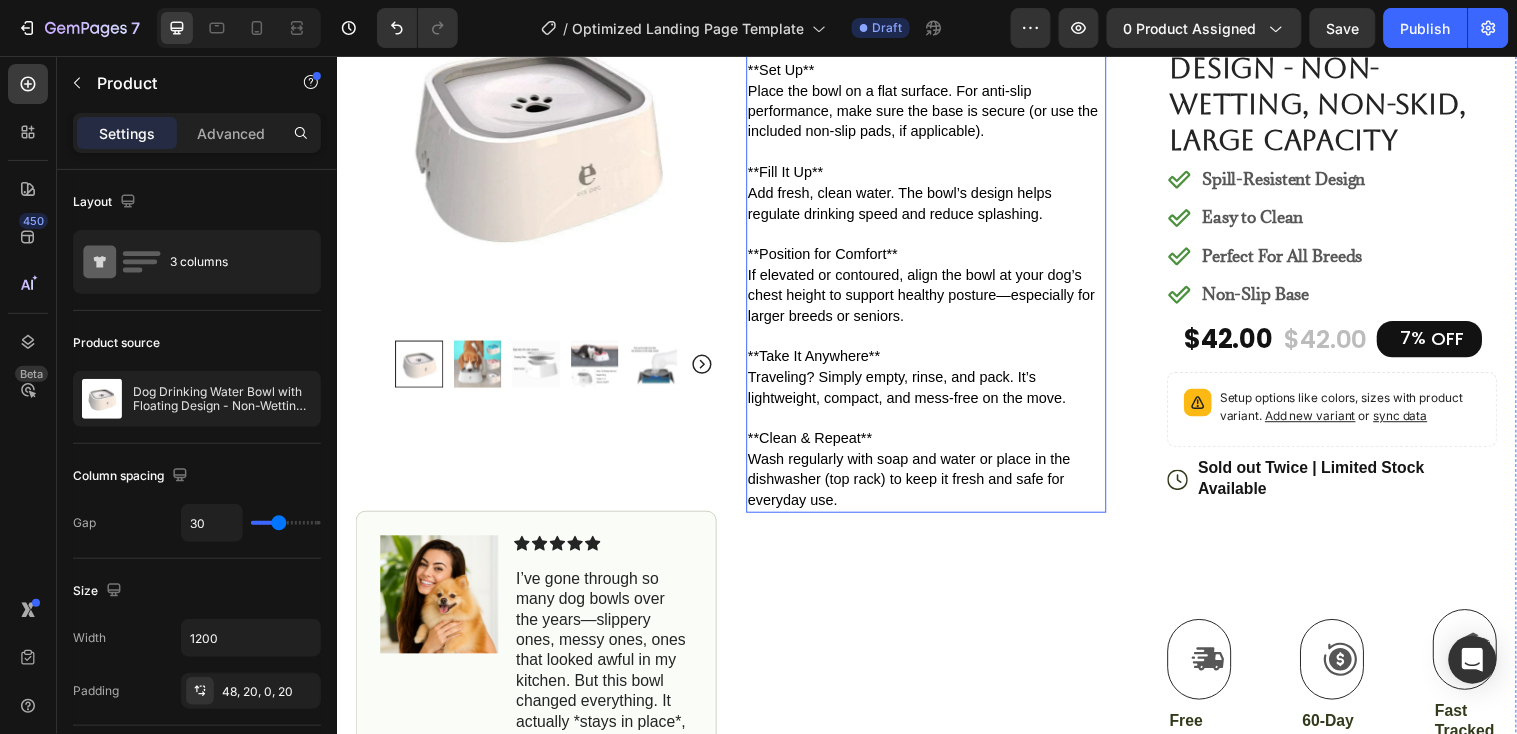 scroll, scrollTop: 1978, scrollLeft: 0, axis: vertical 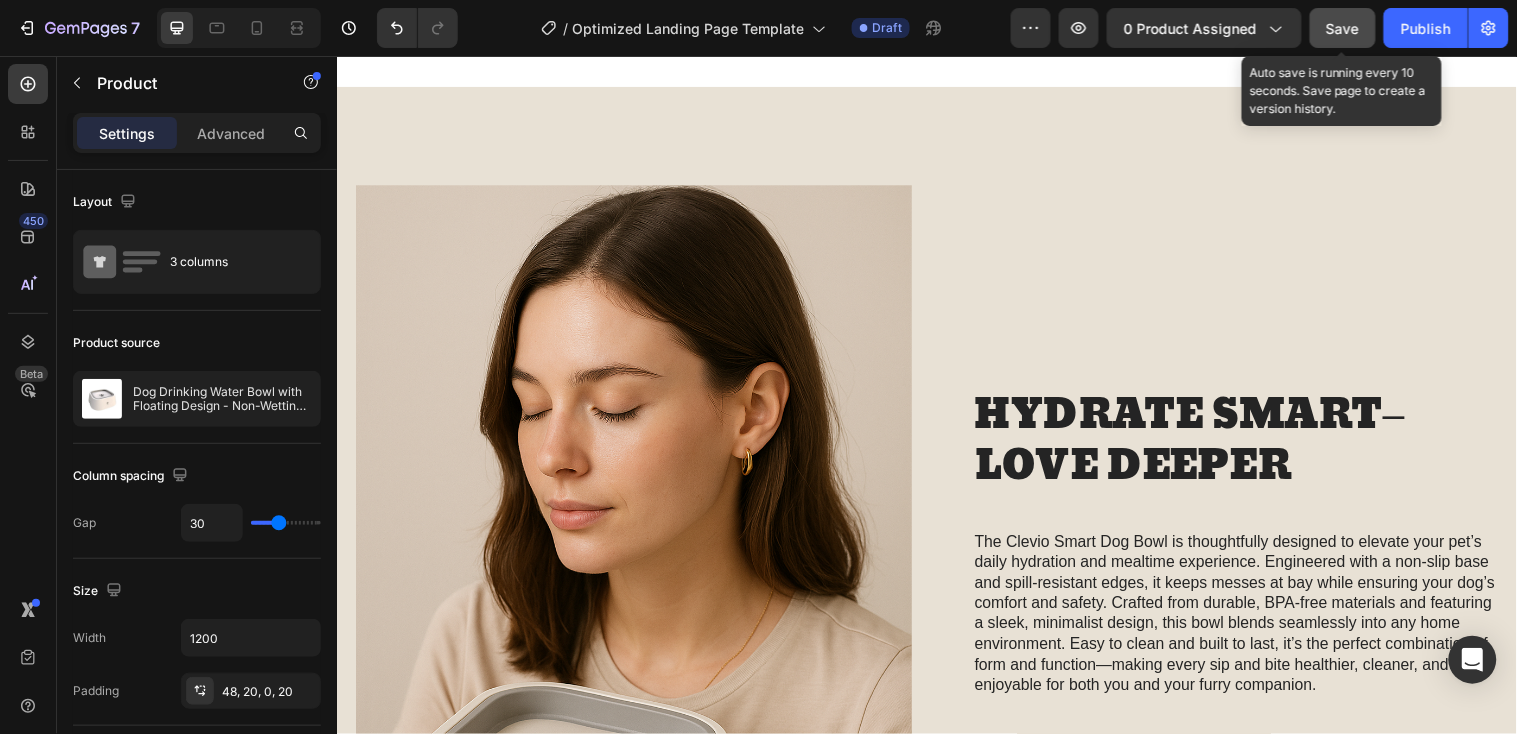 click on "Save" at bounding box center (1343, 28) 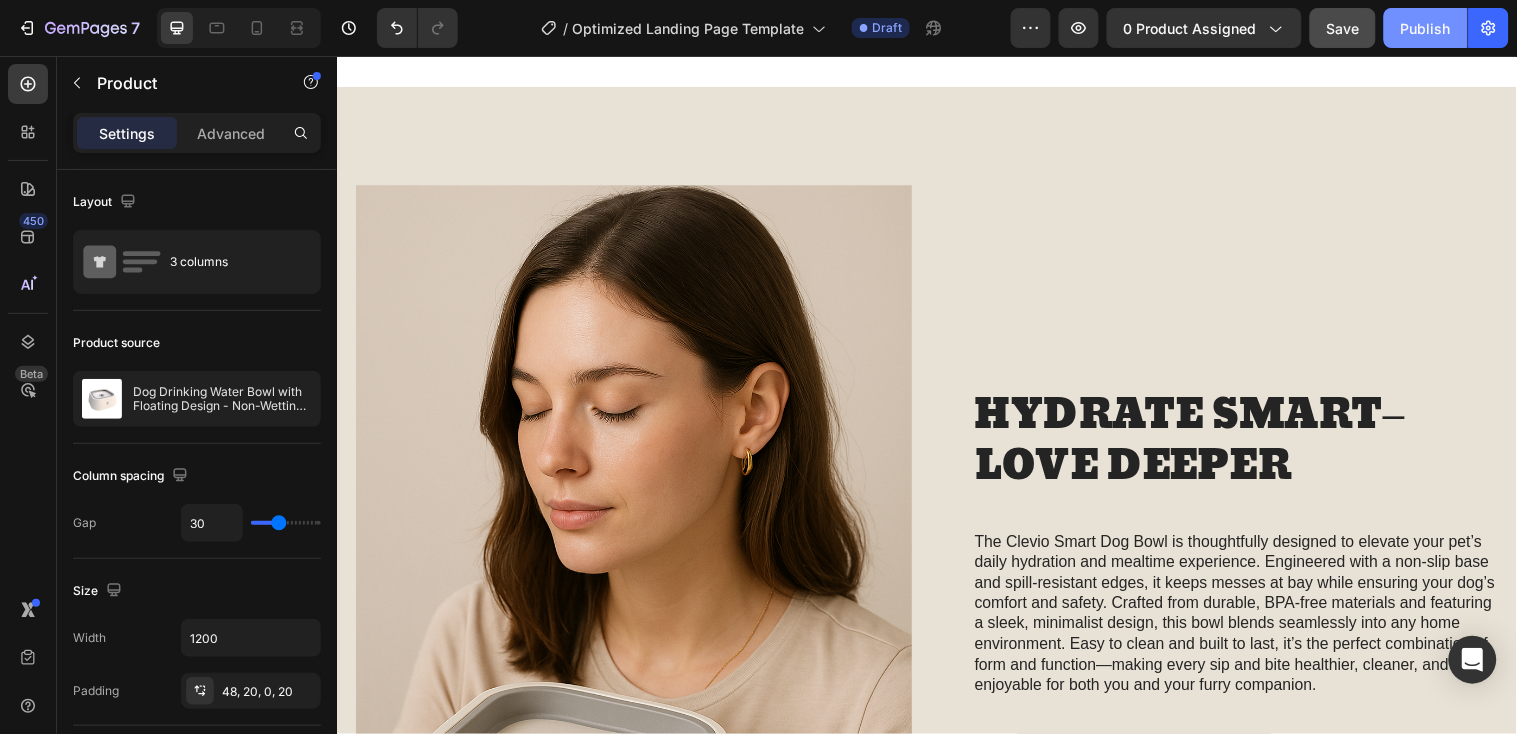 click on "Publish" at bounding box center (1426, 28) 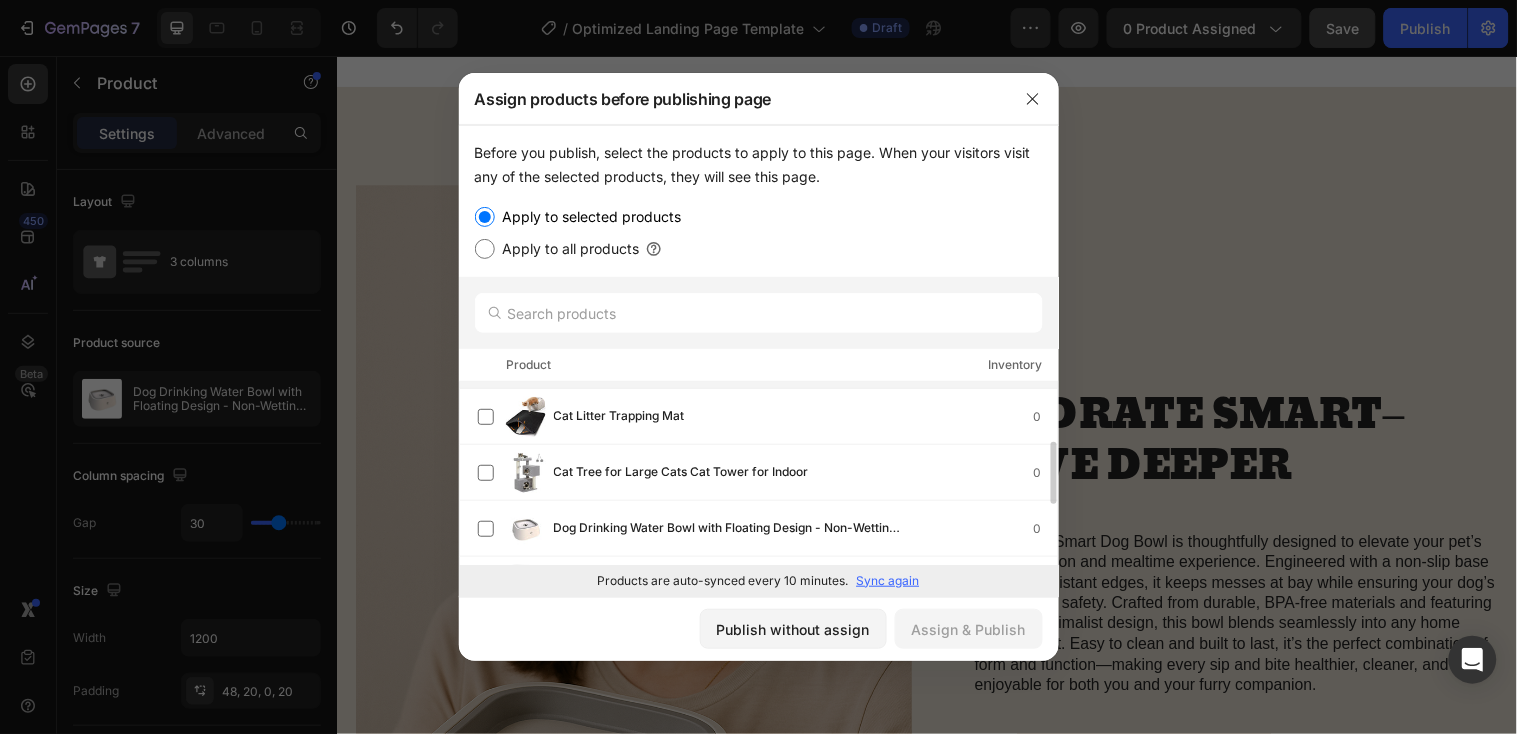scroll, scrollTop: 167, scrollLeft: 0, axis: vertical 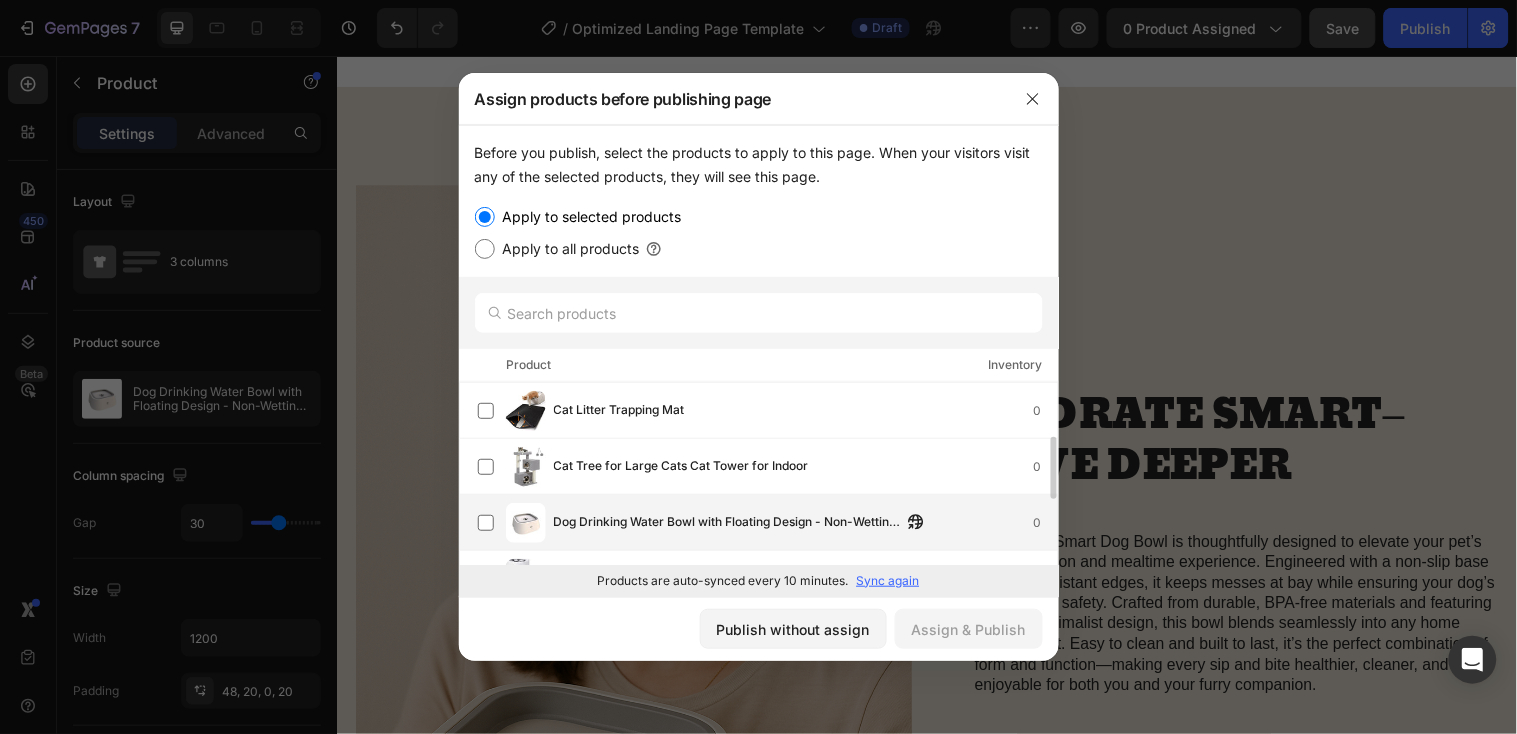 click on "Dog Drinking Water Bowl with Floating Design - Non-Wetting, Non-Skid, Large Capacity" at bounding box center [728, 523] 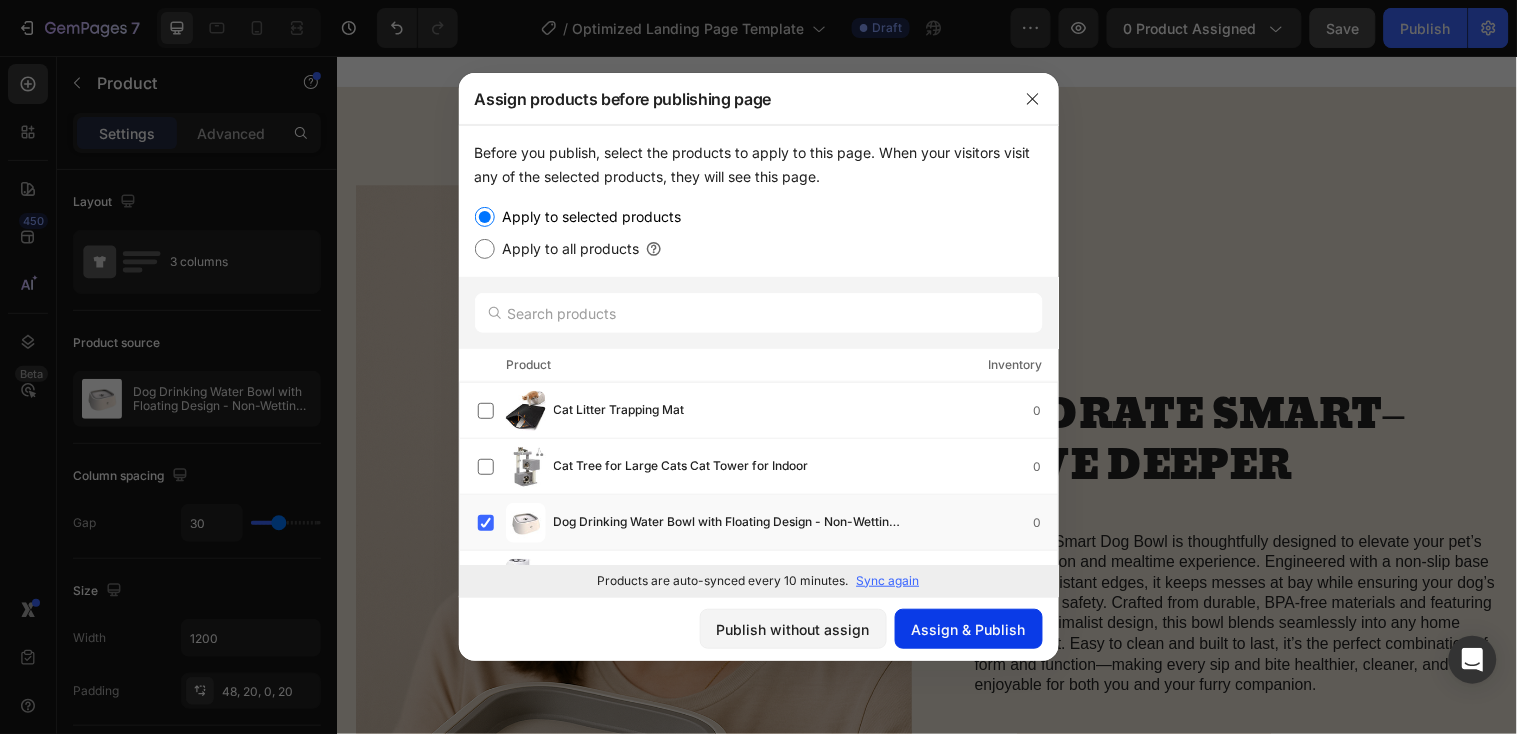 click on "Assign & Publish" at bounding box center (969, 629) 